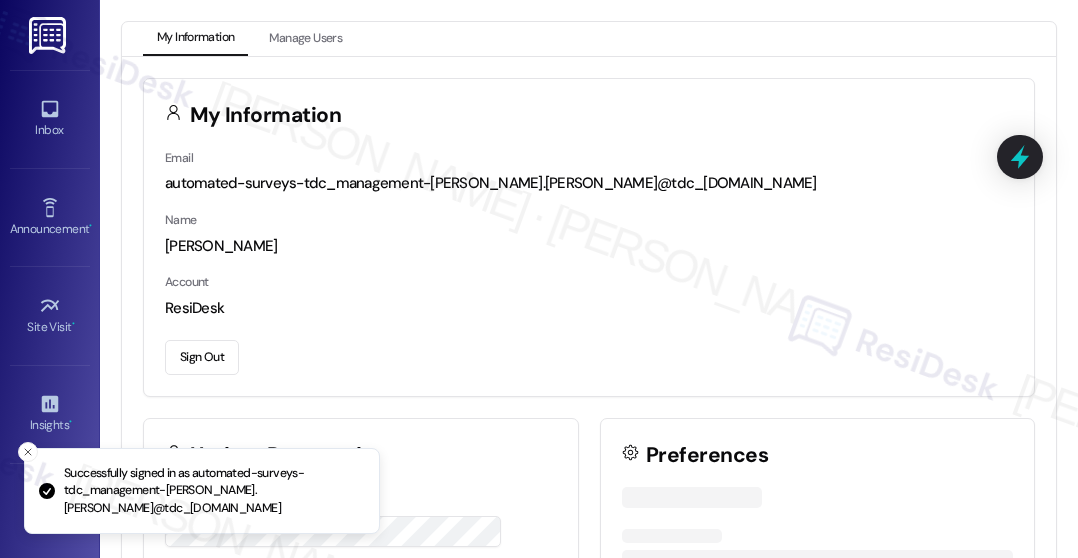 scroll, scrollTop: 0, scrollLeft: 0, axis: both 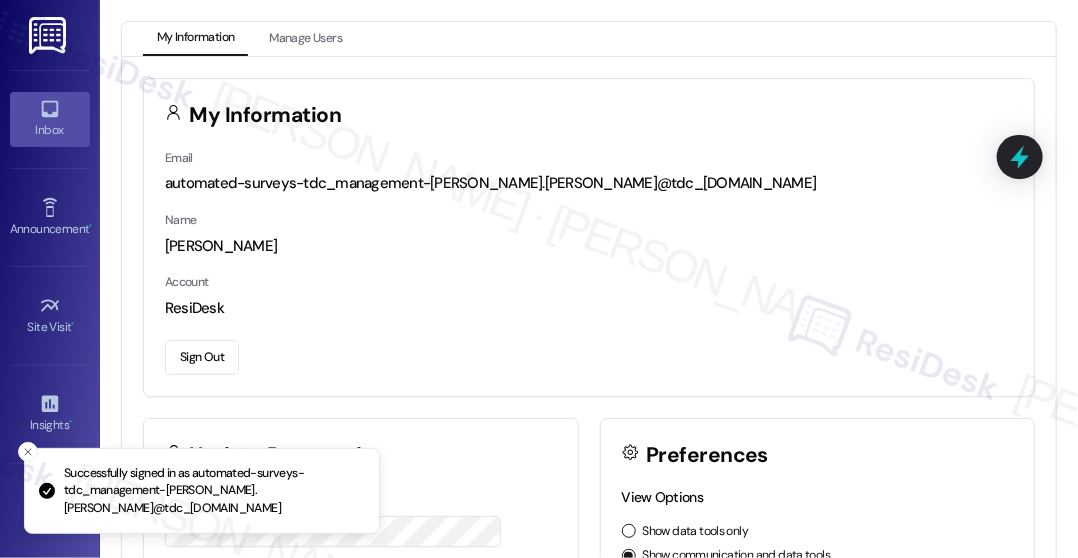 click on "Inbox" at bounding box center (50, 130) 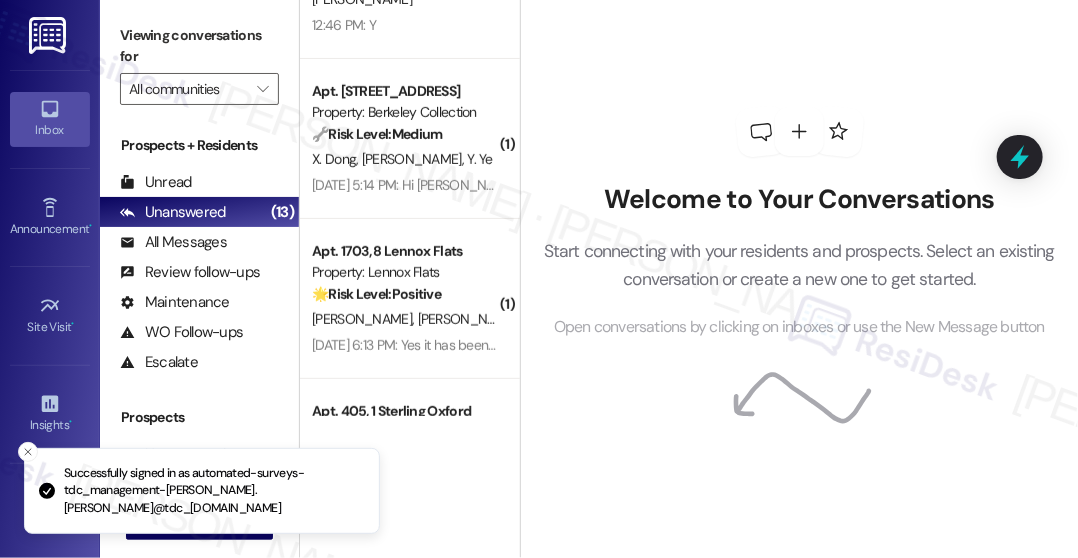scroll, scrollTop: 384, scrollLeft: 0, axis: vertical 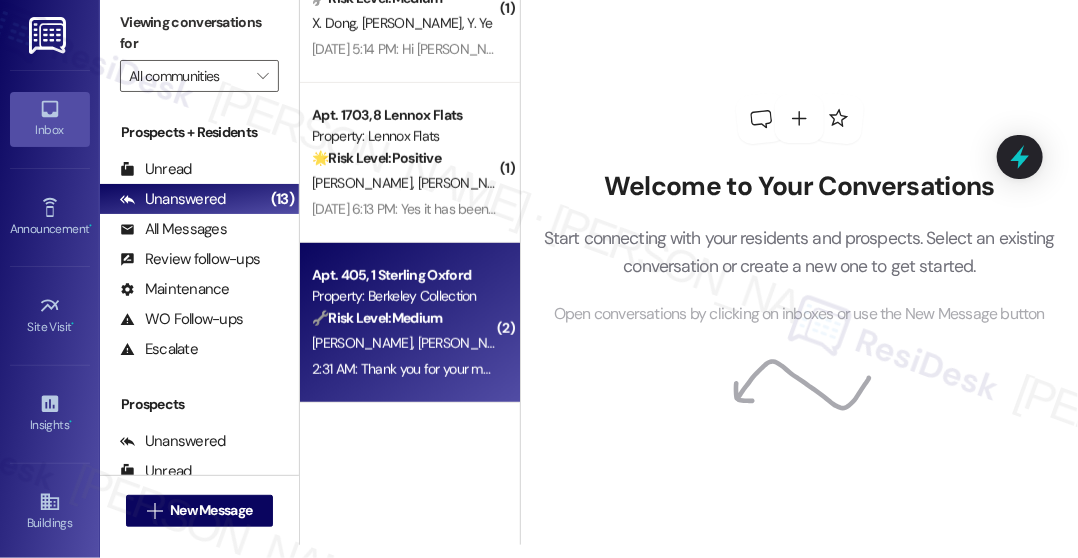 click on "🔧  Risk Level:  Medium" at bounding box center (377, 318) 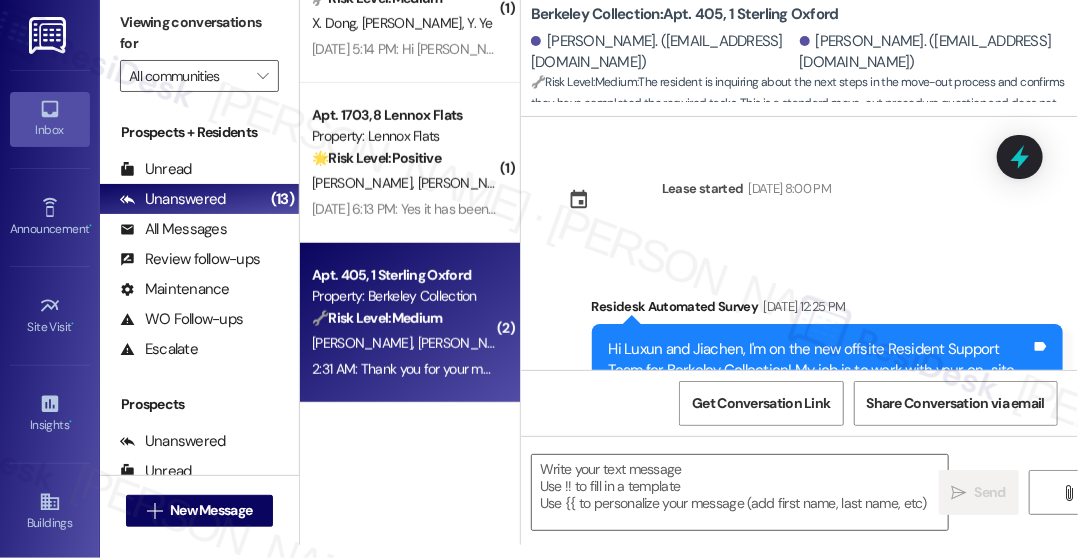scroll, scrollTop: 0, scrollLeft: 0, axis: both 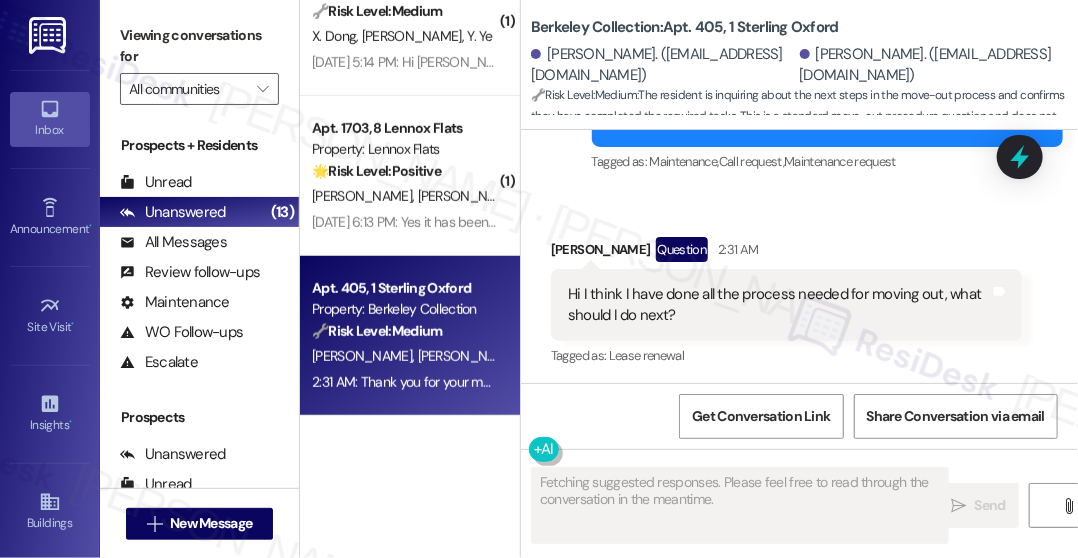 click on "Hi I think I have done all the process needed for moving out, what should I do next?" at bounding box center [779, 305] 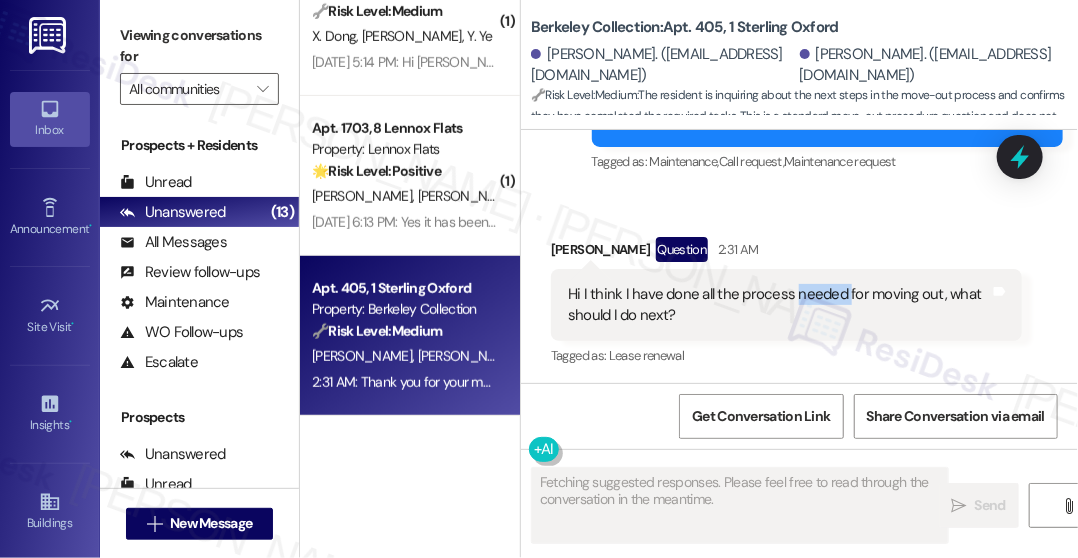 click on "Hi I think I have done all the process needed for moving out, what should I do next?" at bounding box center [779, 305] 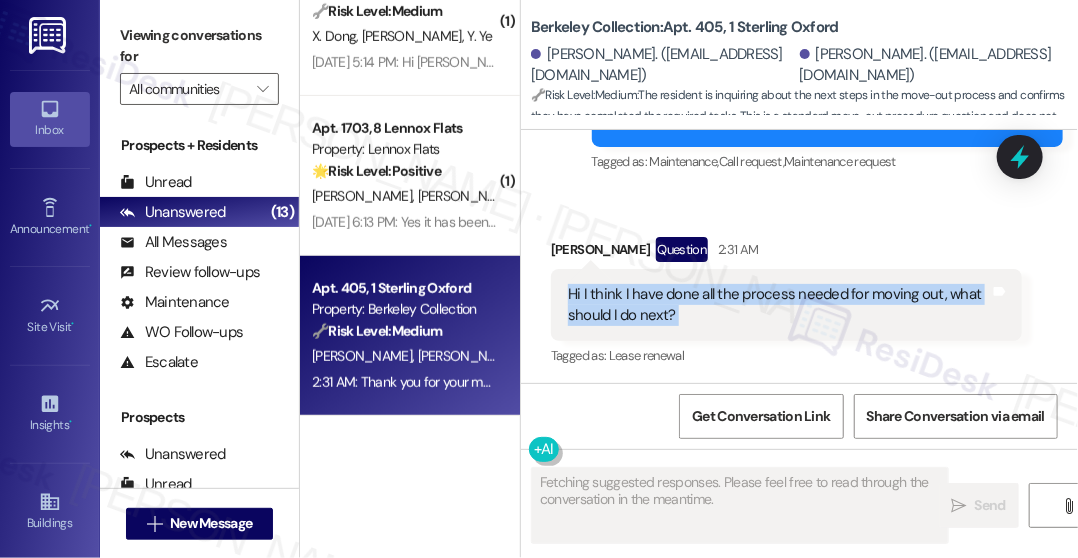 click on "Hi I think I have done all the process needed for moving out, what should I do next?" at bounding box center (779, 305) 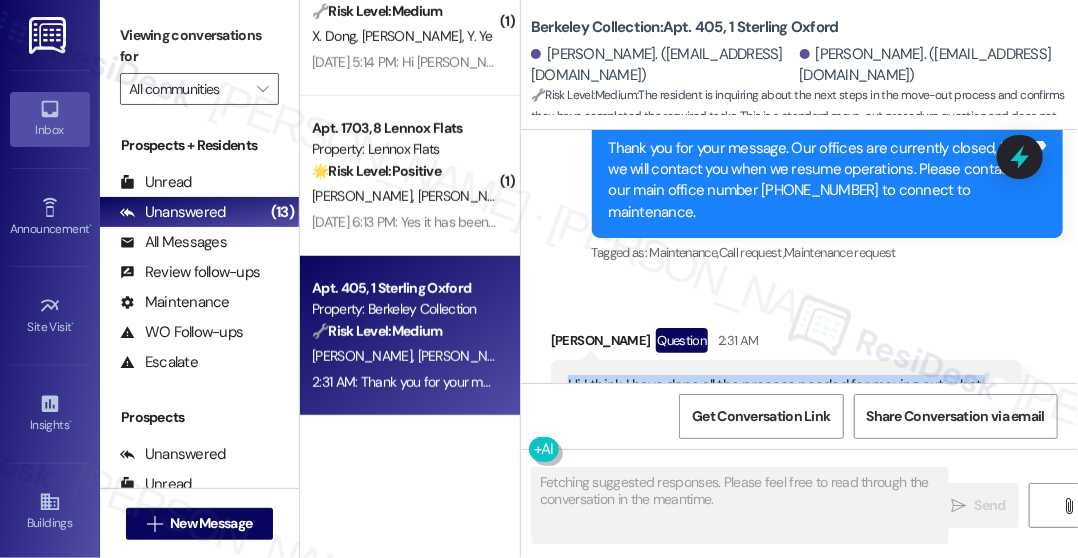 scroll, scrollTop: 7479, scrollLeft: 0, axis: vertical 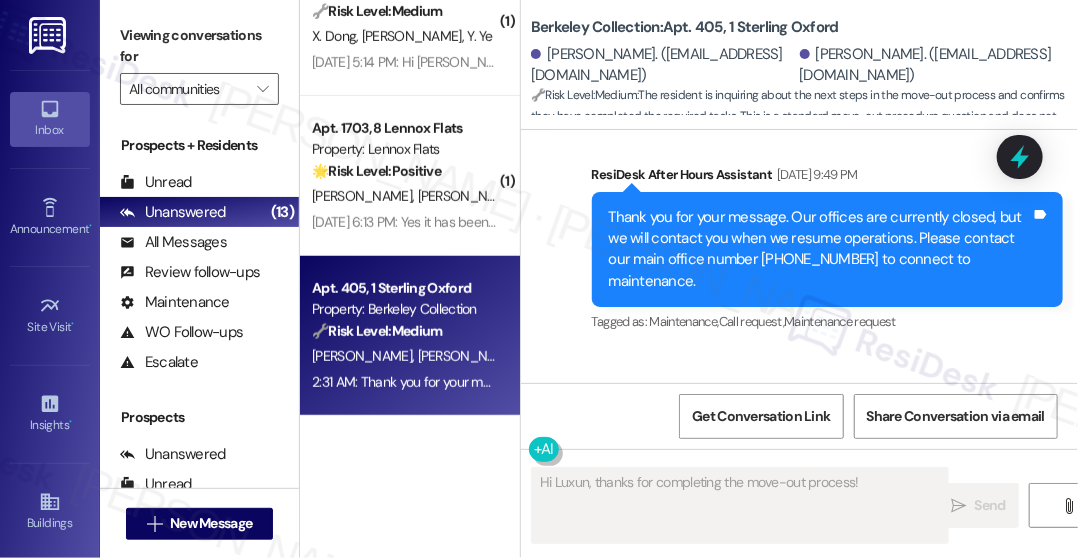 click on "Thank you for your message. Our offices are currently closed, but we will contact you when we resume operations. Please contact our main office number [PHONE_NUMBER] to connect to maintenance." at bounding box center (820, 250) 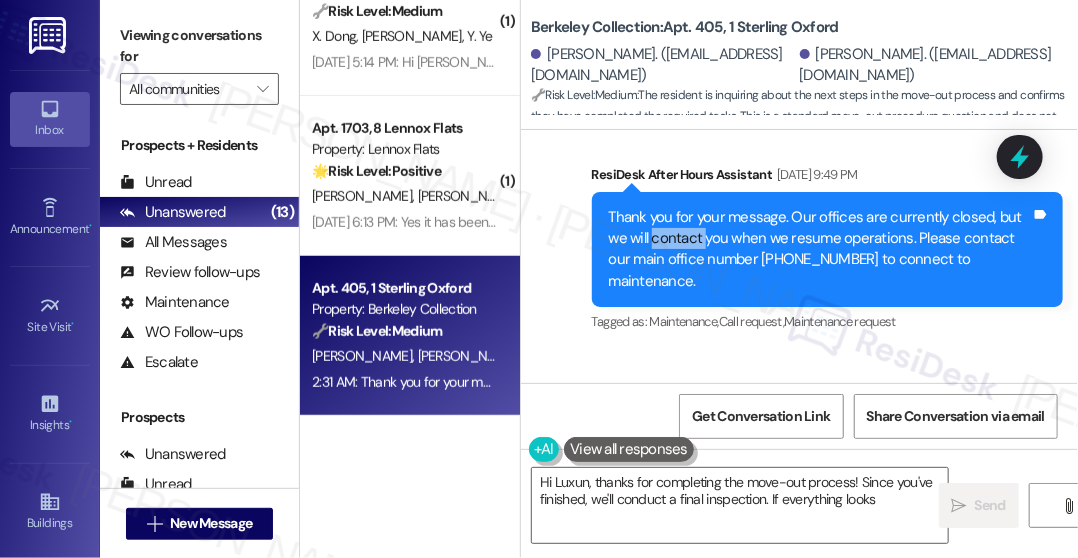 click on "Thank you for your message. Our offices are currently closed, but we will contact you when we resume operations. Please contact our main office number [PHONE_NUMBER] to connect to maintenance." at bounding box center (820, 250) 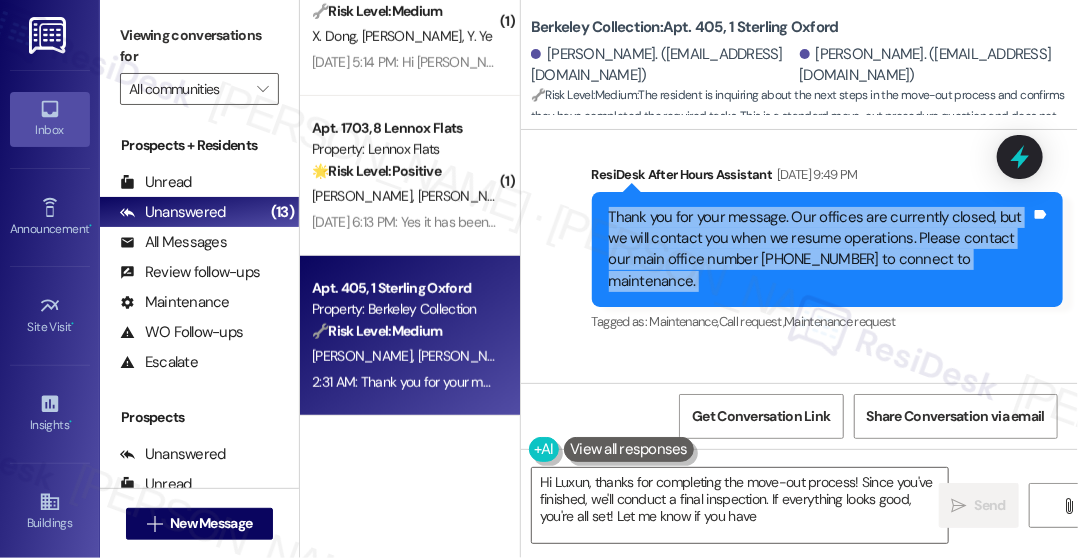 click on "Thank you for your message. Our offices are currently closed, but we will contact you when we resume operations. Please contact our main office number [PHONE_NUMBER] to connect to maintenance." at bounding box center (820, 250) 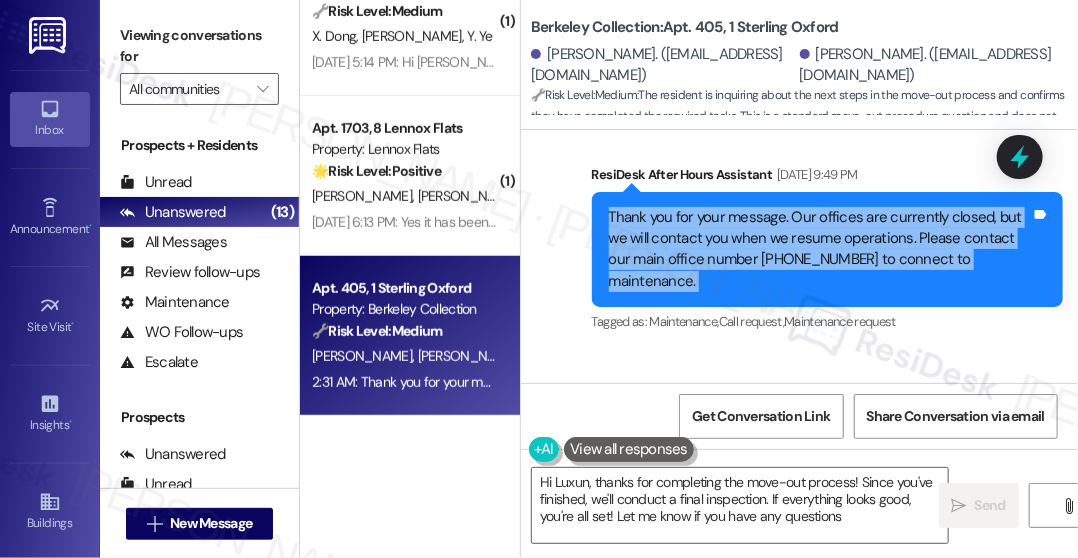 type on "Hi Luxun, thanks for completing the move-out process! Since you've finished, we'll conduct a final inspection. If everything looks good, you're all set! Let me know if you have any questions!" 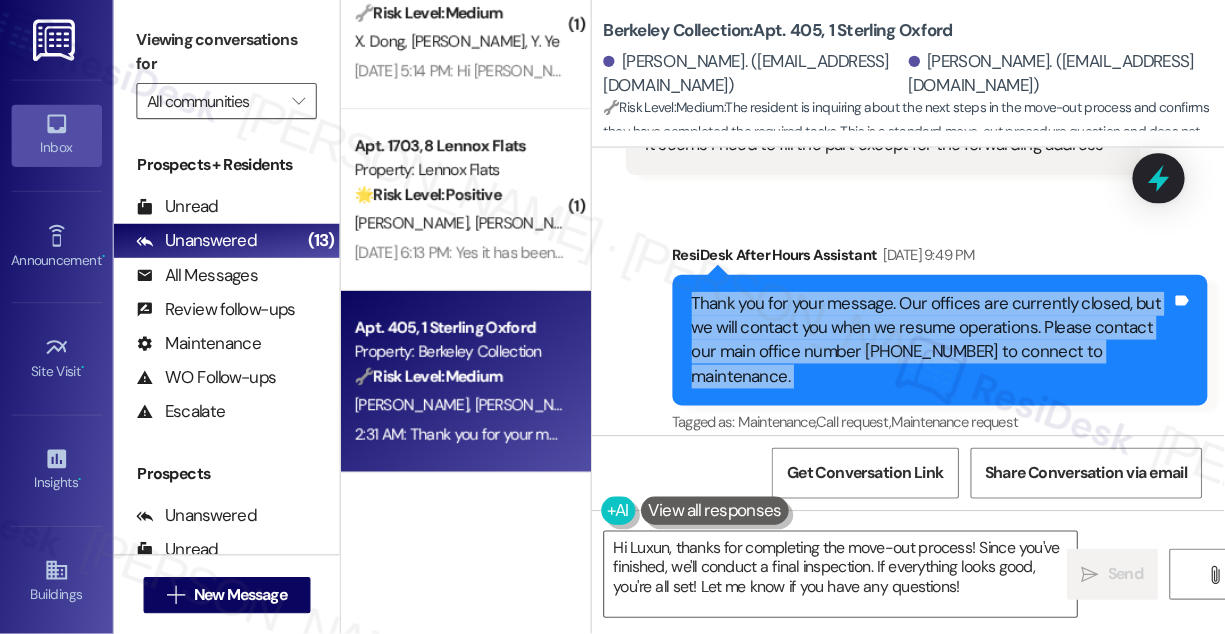 scroll, scrollTop: 7319, scrollLeft: 0, axis: vertical 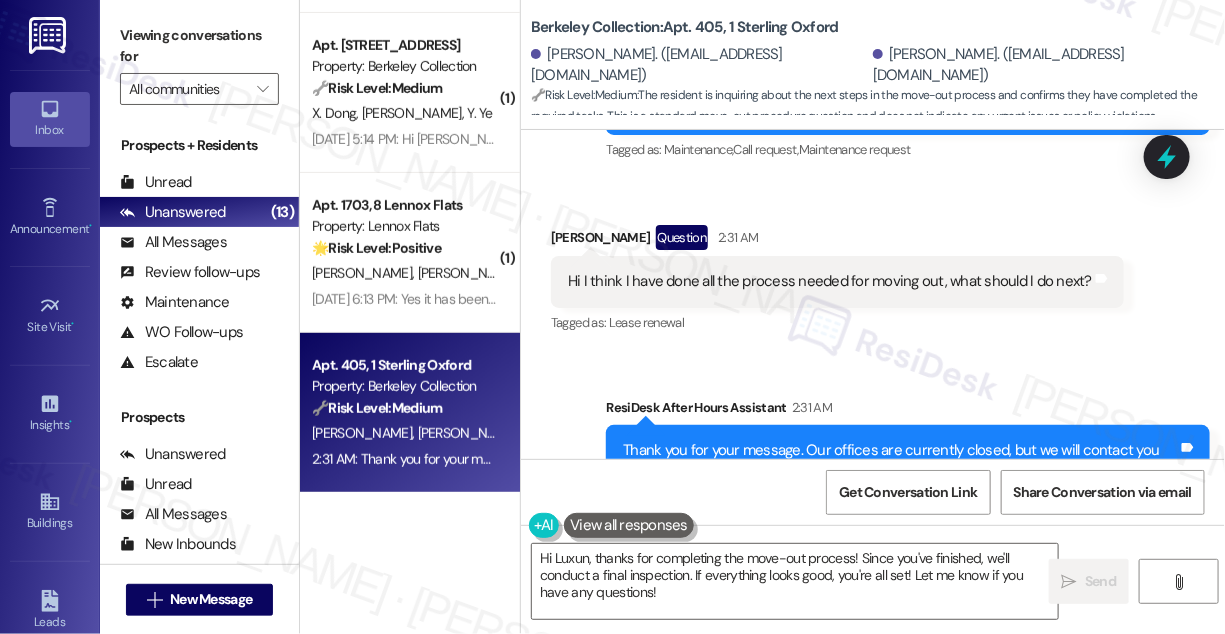 click on "Hi I think I have done all the process needed for moving out, what should I do next? Tags and notes" at bounding box center [837, 281] 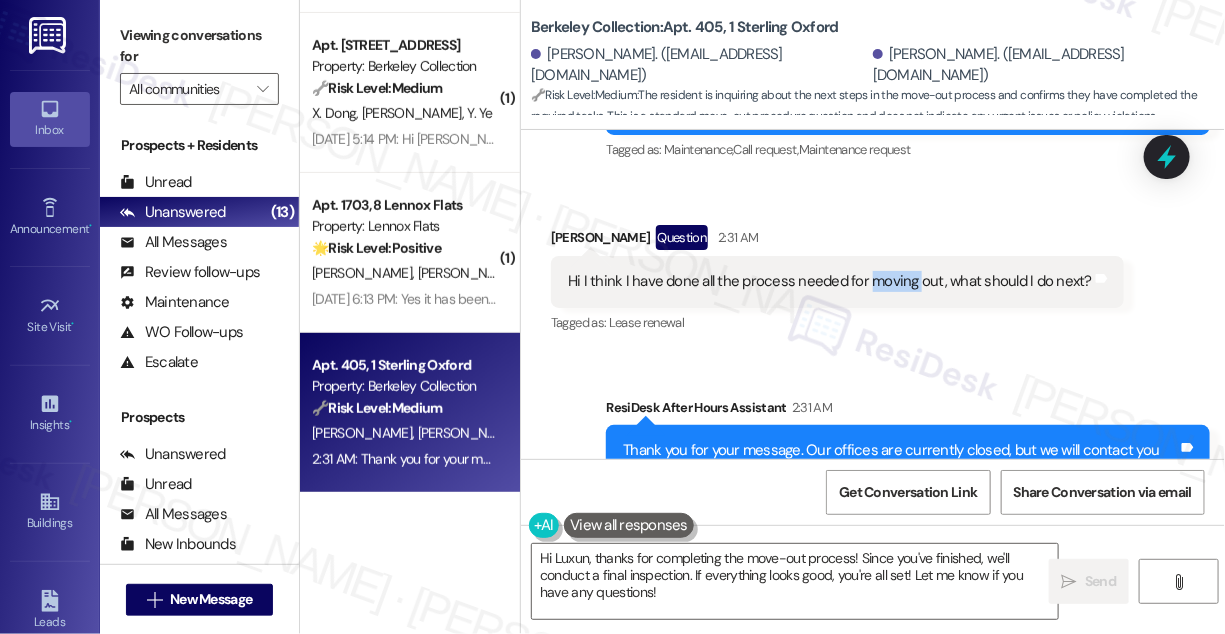 click on "Hi I think I have done all the process needed for moving out, what should I do next? Tags and notes" at bounding box center [837, 281] 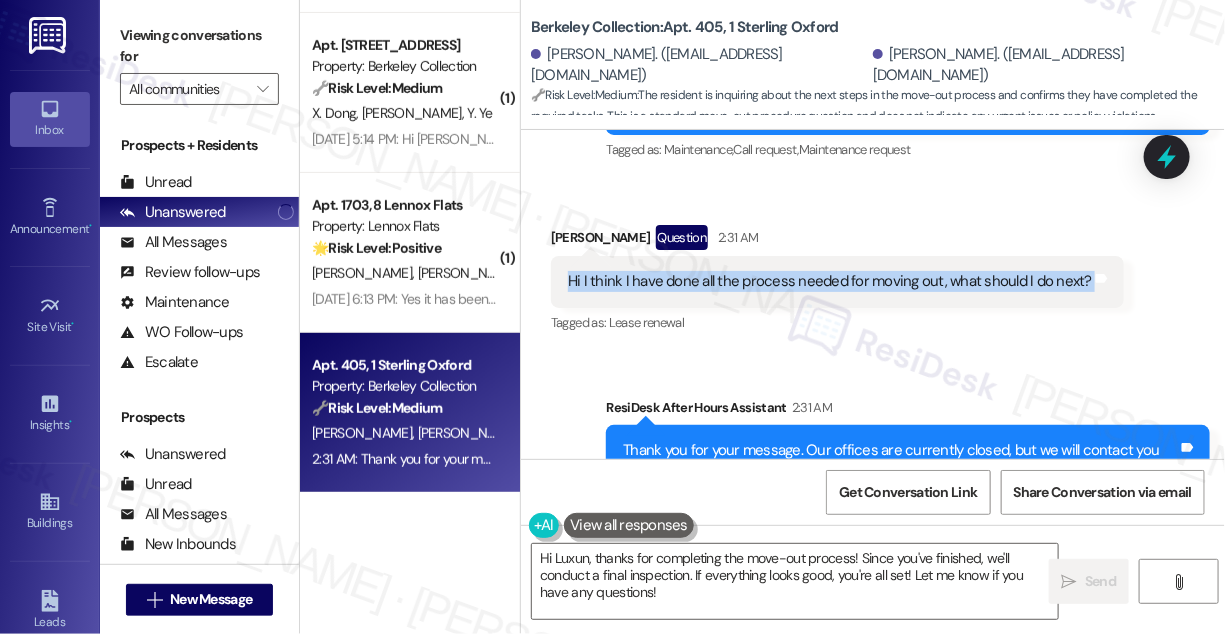 click on "Hi I think I have done all the process needed for moving out, what should I do next? Tags and notes" at bounding box center [837, 281] 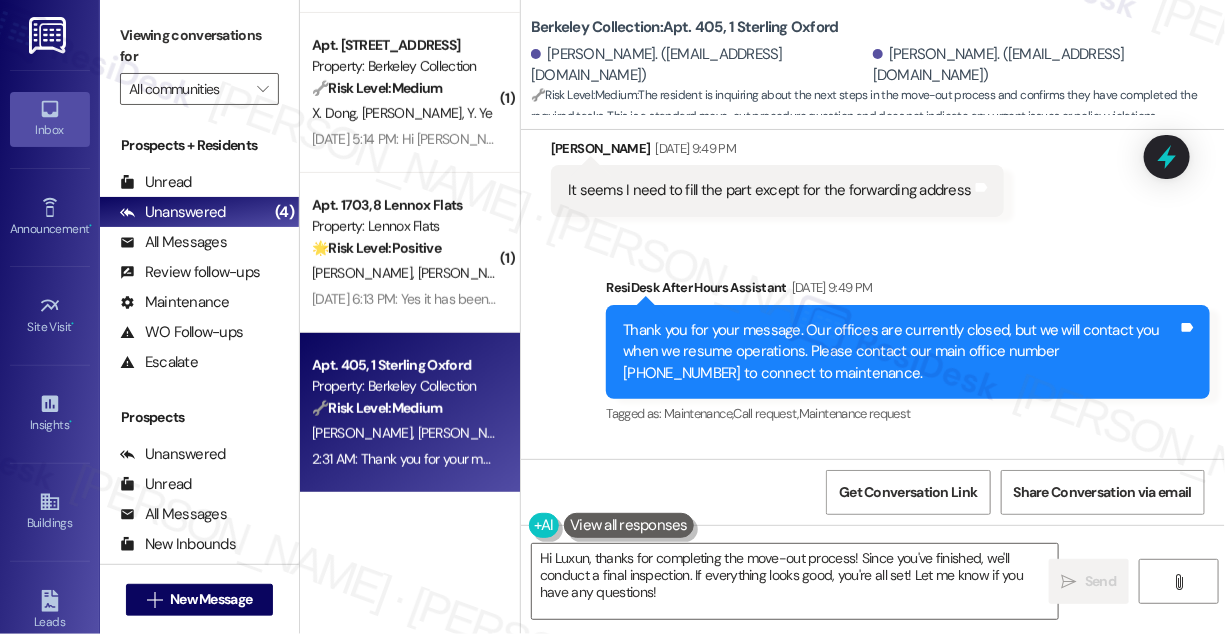 scroll, scrollTop: 6864, scrollLeft: 0, axis: vertical 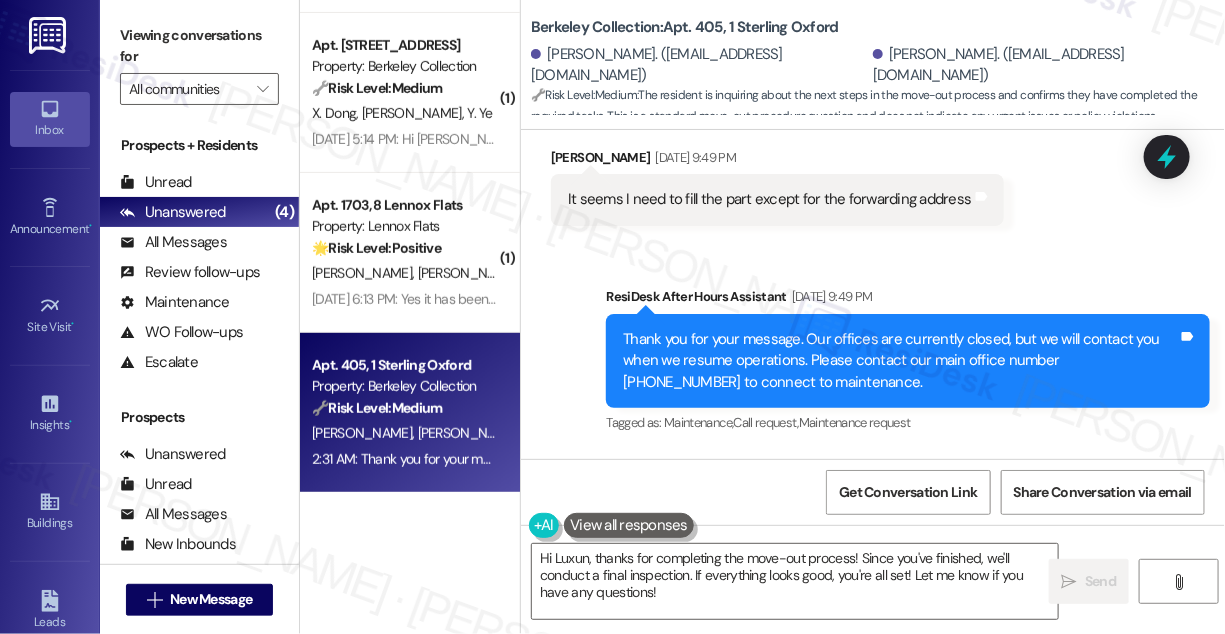 click on "Thank you for your message. Our offices are currently closed, but we will contact you when we resume operations. Please contact our main office number [PHONE_NUMBER] to connect to maintenance." at bounding box center [900, 361] 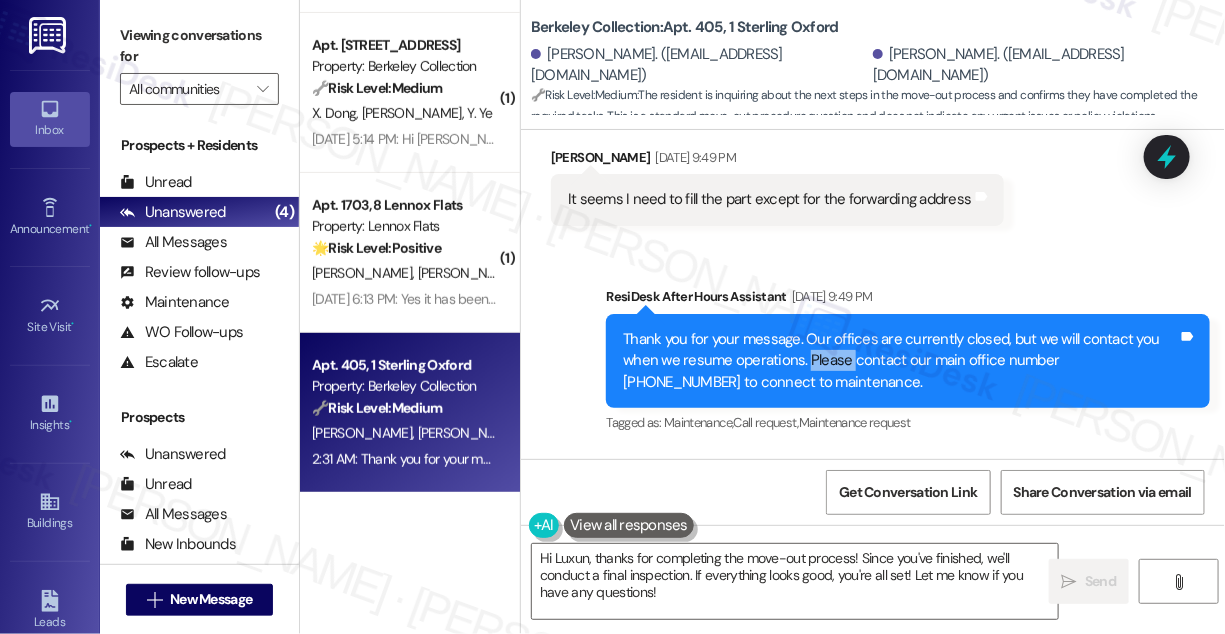 click on "Thank you for your message. Our offices are currently closed, but we will contact you when we resume operations. Please contact our main office number [PHONE_NUMBER] to connect to maintenance." at bounding box center (900, 361) 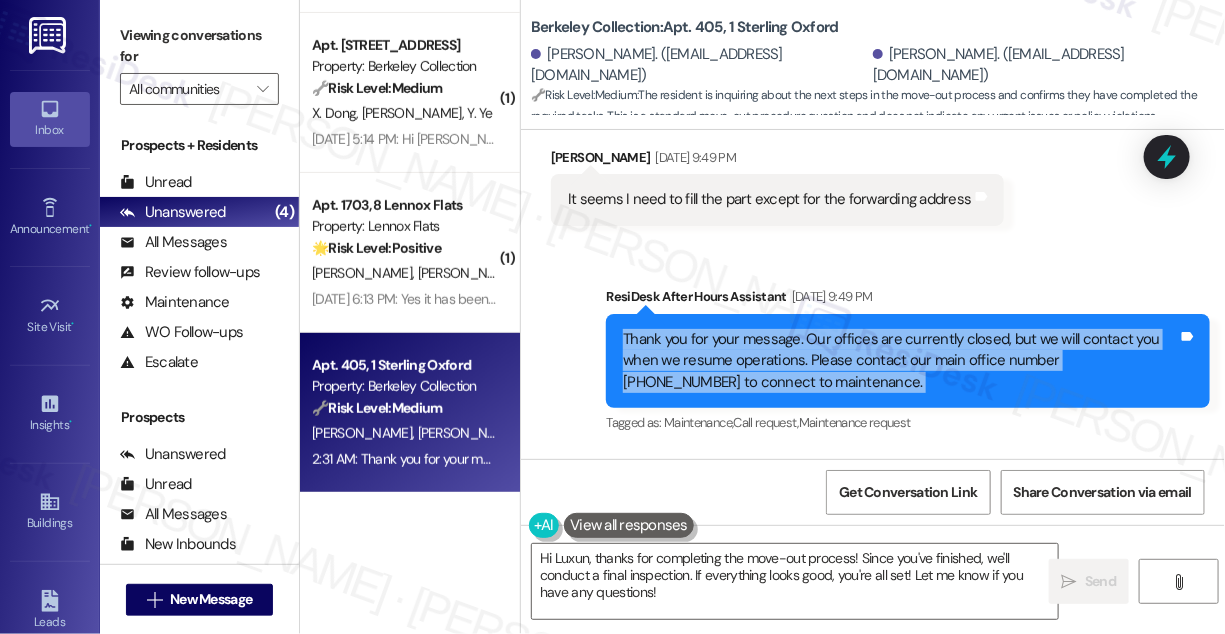 click on "Thank you for your message. Our offices are currently closed, but we will contact you when we resume operations. Please contact our main office number [PHONE_NUMBER] to connect to maintenance." at bounding box center (900, 361) 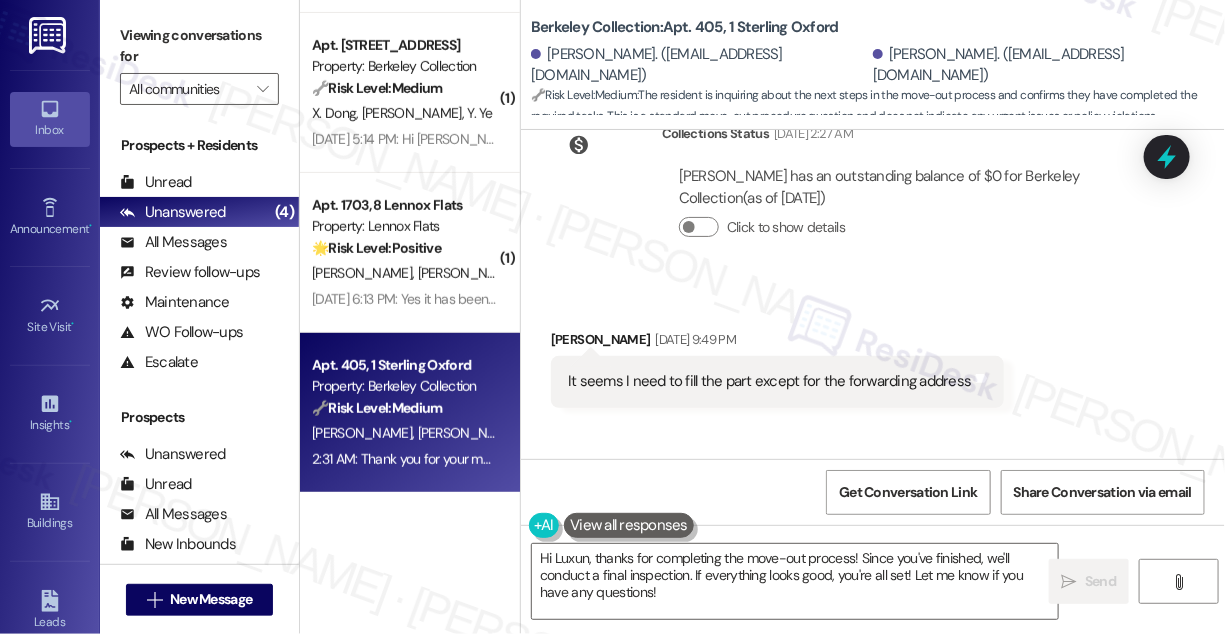click on "It seems I need to fill the part except for the forwarding address Tags and notes" at bounding box center (777, 381) 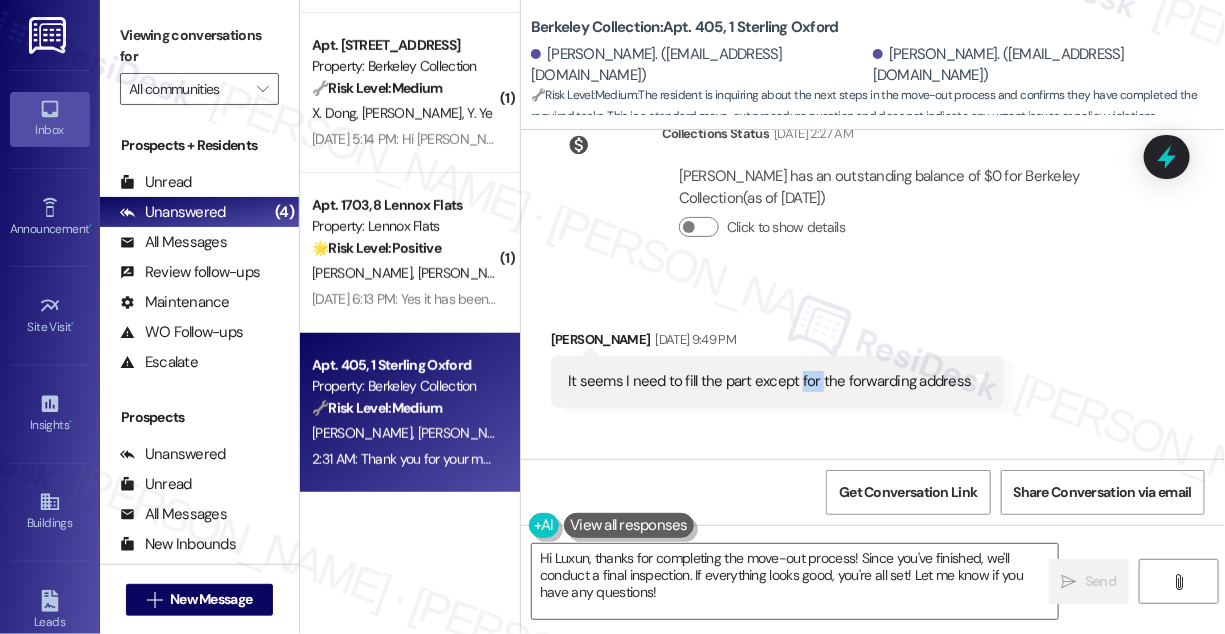 click on "It seems I need to fill the part except for the forwarding address Tags and notes" at bounding box center [777, 381] 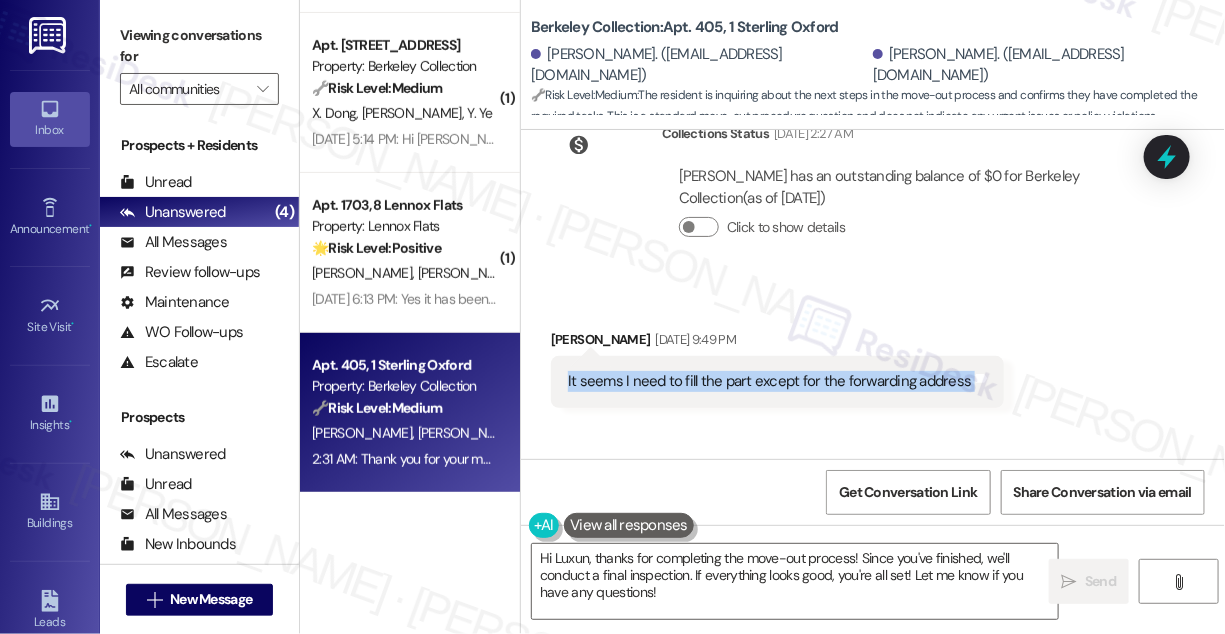 click on "It seems I need to fill the part except for the forwarding address Tags and notes" at bounding box center [777, 381] 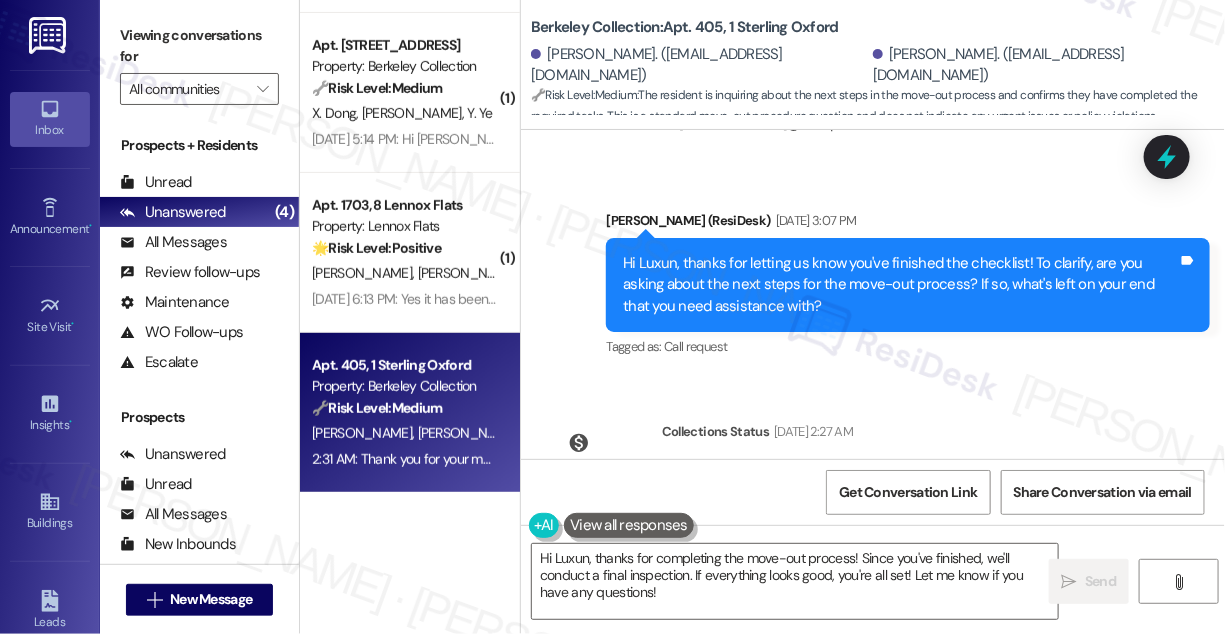scroll, scrollTop: 6319, scrollLeft: 0, axis: vertical 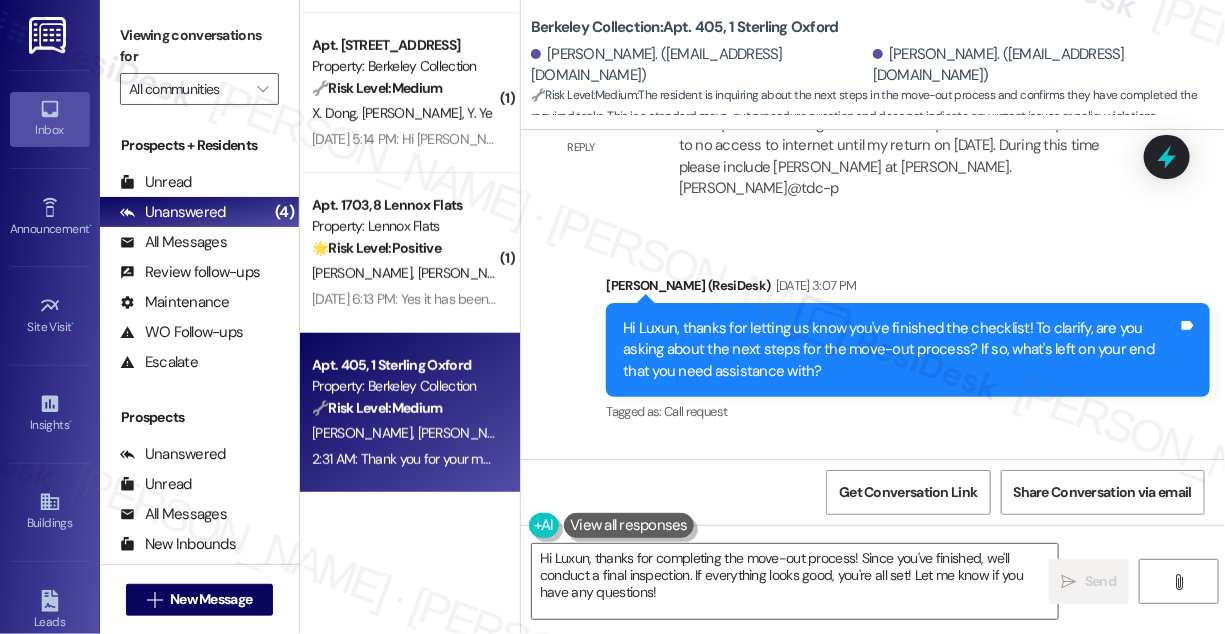 click on "Hi Luxun, thanks for letting us know you've finished the checklist! To clarify, are you asking about the next steps for the move-out process? If so, what's left on your end that you need assistance with?" at bounding box center (900, 350) 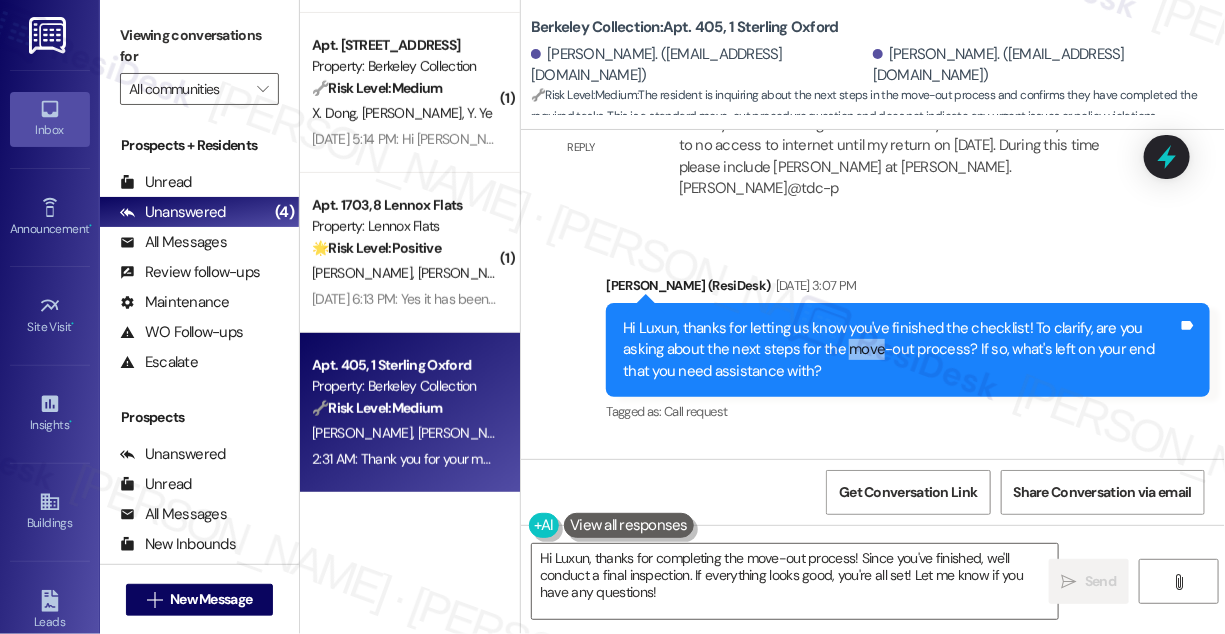 click on "Hi Luxun, thanks for letting us know you've finished the checklist! To clarify, are you asking about the next steps for the move-out process? If so, what's left on your end that you need assistance with?" at bounding box center (900, 350) 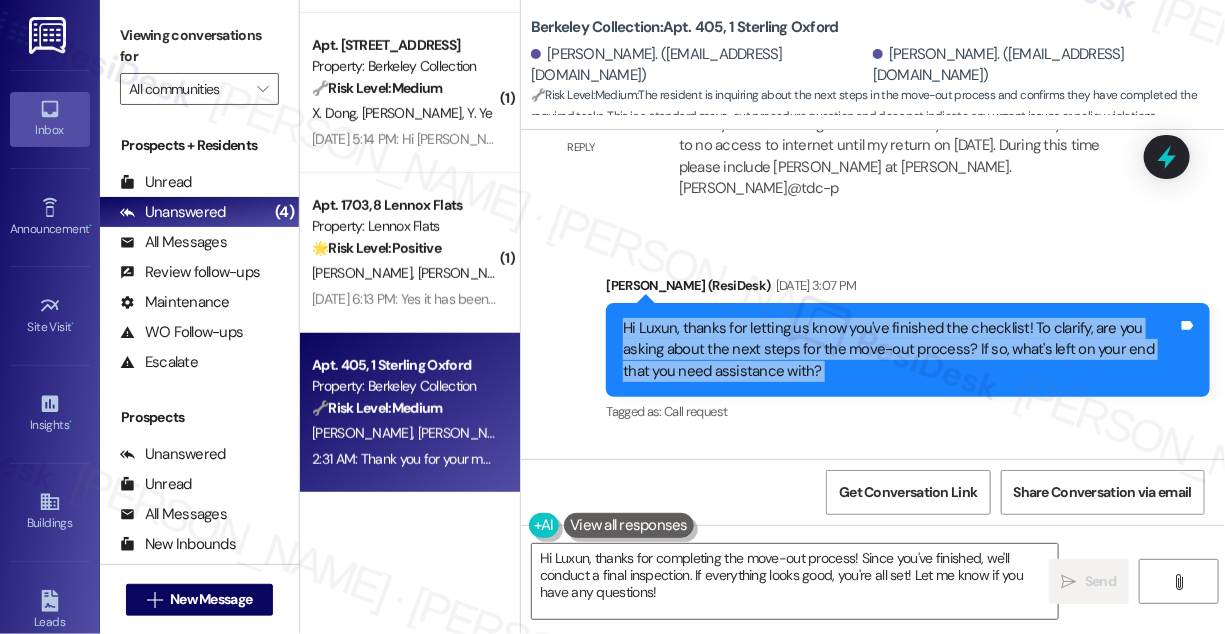click on "Hi Luxun, thanks for letting us know you've finished the checklist! To clarify, are you asking about the next steps for the move-out process? If so, what's left on your end that you need assistance with?" at bounding box center [900, 350] 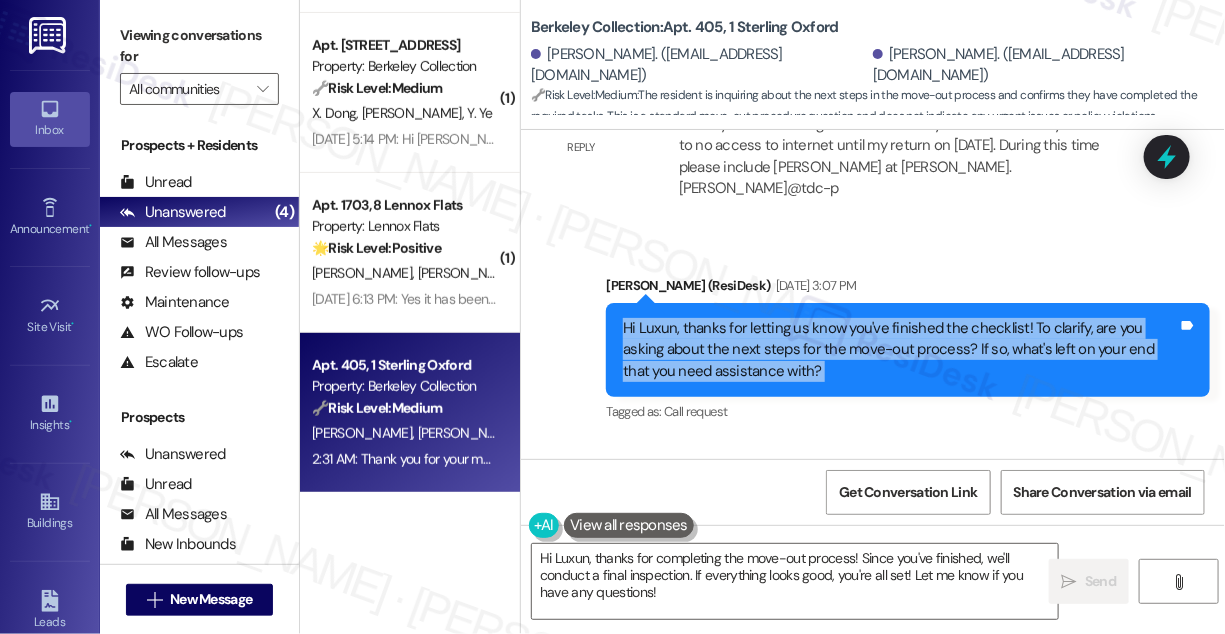 click on "Hi Luxun, thanks for letting us know you've finished the checklist! To clarify, are you asking about the next steps for the move-out process? If so, what's left on your end that you need assistance with?" at bounding box center (900, 350) 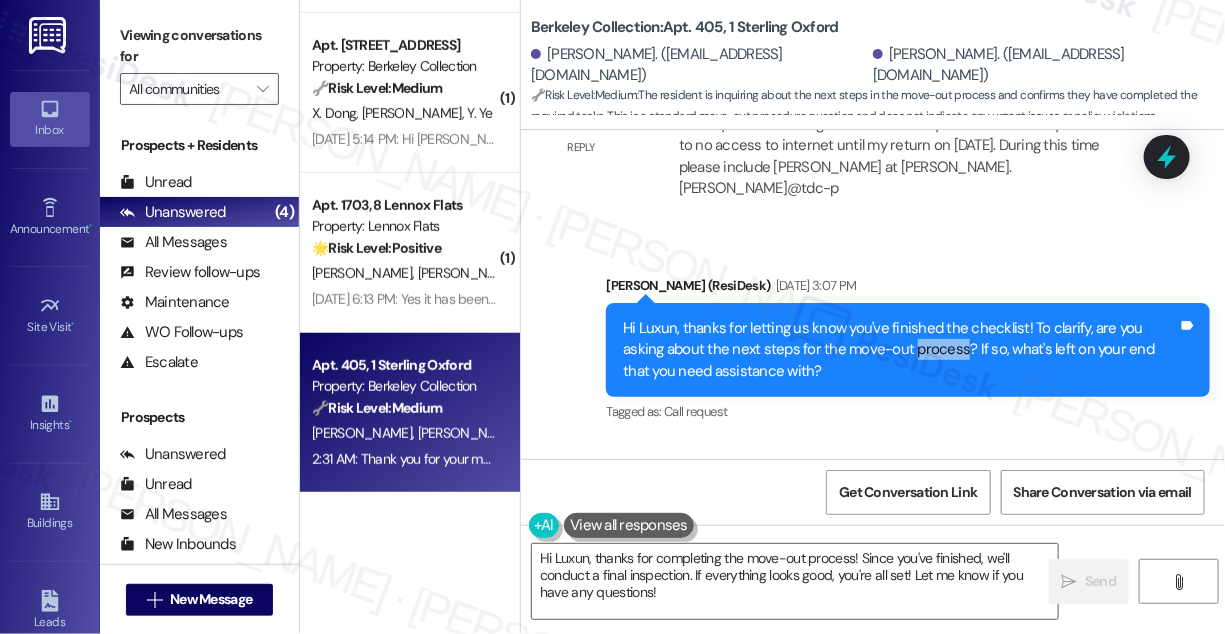 click on "Hi Luxun, thanks for letting us know you've finished the checklist! To clarify, are you asking about the next steps for the move-out process? If so, what's left on your end that you need assistance with?" at bounding box center (900, 350) 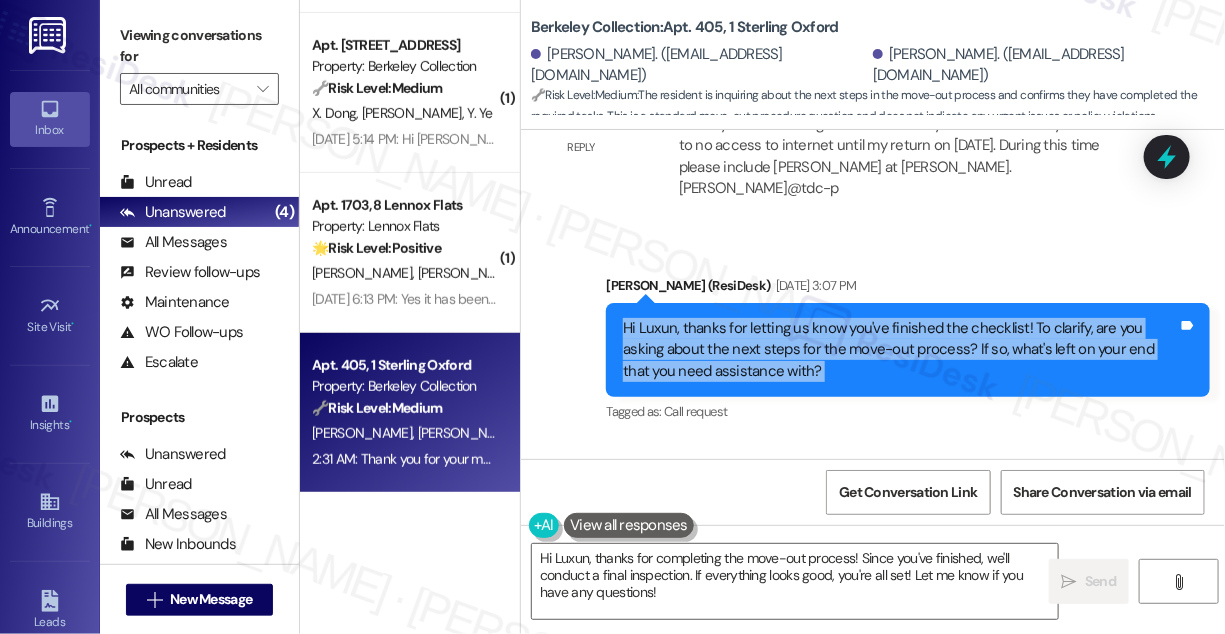click on "Hi Luxun, thanks for letting us know you've finished the checklist! To clarify, are you asking about the next steps for the move-out process? If so, what's left on your end that you need assistance with?" at bounding box center [900, 350] 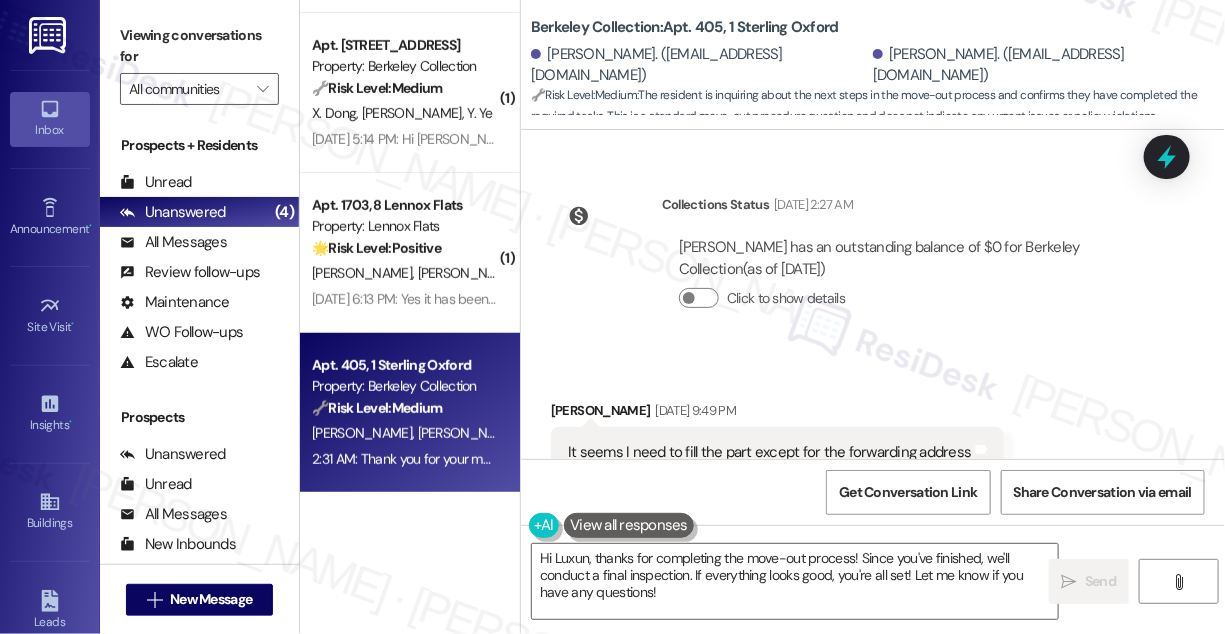scroll, scrollTop: 6773, scrollLeft: 0, axis: vertical 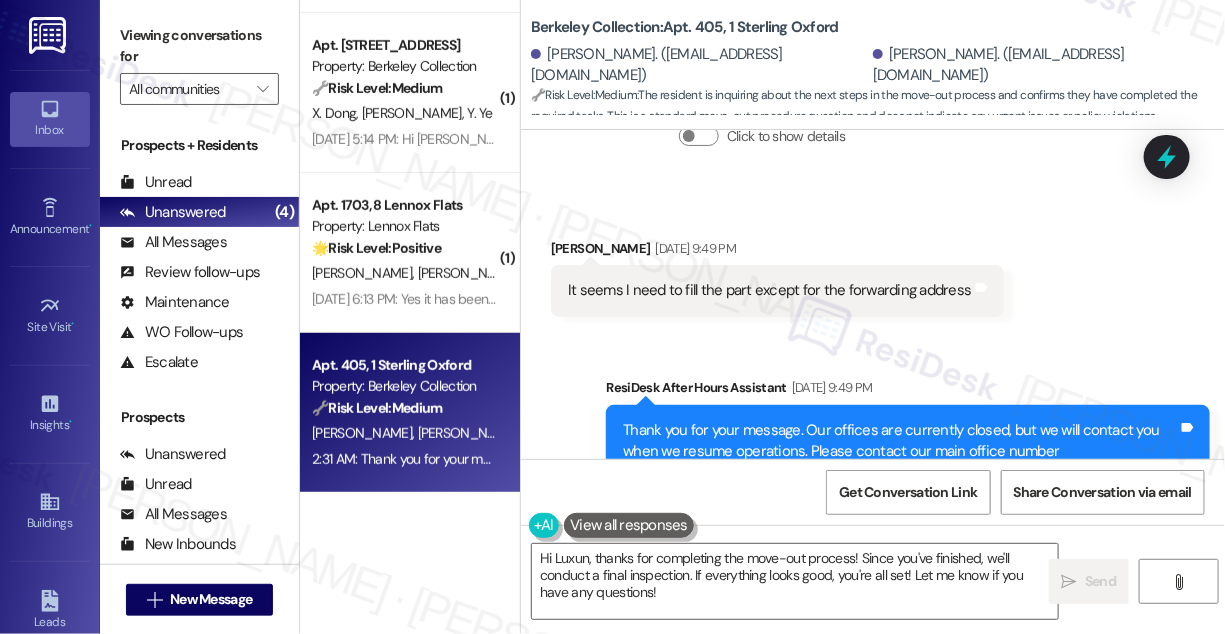 click on "It seems I need to fill the part except for the forwarding address Tags and notes" at bounding box center (777, 290) 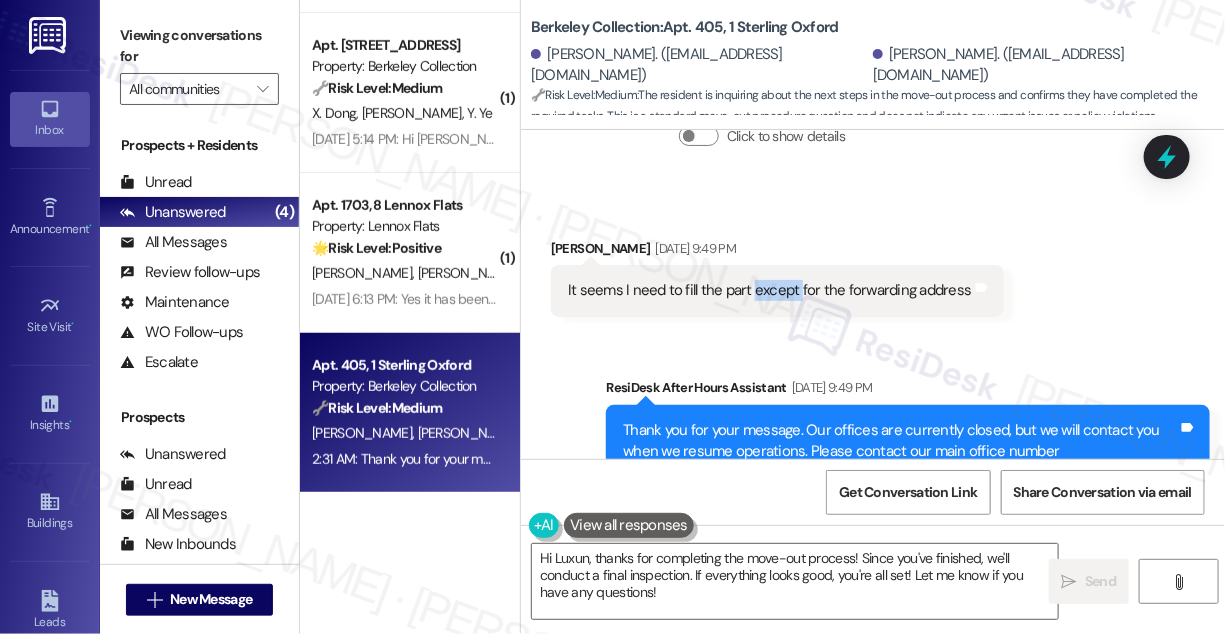 click on "It seems I need to fill the part except for the forwarding address Tags and notes" at bounding box center (777, 290) 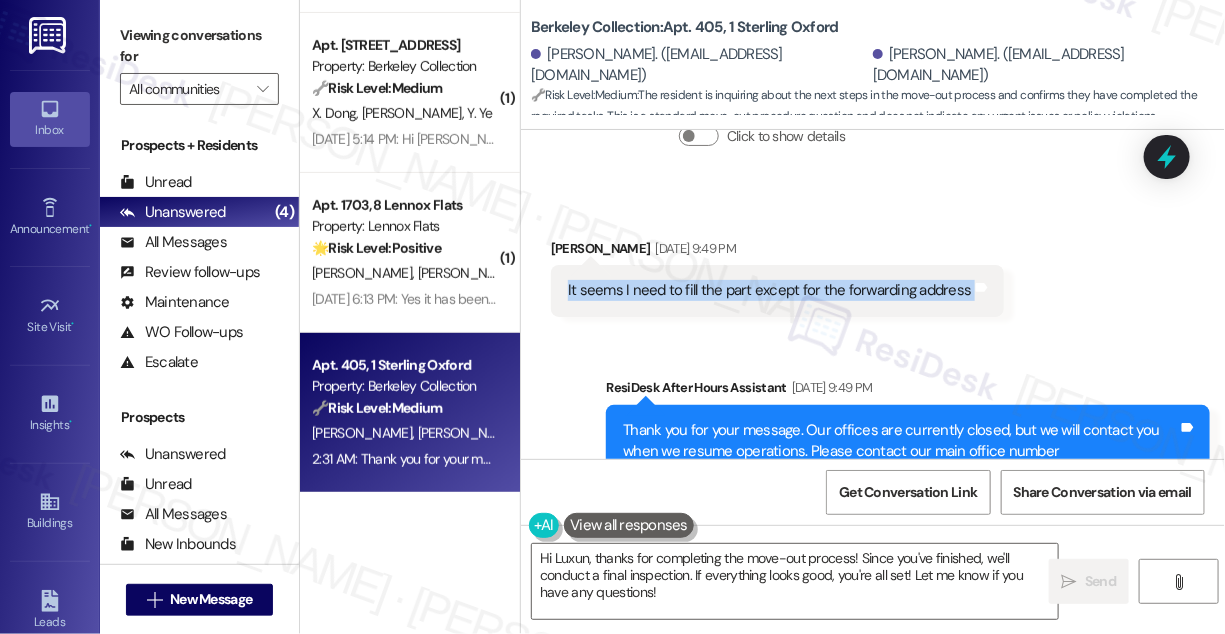 click on "It seems I need to fill the part except for the forwarding address Tags and notes" at bounding box center (777, 290) 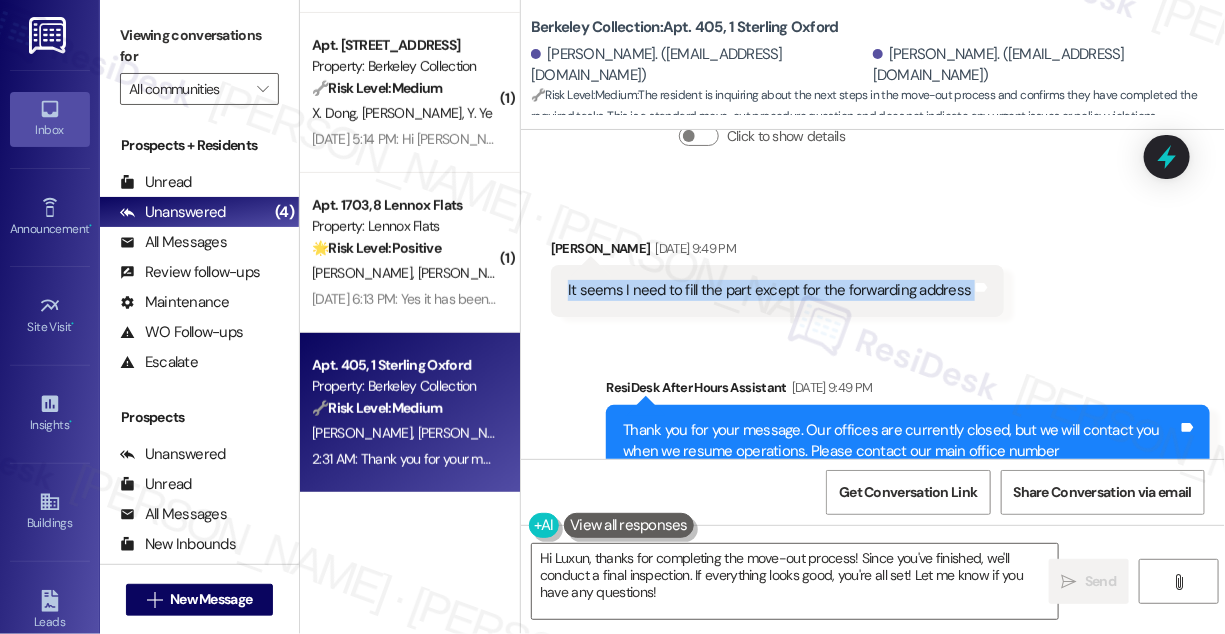 click on "It seems I need to fill the part except for the forwarding address" at bounding box center (770, 290) 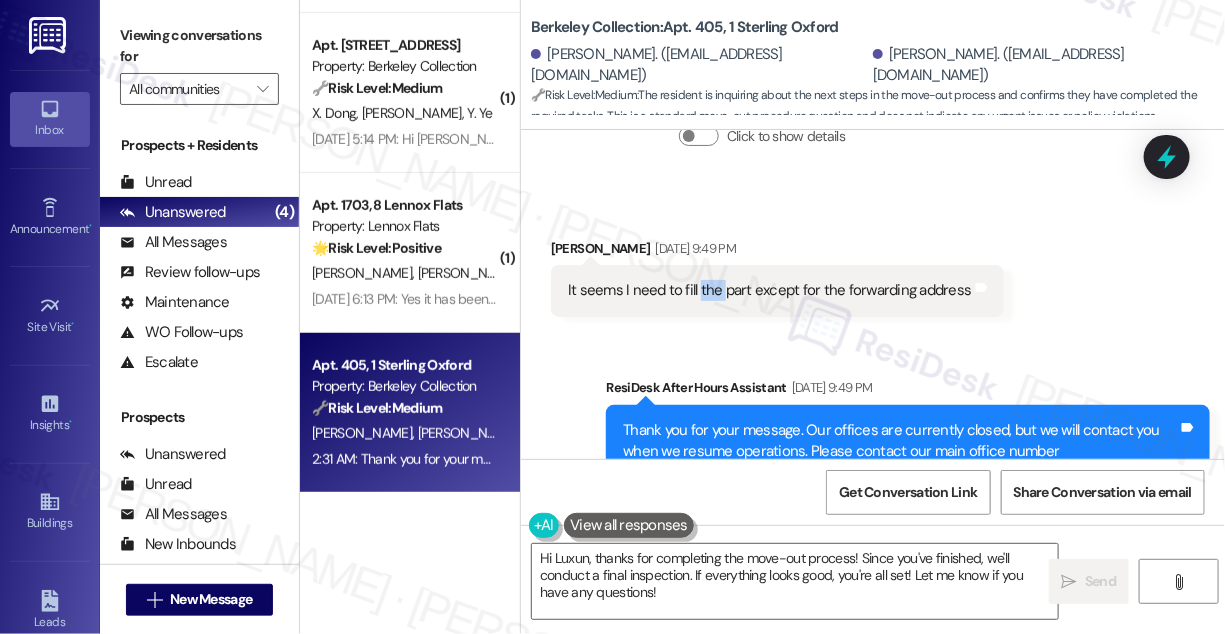 click on "It seems I need to fill the part except for the forwarding address" at bounding box center [770, 290] 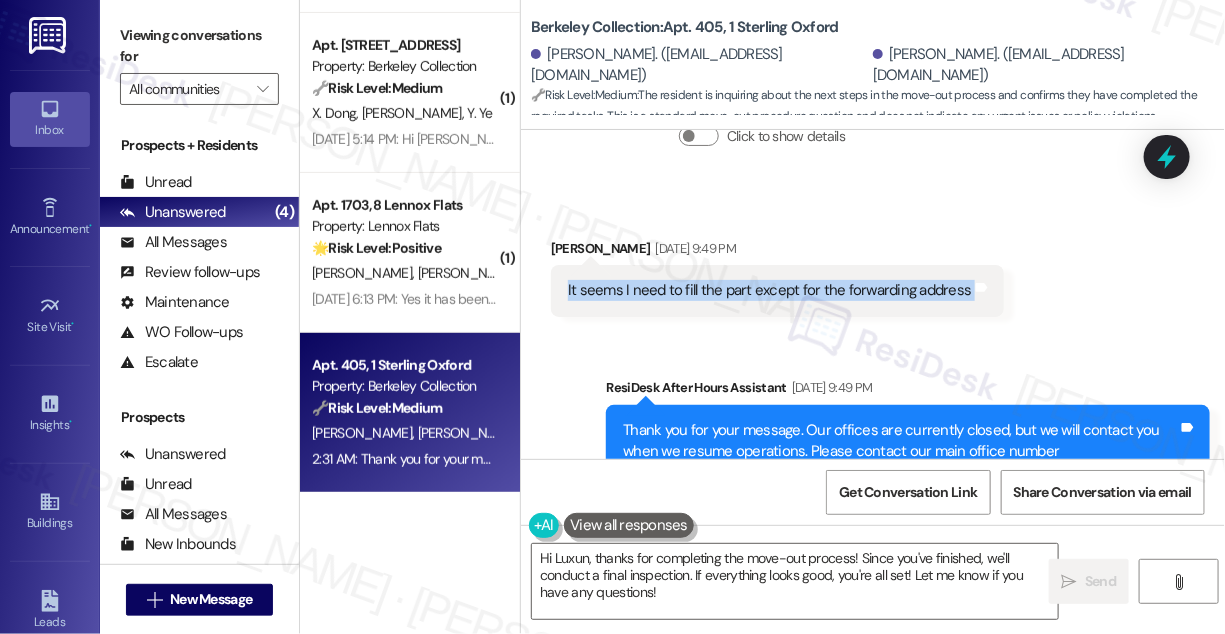 click on "It seems I need to fill the part except for the forwarding address" at bounding box center (770, 290) 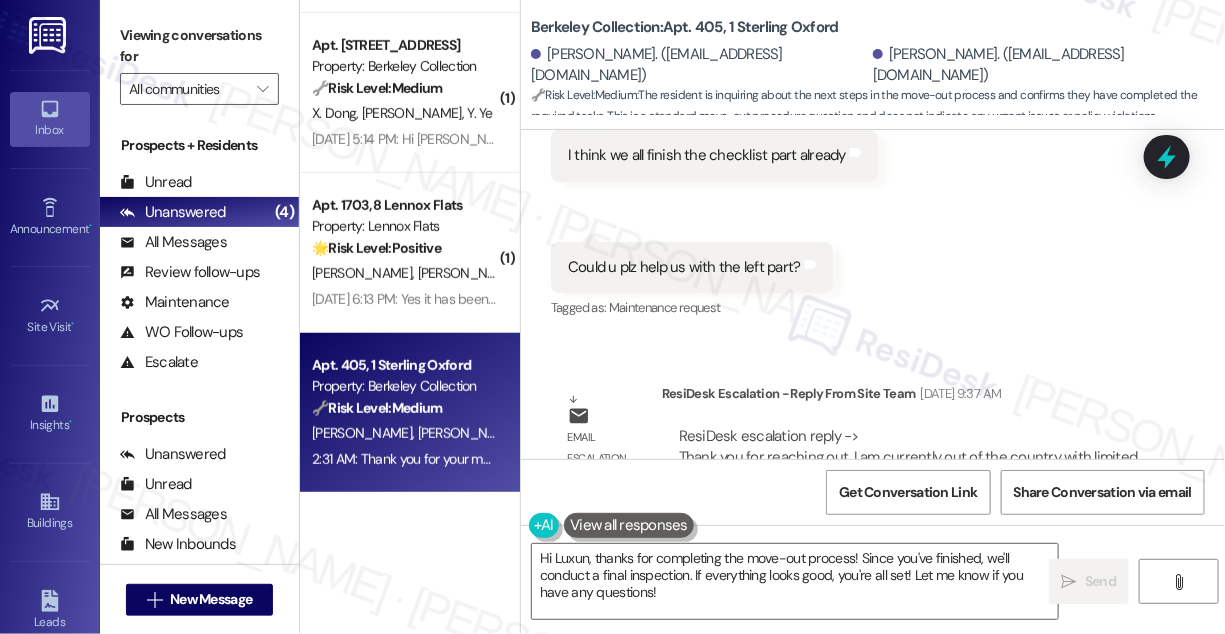 scroll, scrollTop: 5955, scrollLeft: 0, axis: vertical 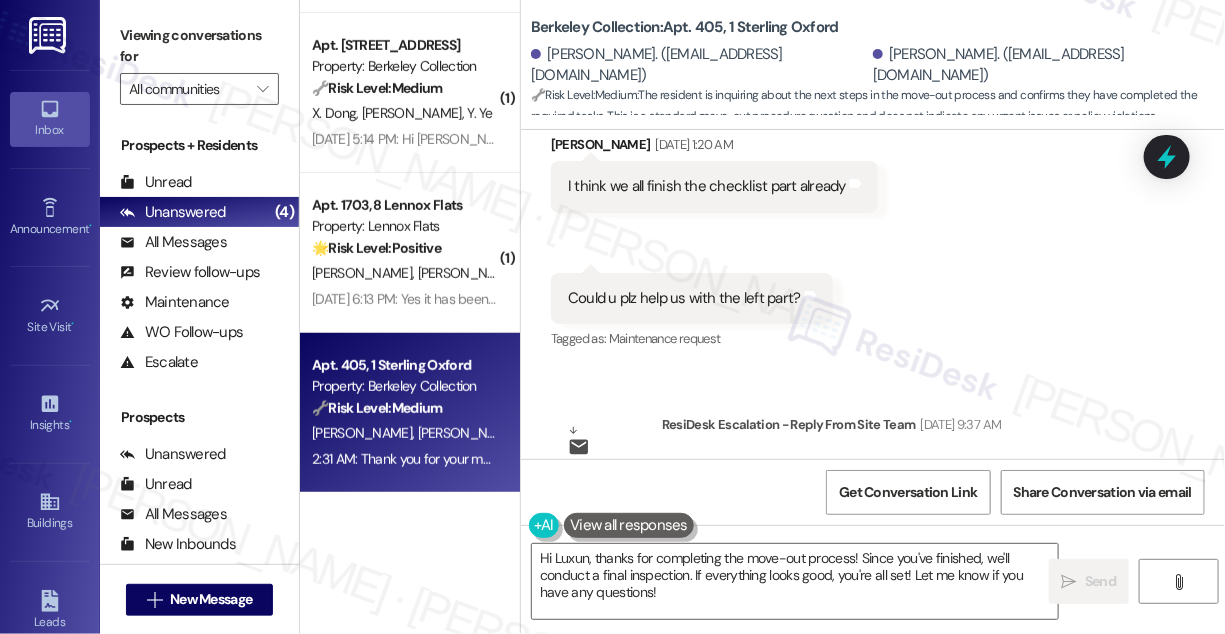 click on "Could u plz help us with the left part?" at bounding box center [684, 298] 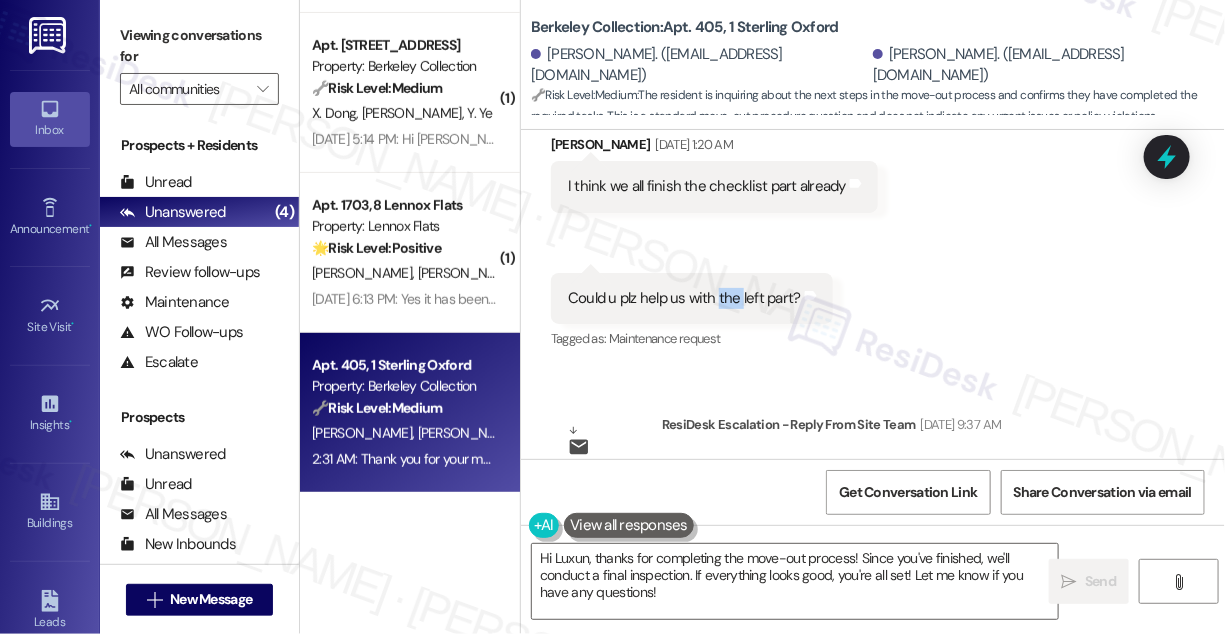 click on "Could u plz help us with the left part?" at bounding box center [684, 298] 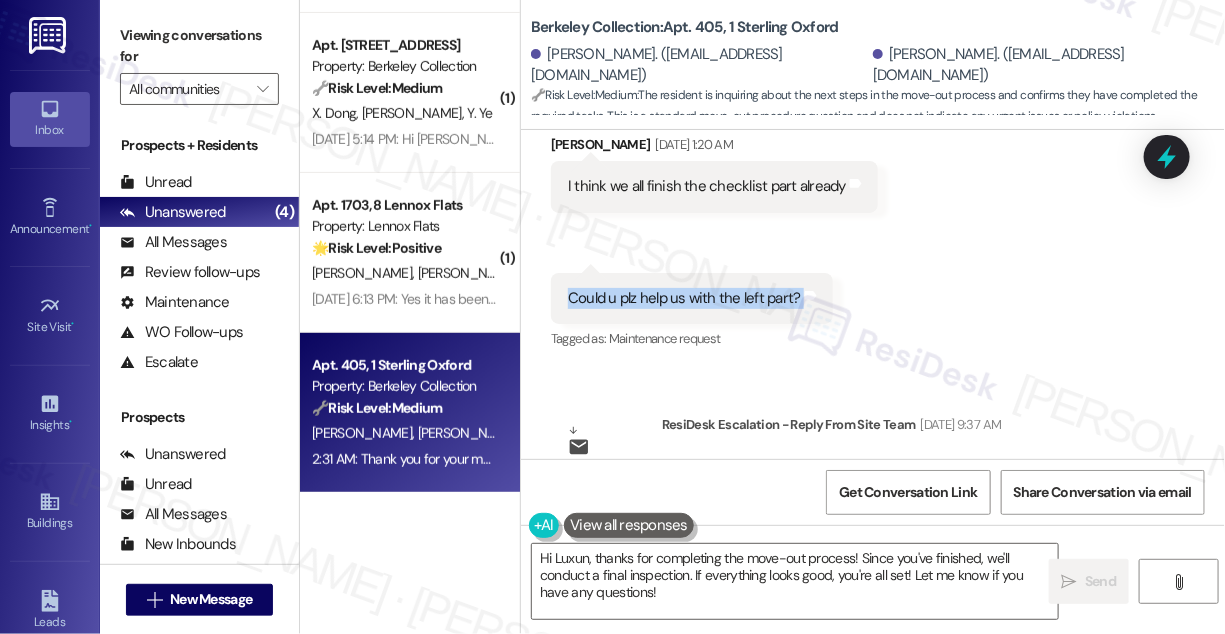 click on "Could u plz help us with the left part?" at bounding box center [684, 298] 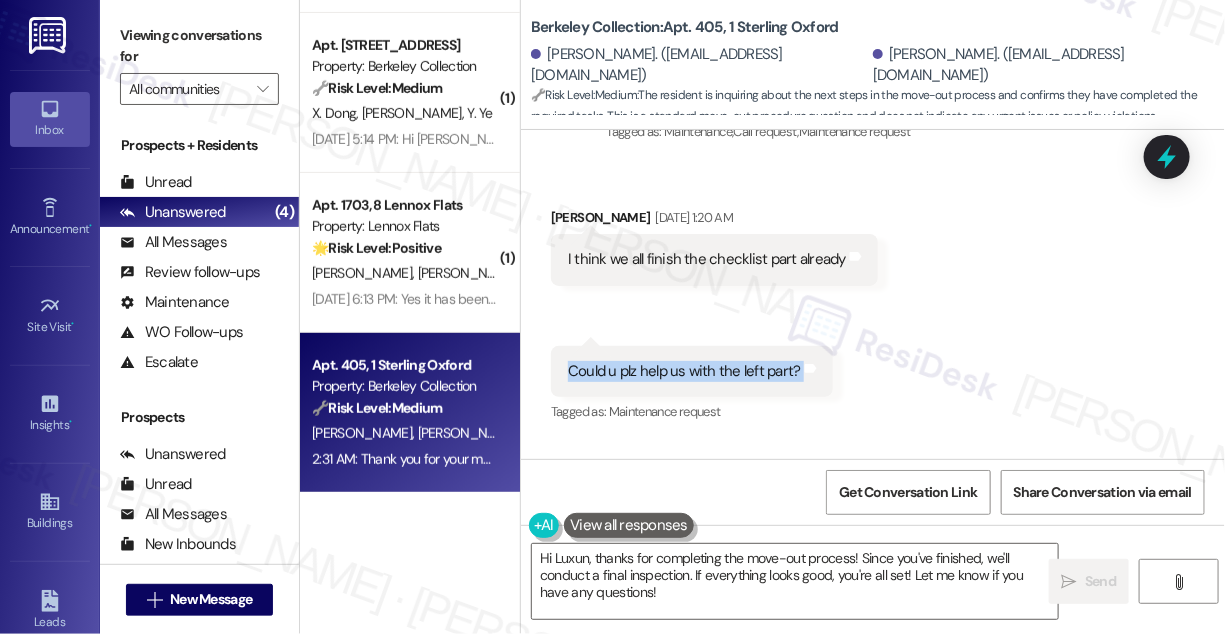 scroll, scrollTop: 5773, scrollLeft: 0, axis: vertical 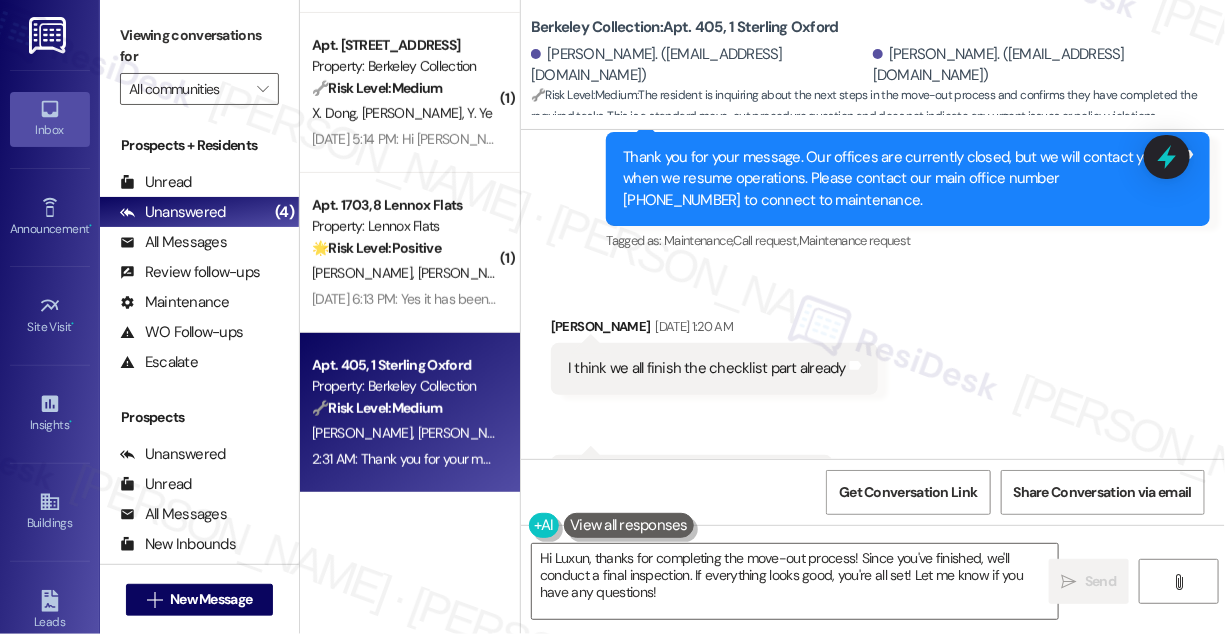 click on "I think we all finish the checklist part already" at bounding box center [707, 368] 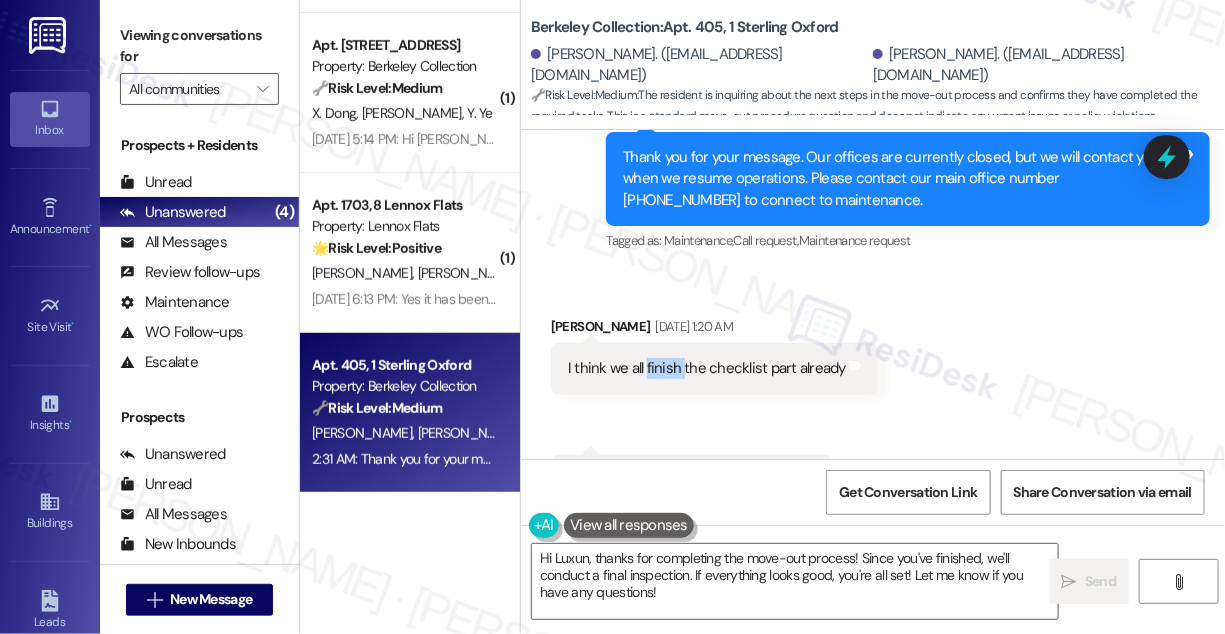 click on "I think we all finish the checklist part already" at bounding box center (707, 368) 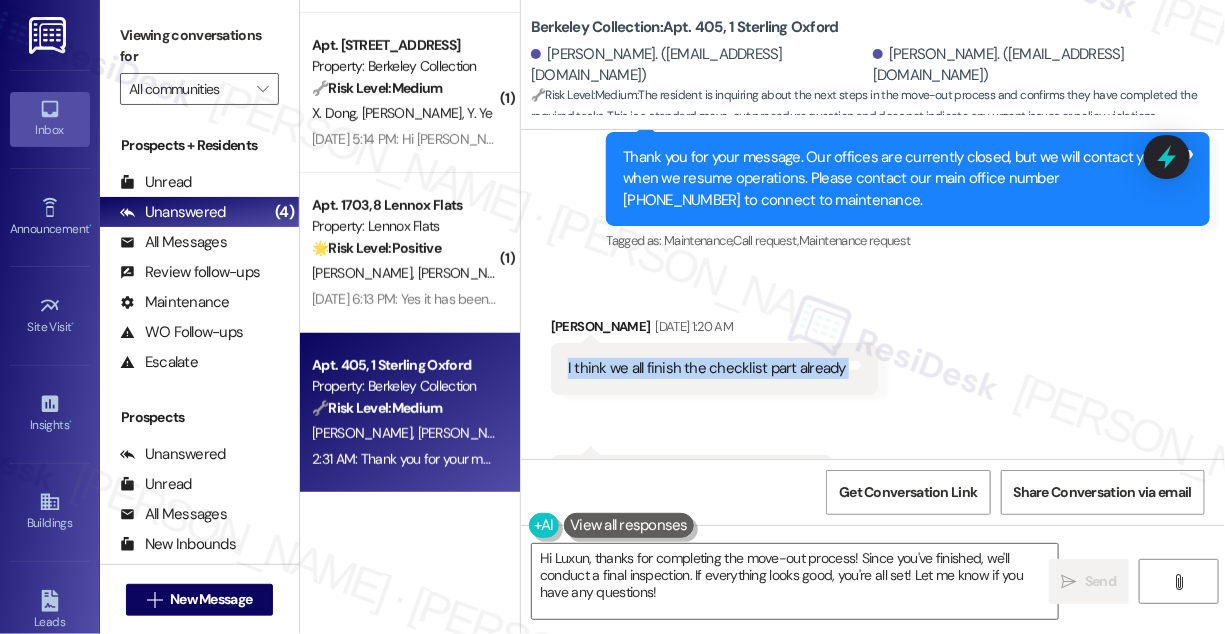 click on "I think we all finish the checklist part already" at bounding box center (707, 368) 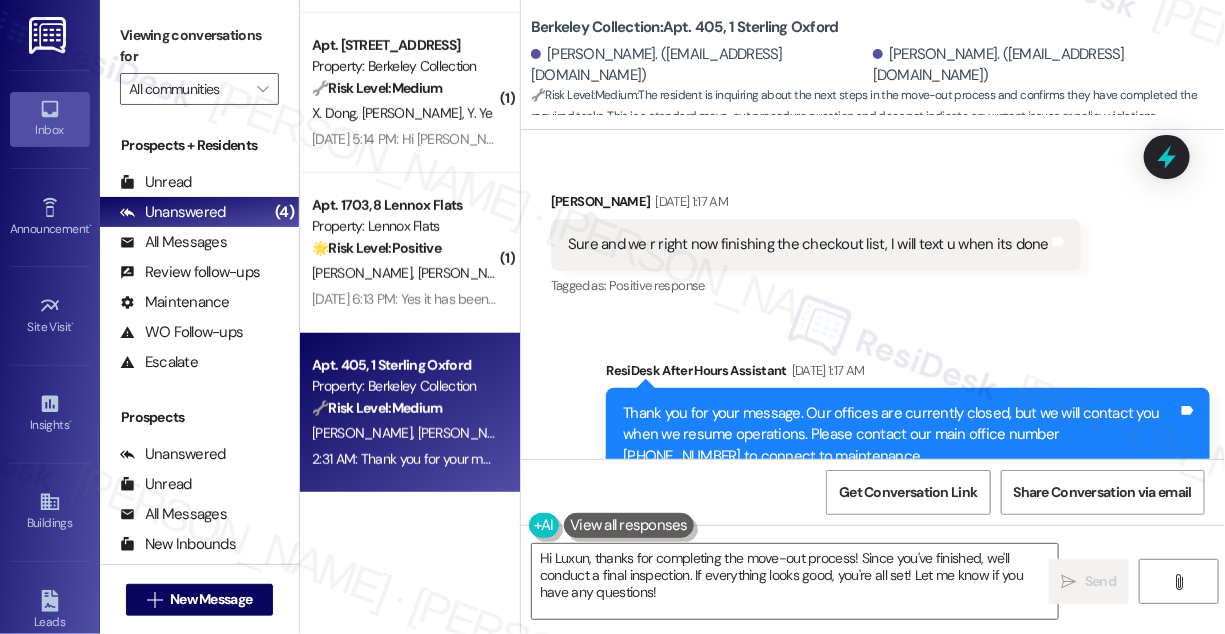 scroll, scrollTop: 5410, scrollLeft: 0, axis: vertical 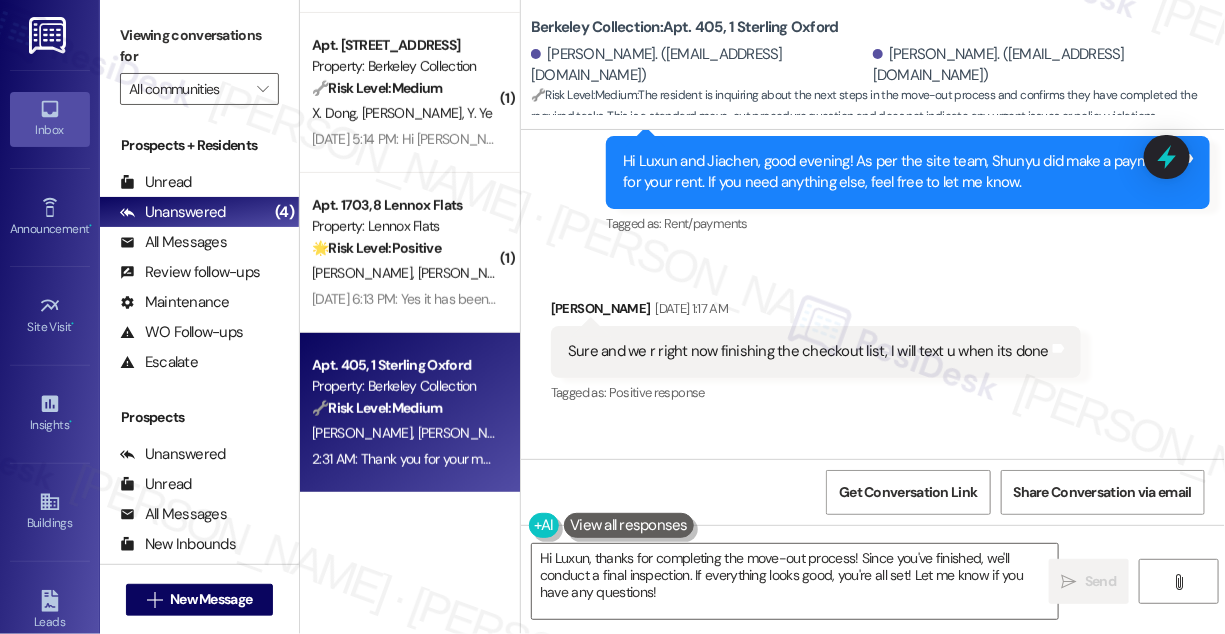 click on "Sure and we r right now finishing the checkout list, I will text u when its done  Tags and notes" at bounding box center [816, 351] 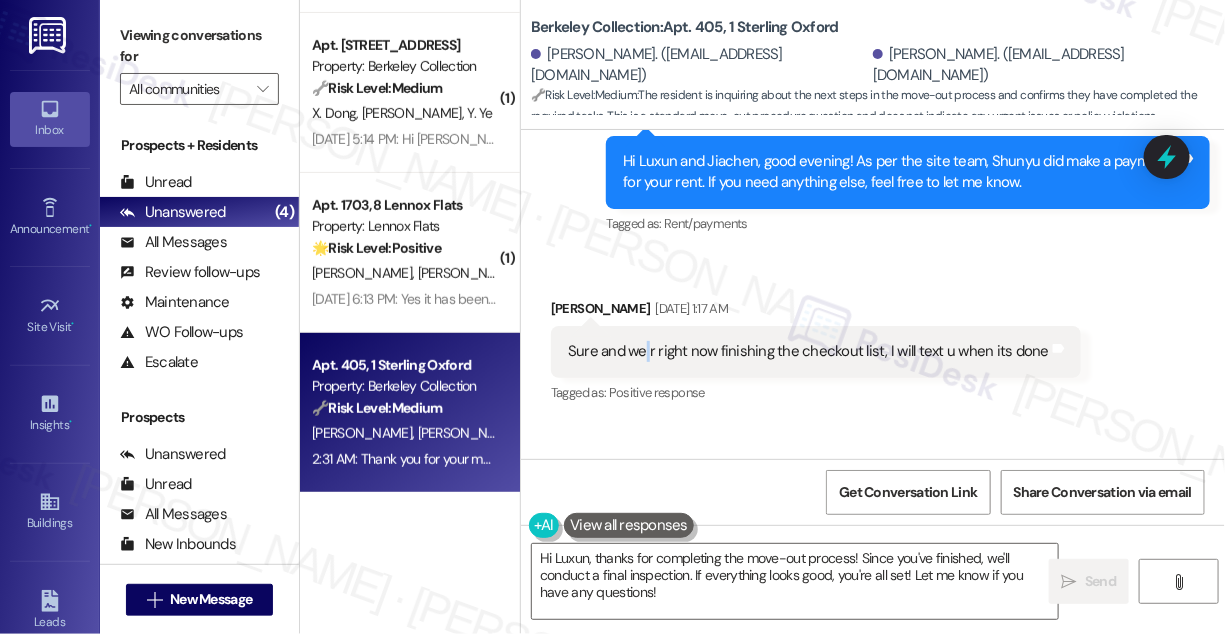click on "Sure and we r right now finishing the checkout list, I will text u when its done  Tags and notes" at bounding box center [816, 351] 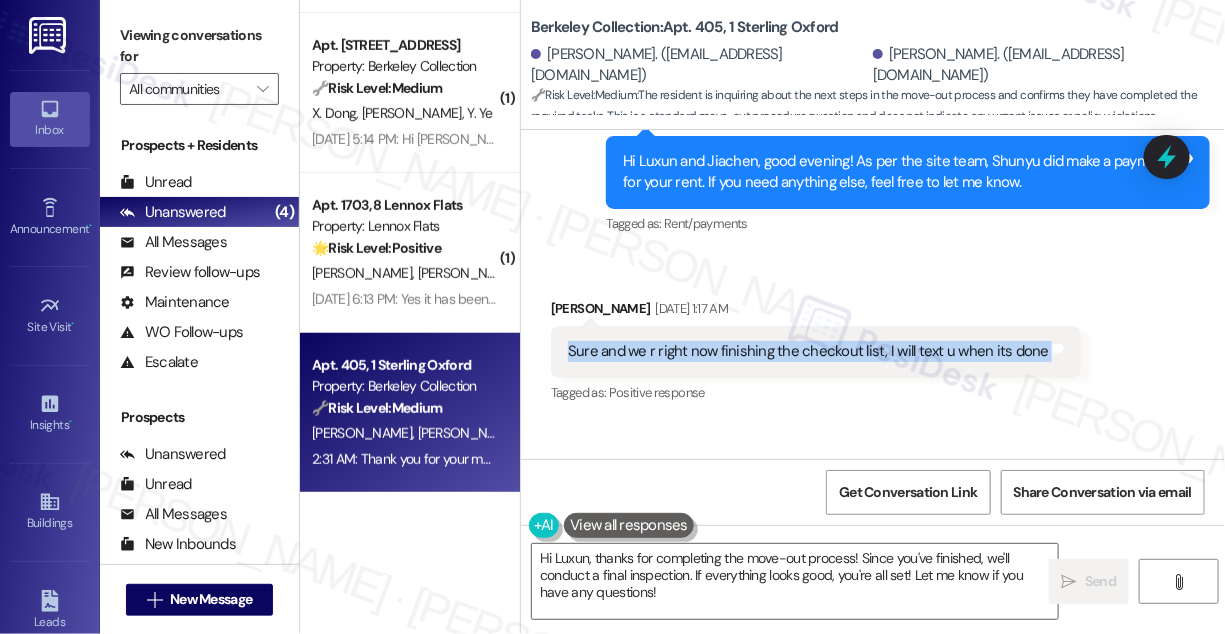 click on "Sure and we r right now finishing the checkout list, I will text u when its done  Tags and notes" at bounding box center [816, 351] 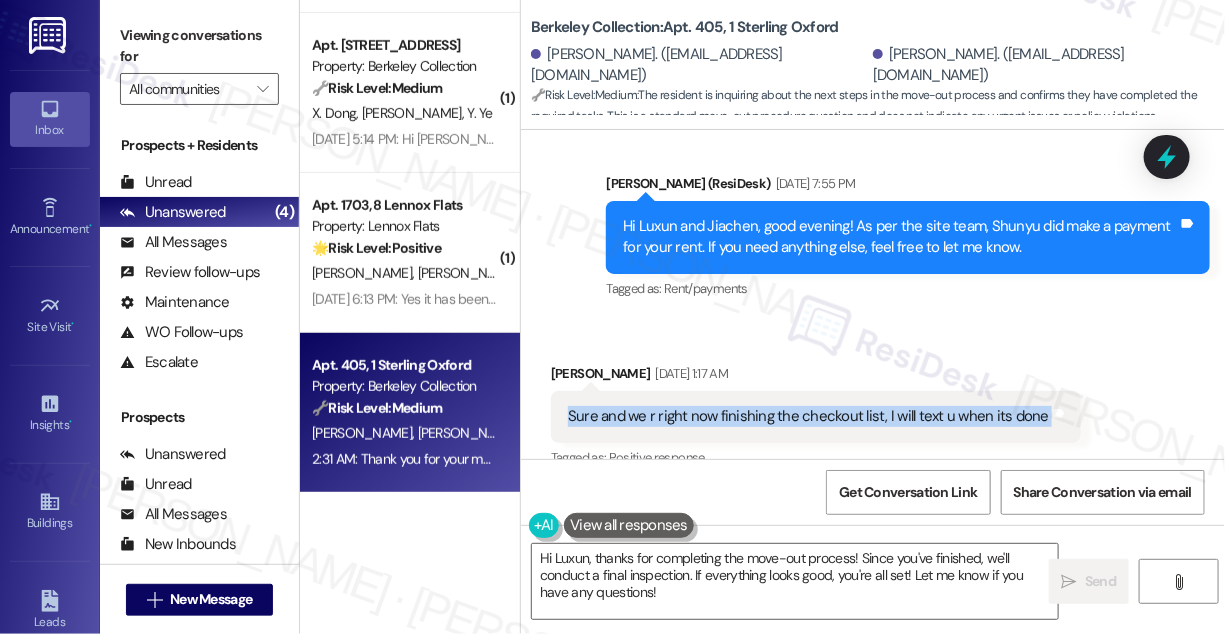 scroll, scrollTop: 5319, scrollLeft: 0, axis: vertical 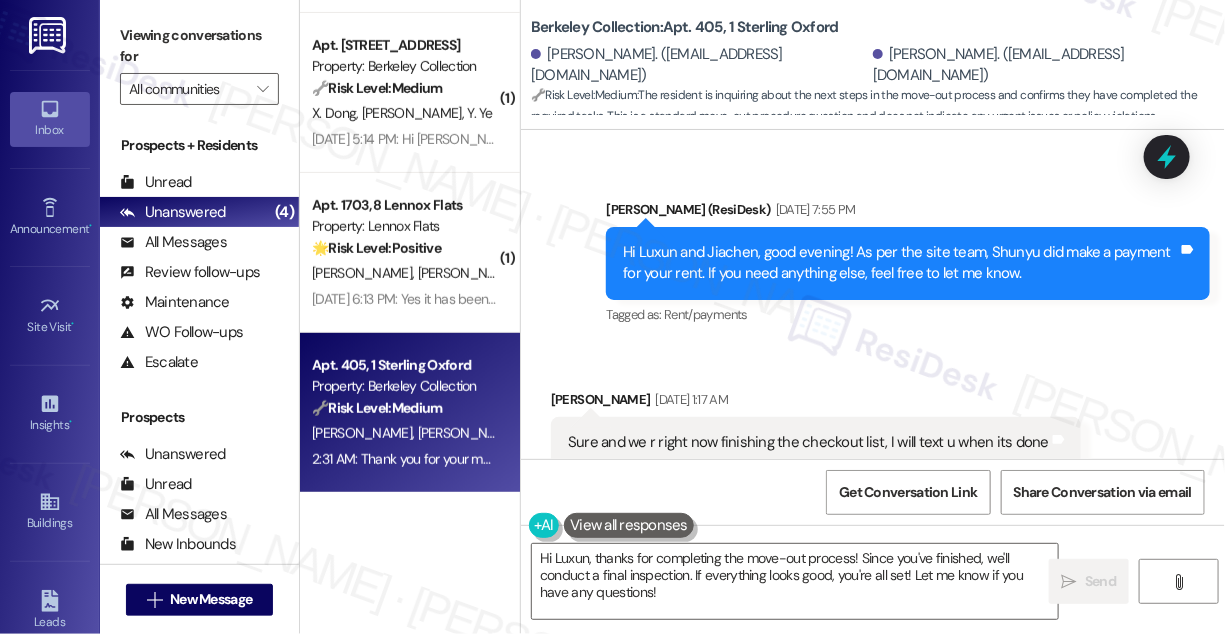 click on "Hi Luxun and Jiachen, good evening! As per the site team, Shunyu did make a payment for your rent. If you need anything else, feel free to let me know." at bounding box center (900, 263) 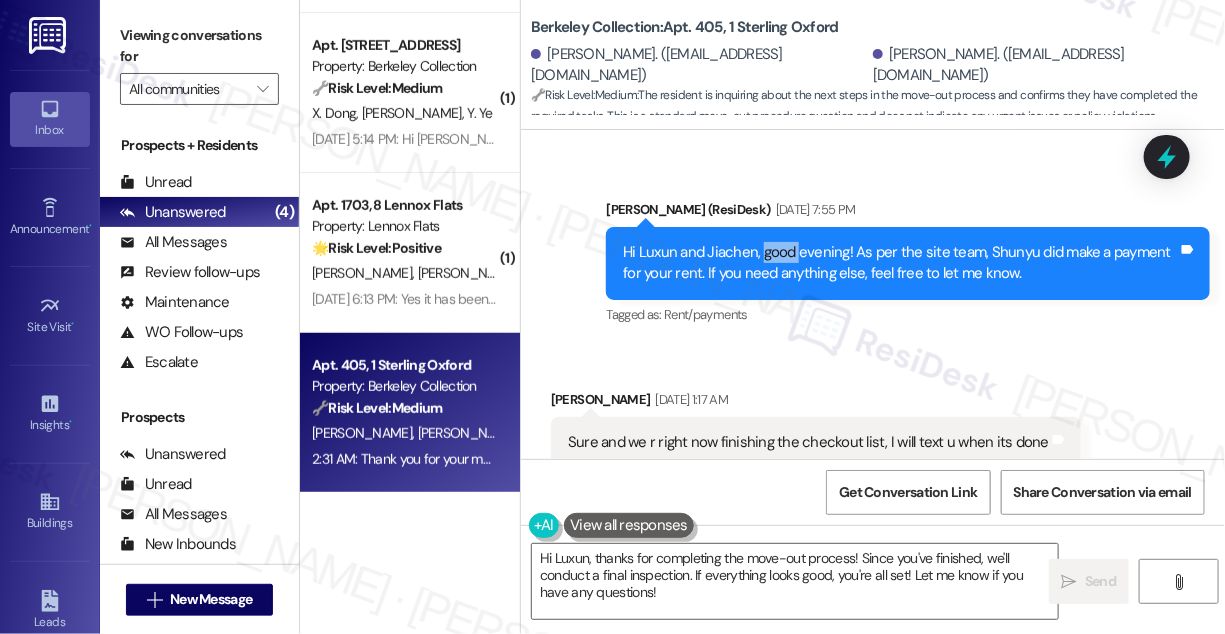 click on "Hi Luxun and Jiachen, good evening! As per the site team, Shunyu did make a payment for your rent. If you need anything else, feel free to let me know." at bounding box center (900, 263) 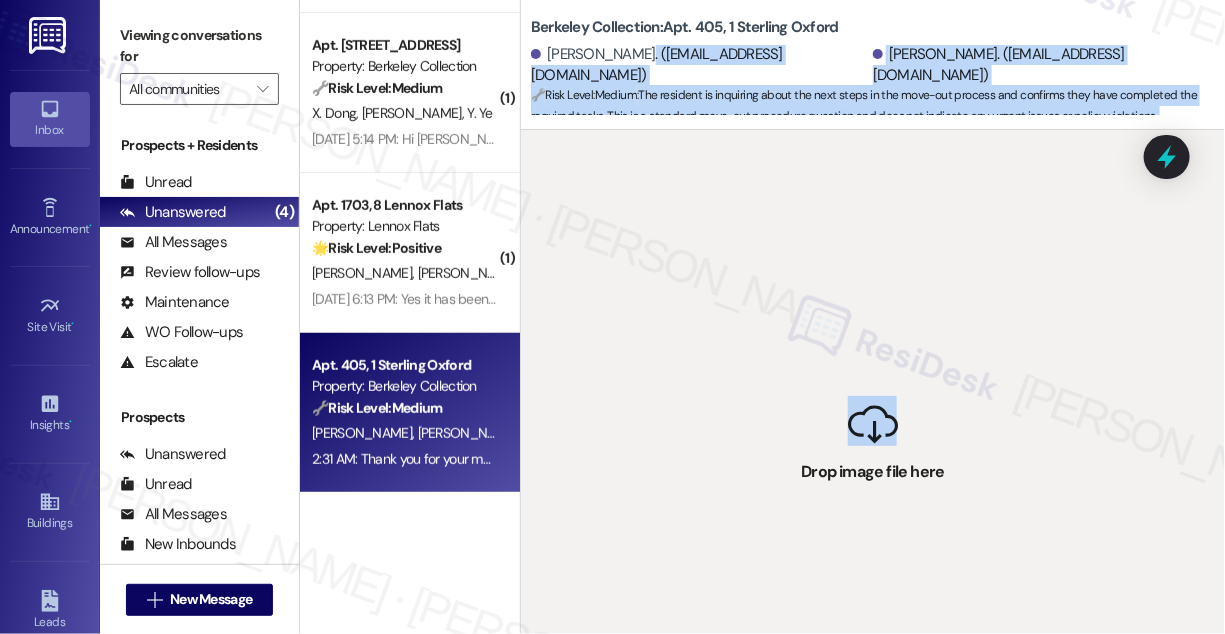 drag, startPoint x: 840, startPoint y: 432, endPoint x: 706, endPoint y: 49, distance: 405.7647 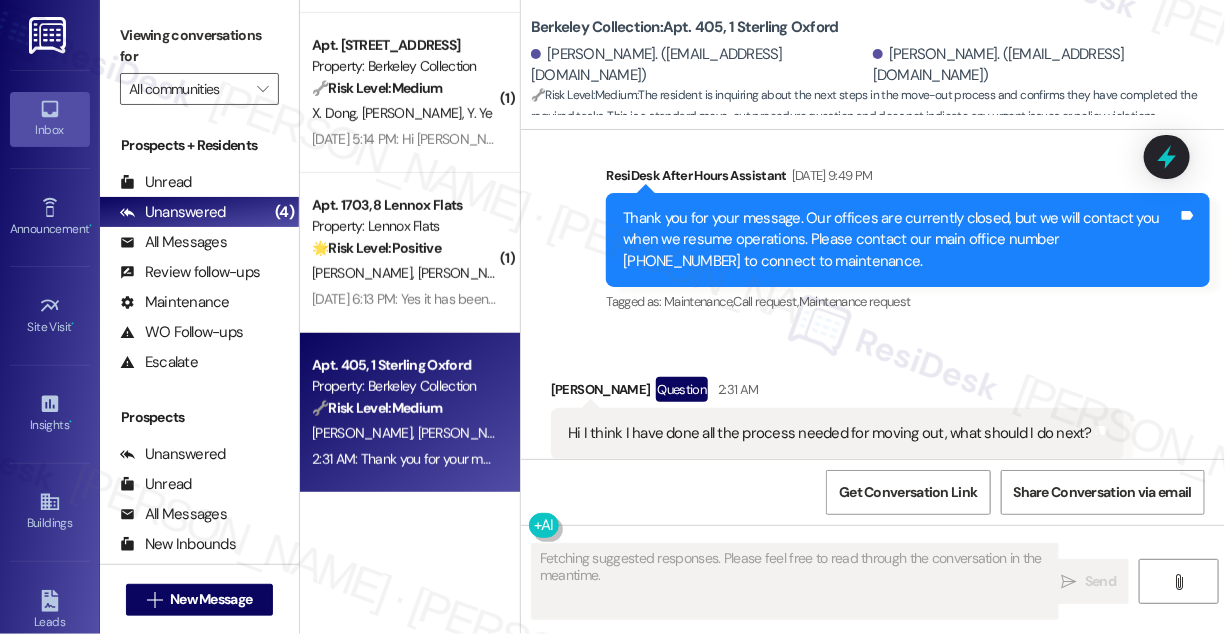 click on "Thank you for your message. Our offices are currently closed, but we will contact you when we resume operations. Please contact our main office number [PHONE_NUMBER] to connect to maintenance." at bounding box center (900, 240) 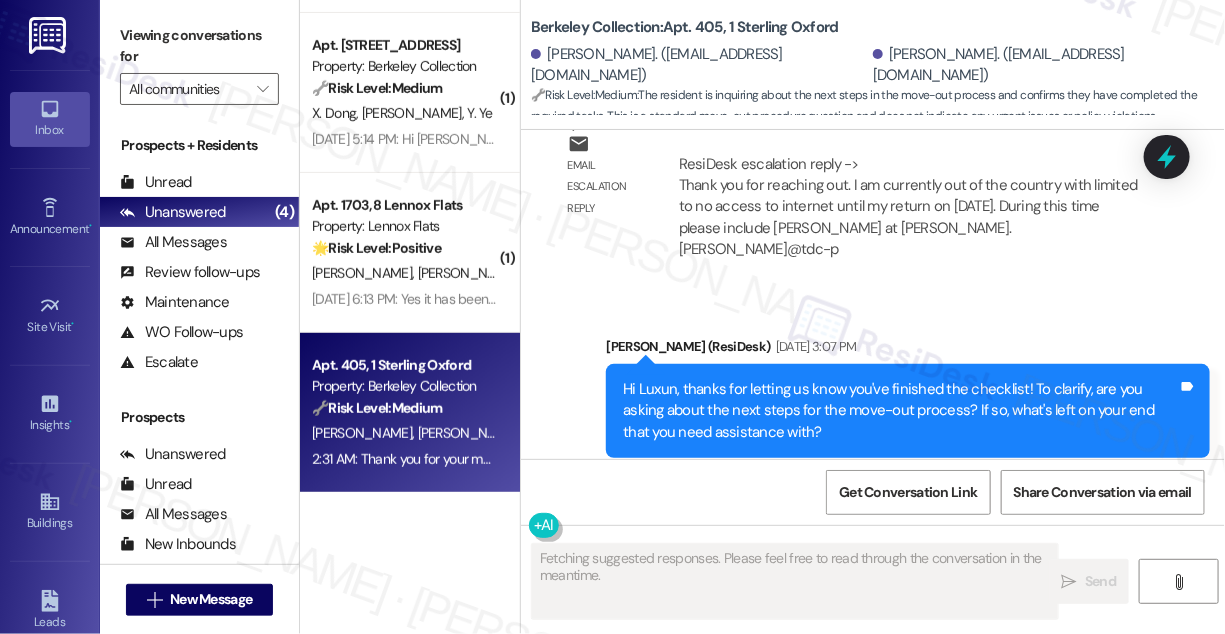 scroll, scrollTop: 5894, scrollLeft: 0, axis: vertical 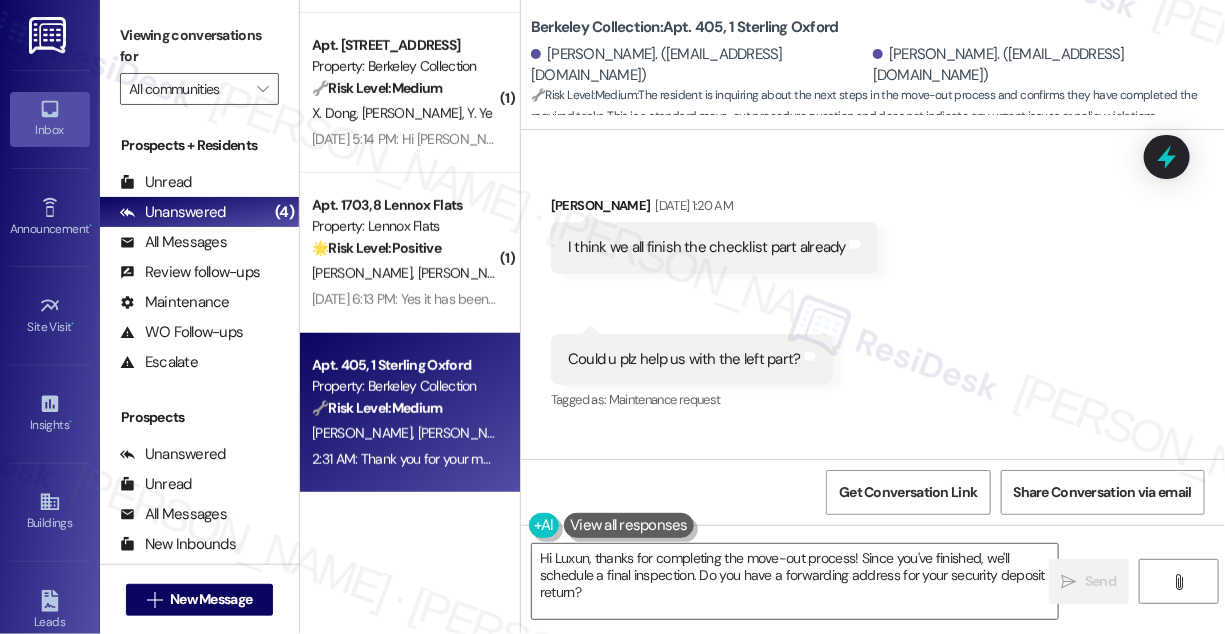 click on "I think we all finish the checklist part already" at bounding box center (707, 247) 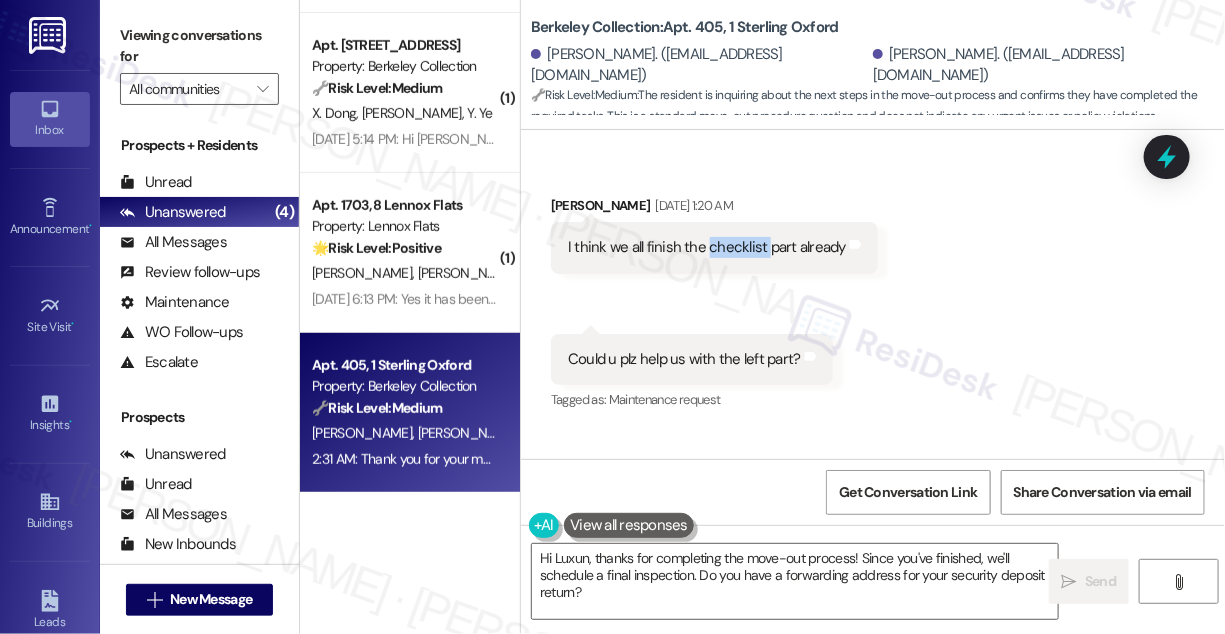 click on "I think we all finish the checklist part already" at bounding box center [707, 247] 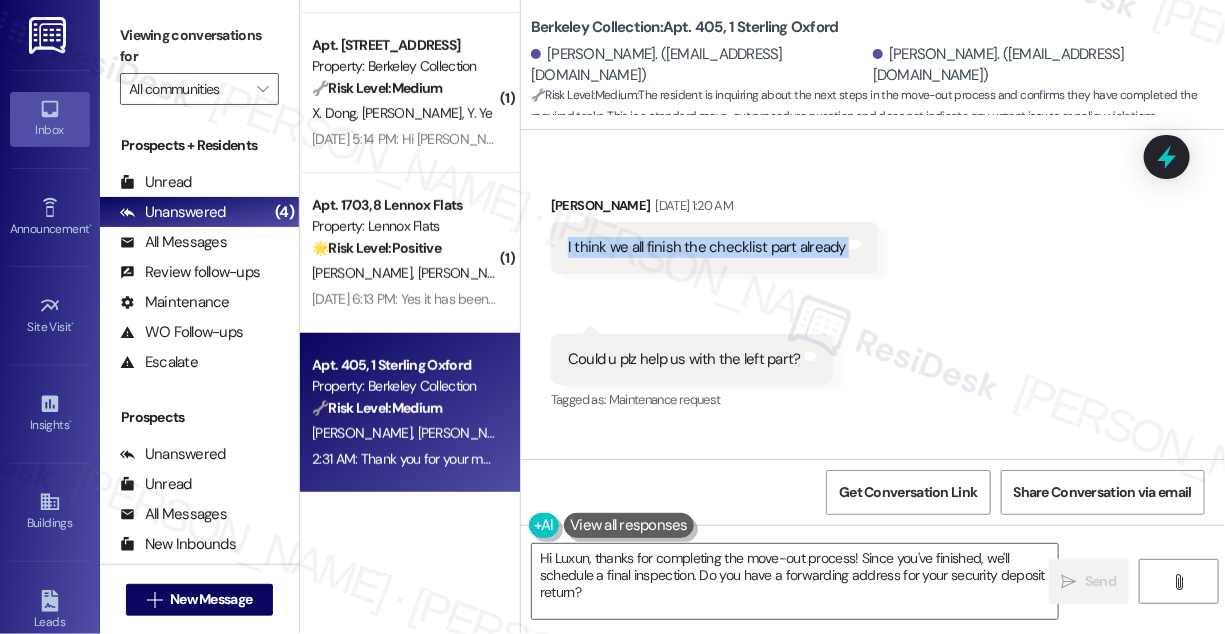 click on "I think we all finish the checklist part already" at bounding box center (707, 247) 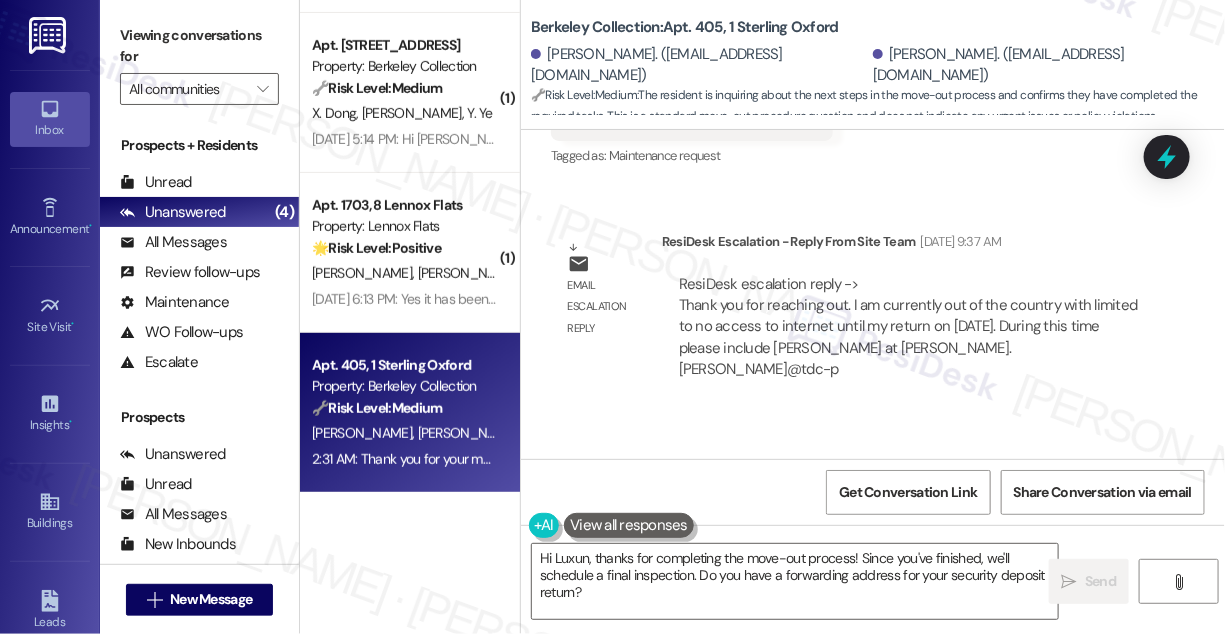 scroll, scrollTop: 6167, scrollLeft: 0, axis: vertical 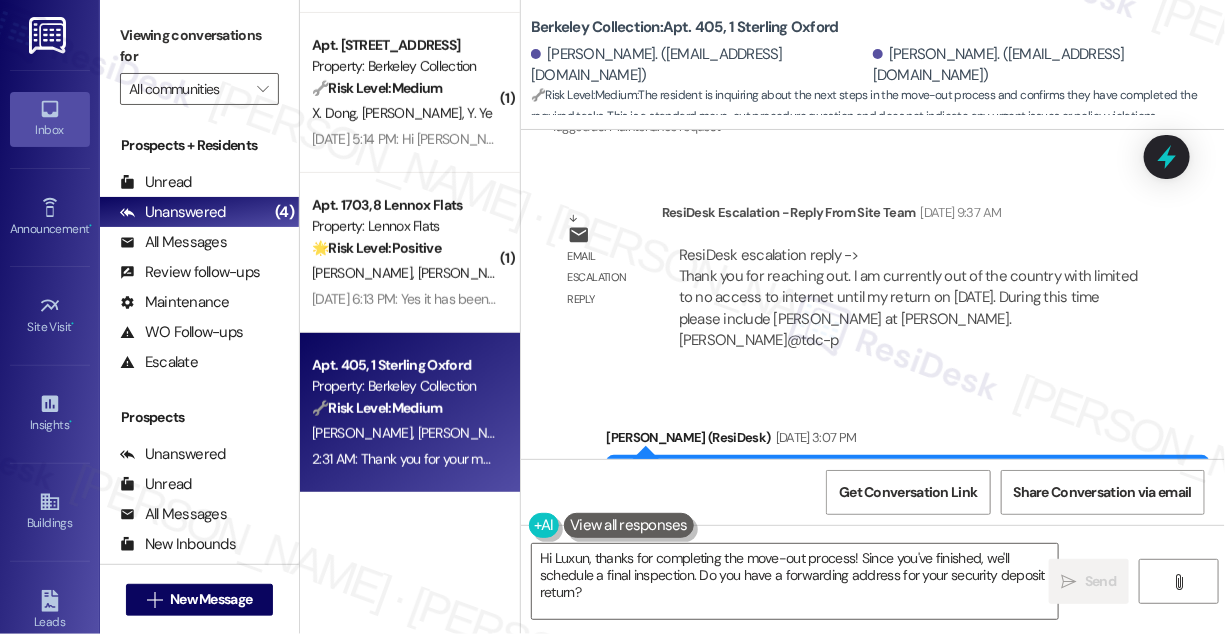click on "ResiDesk escalation reply ->
Thank you for reaching out. I am currently out of the country with limited to no access to internet until my return on [DATE]. During this time please include [PERSON_NAME] at [PERSON_NAME].[PERSON_NAME]@tdc-p ResiDesk escalation reply ->
Thank you for reaching out. I am currently out of the country with limited to no access to internet until my return on [DATE]. During this time please include [PERSON_NAME] at [PERSON_NAME].[PERSON_NAME]@tdc-p" at bounding box center (908, 298) 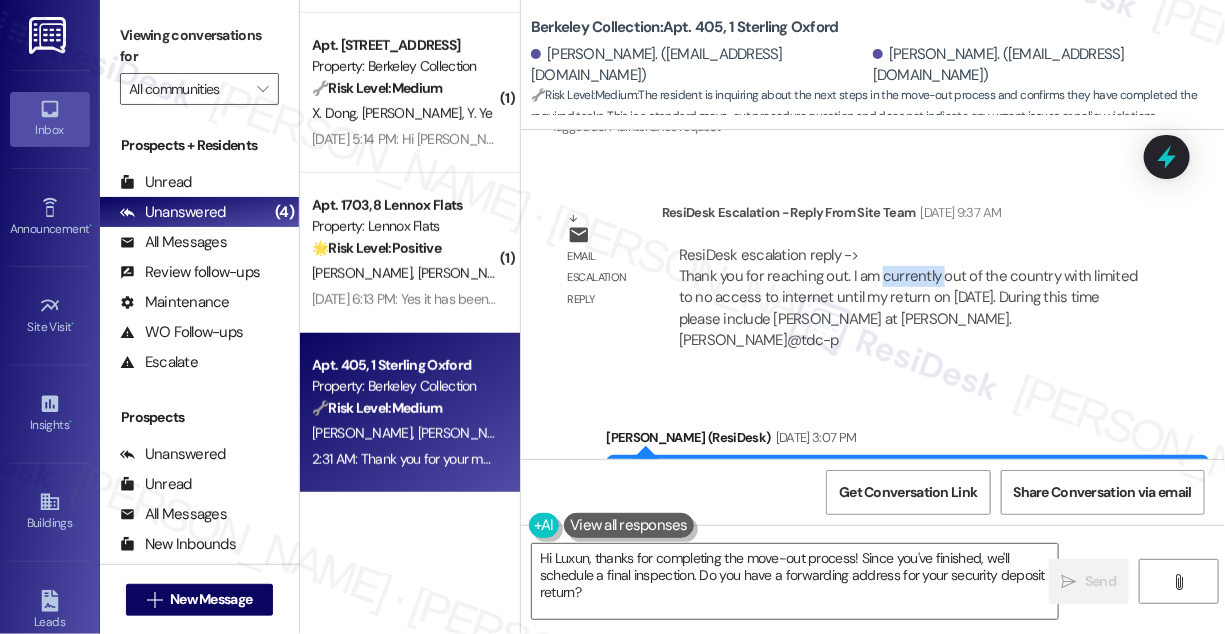 click on "ResiDesk escalation reply ->
Thank you for reaching out. I am currently out of the country with limited to no access to internet until my return on [DATE]. During this time please include [PERSON_NAME] at [PERSON_NAME].[PERSON_NAME]@tdc-p ResiDesk escalation reply ->
Thank you for reaching out. I am currently out of the country with limited to no access to internet until my return on [DATE]. During this time please include [PERSON_NAME] at [PERSON_NAME].[PERSON_NAME]@tdc-p" at bounding box center [908, 298] 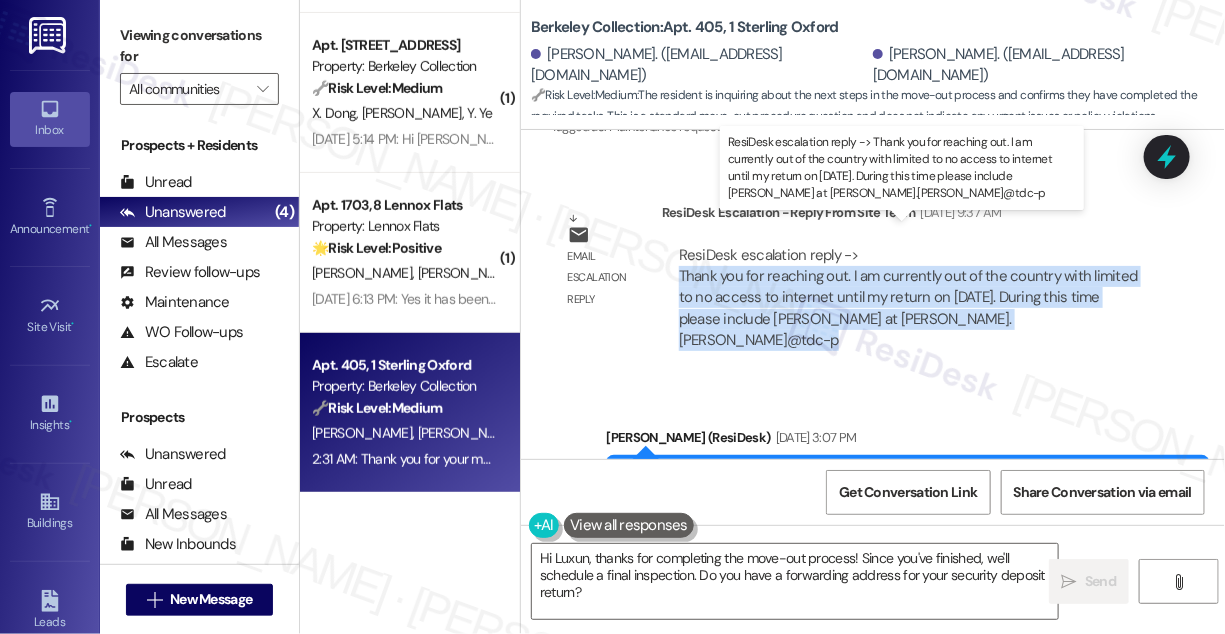 click on "ResiDesk escalation reply ->
Thank you for reaching out. I am currently out of the country with limited to no access to internet until my return on [DATE]. During this time please include [PERSON_NAME] at [PERSON_NAME].[PERSON_NAME]@tdc-p ResiDesk escalation reply ->
Thank you for reaching out. I am currently out of the country with limited to no access to internet until my return on [DATE]. During this time please include [PERSON_NAME] at [PERSON_NAME].[PERSON_NAME]@tdc-p" at bounding box center [908, 298] 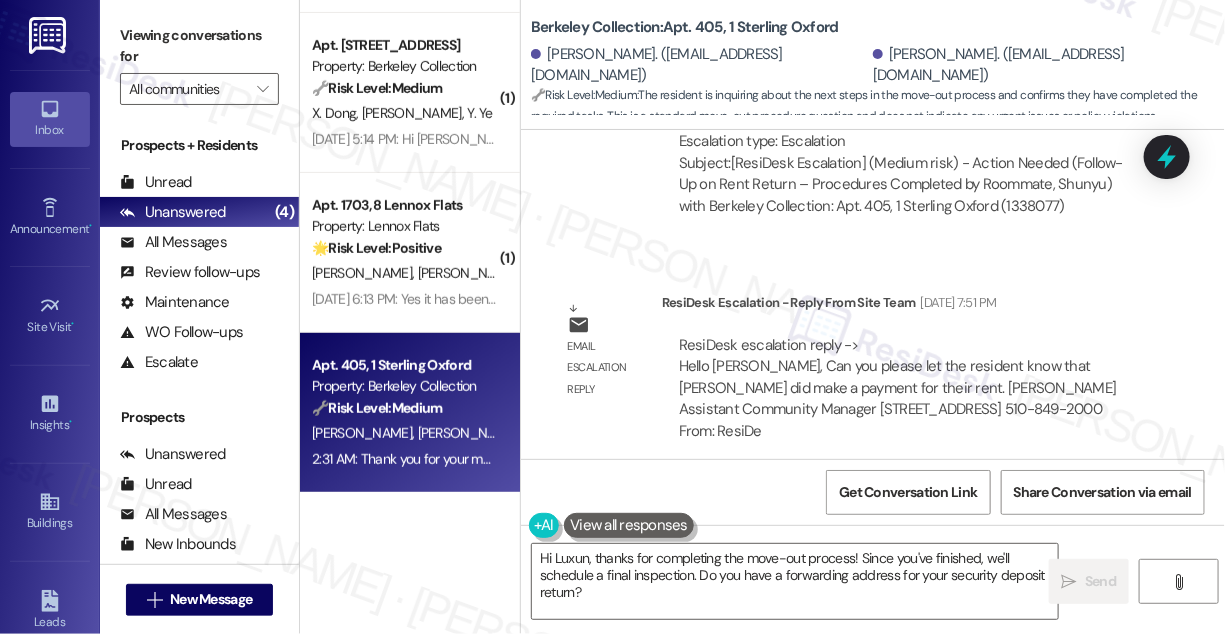 scroll, scrollTop: 4894, scrollLeft: 0, axis: vertical 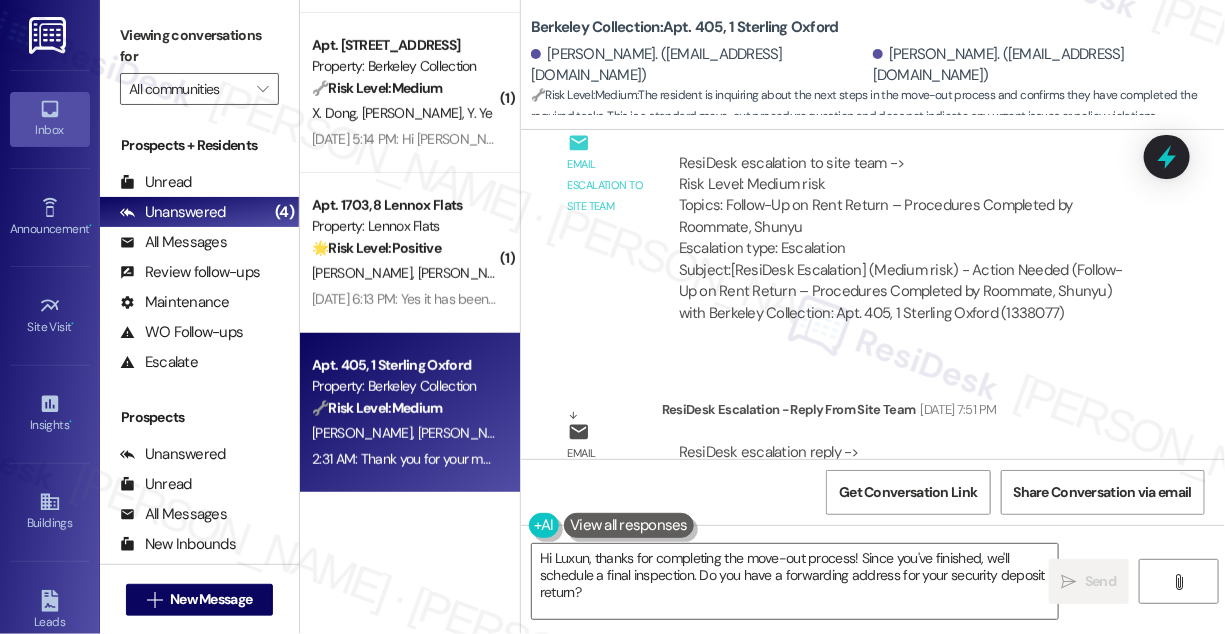 click on "ResiDesk escalation to site team ->
Risk Level: Medium risk
Topics: Follow-Up on Rent Return – Procedures Completed by Roommate, Shunyu
Escalation type: Escalation" at bounding box center [908, 206] 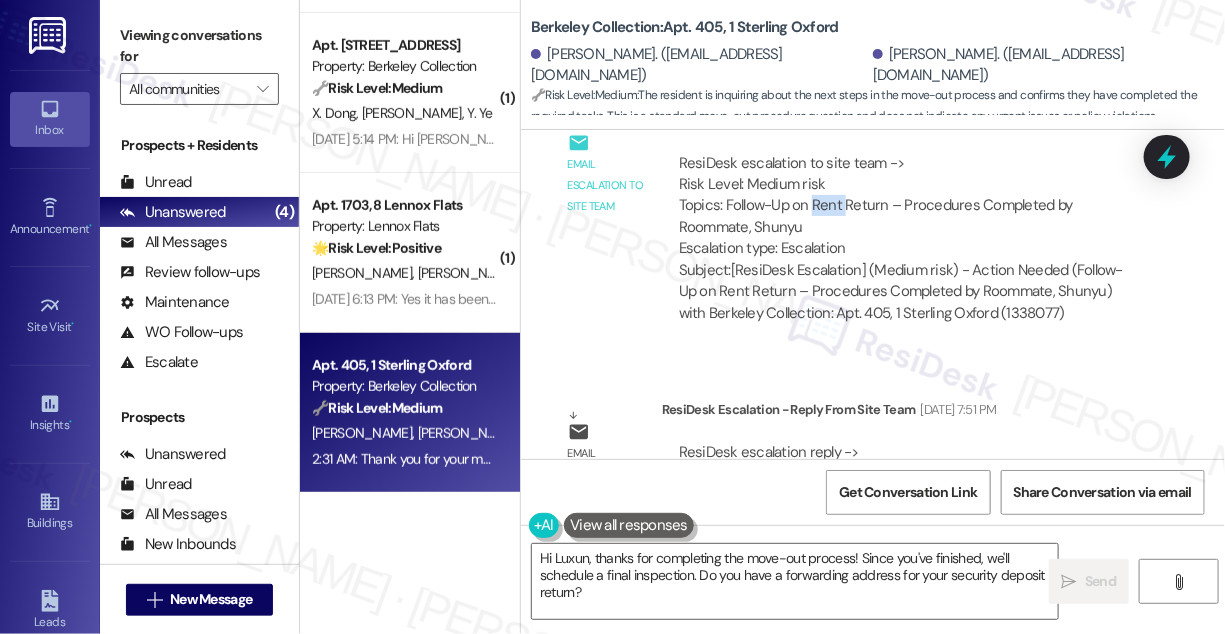 click on "ResiDesk escalation to site team ->
Risk Level: Medium risk
Topics: Follow-Up on Rent Return – Procedures Completed by Roommate, Shunyu
Escalation type: Escalation" at bounding box center [908, 206] 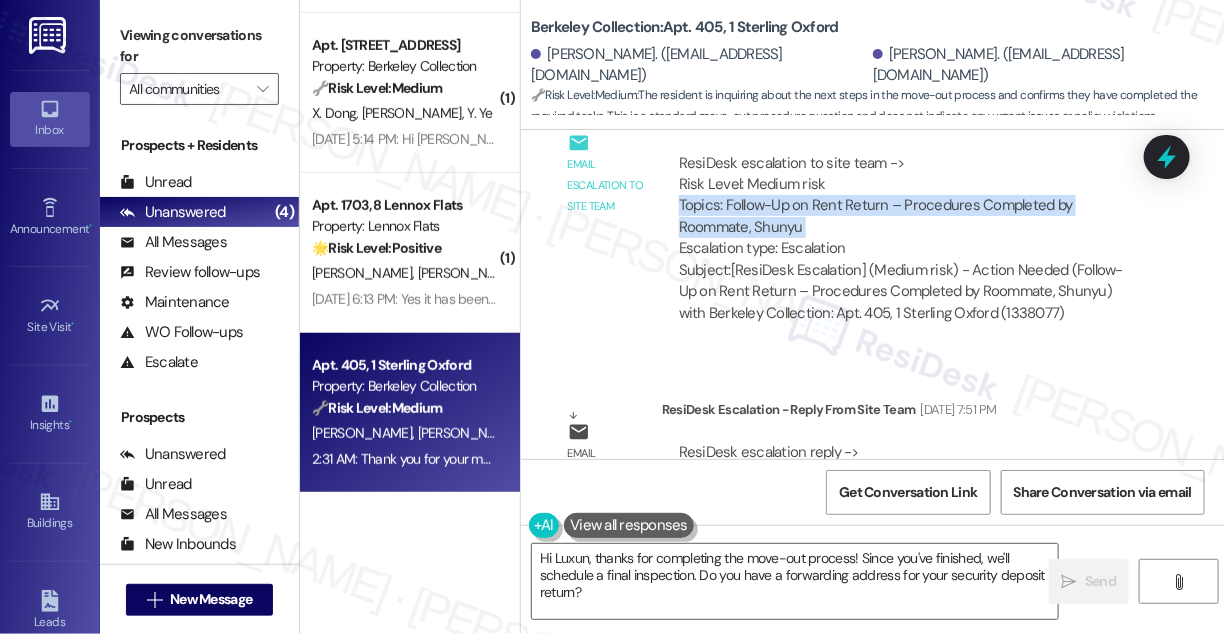click on "ResiDesk escalation to site team ->
Risk Level: Medium risk
Topics: Follow-Up on Rent Return – Procedures Completed by Roommate, Shunyu
Escalation type: Escalation" at bounding box center [908, 206] 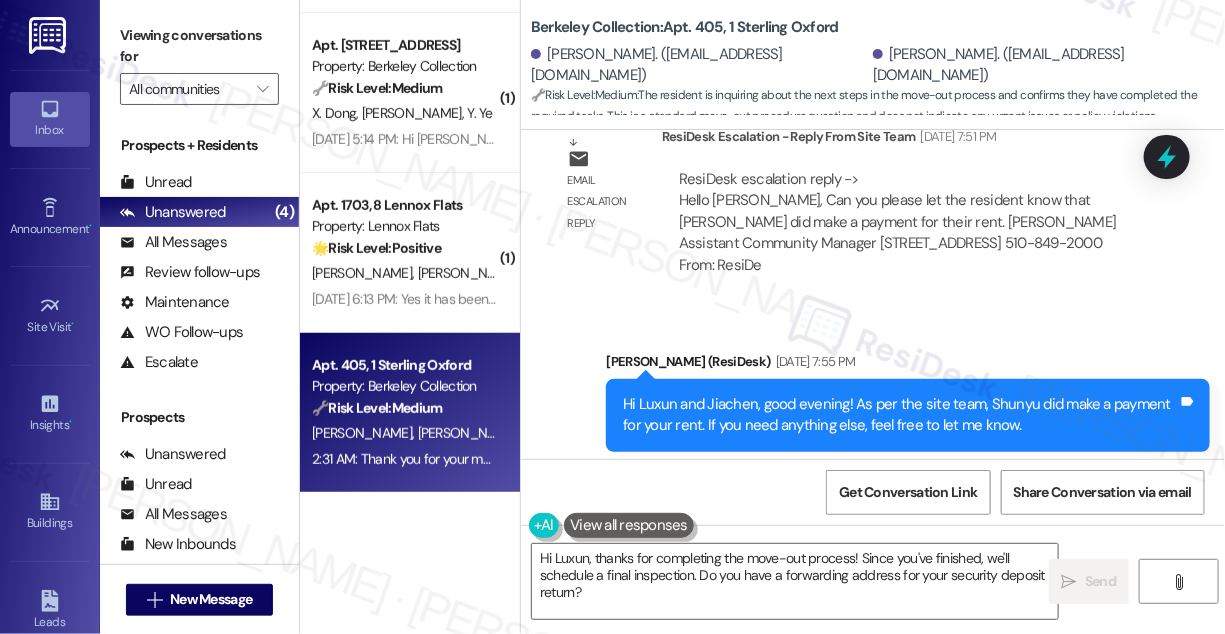 scroll, scrollTop: 5440, scrollLeft: 0, axis: vertical 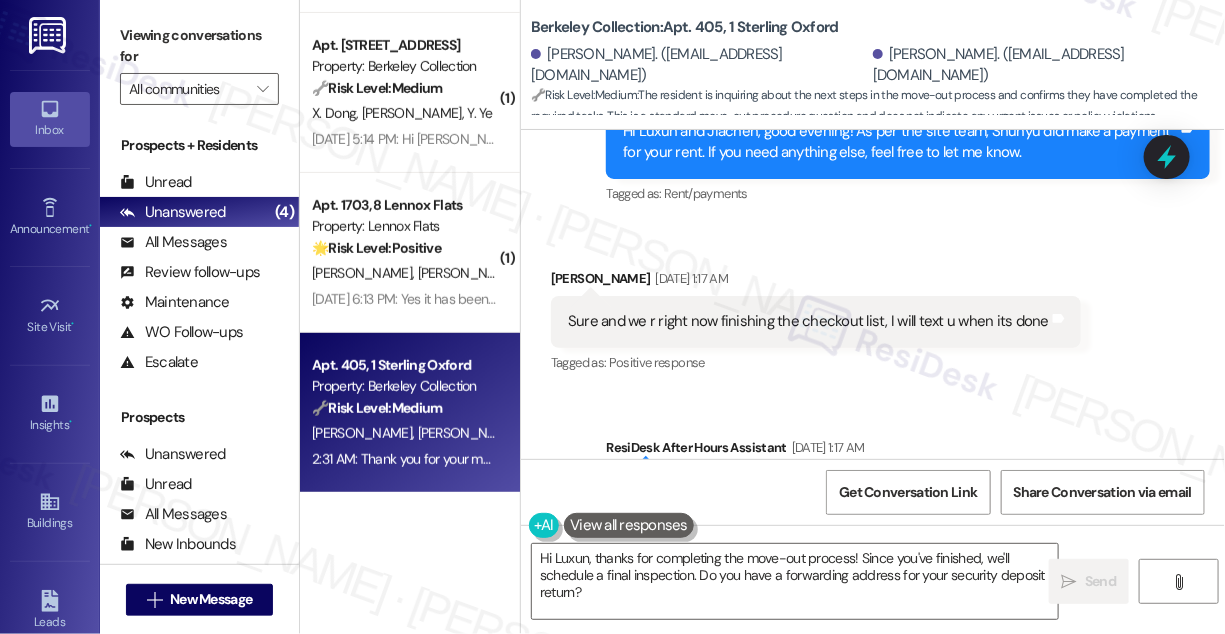 click on "Sure and we r right now finishing the checkout list, I will text u when its done" at bounding box center (808, 321) 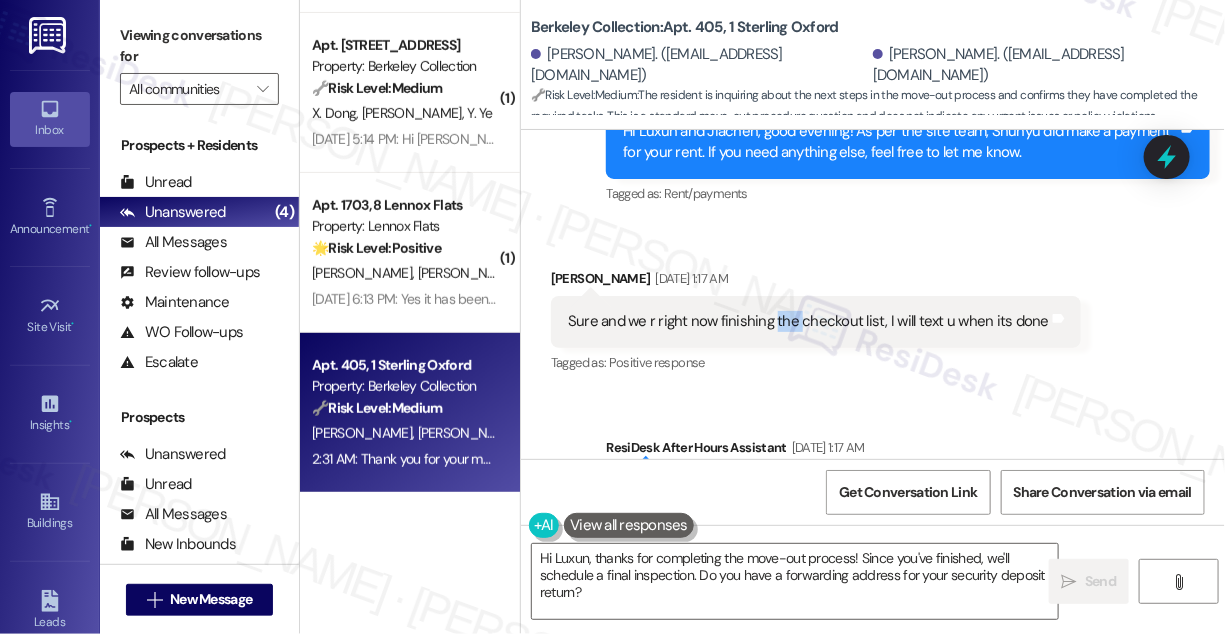 click on "Sure and we r right now finishing the checkout list, I will text u when its done" at bounding box center [808, 321] 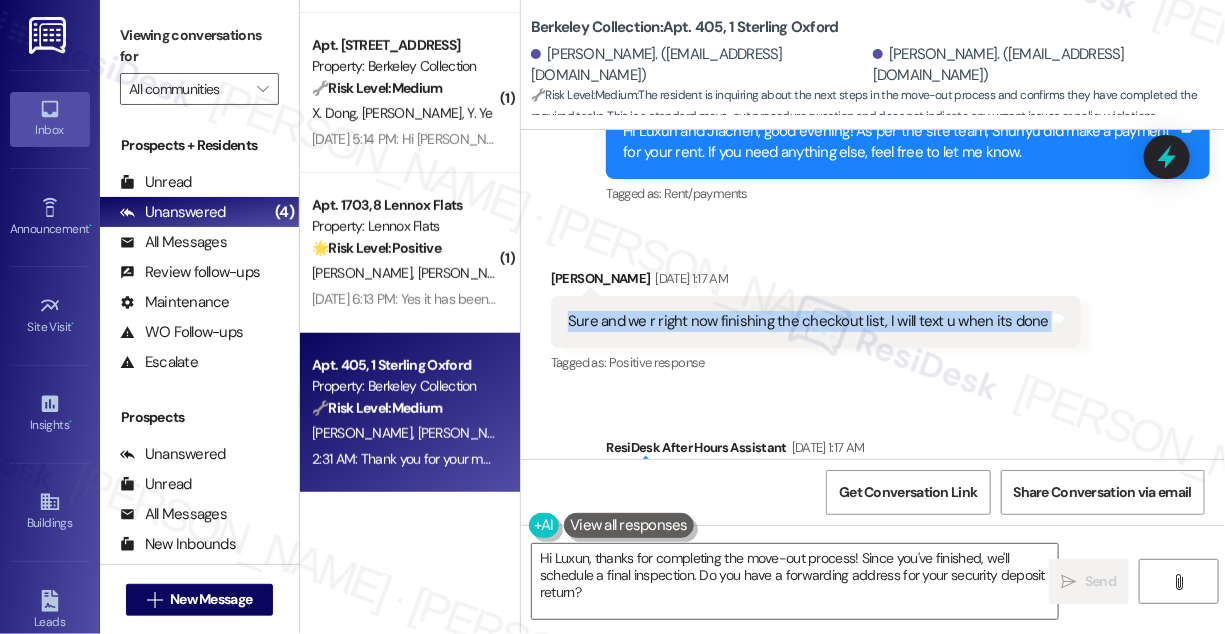 click on "Sure and we r right now finishing the checkout list, I will text u when its done" at bounding box center (808, 321) 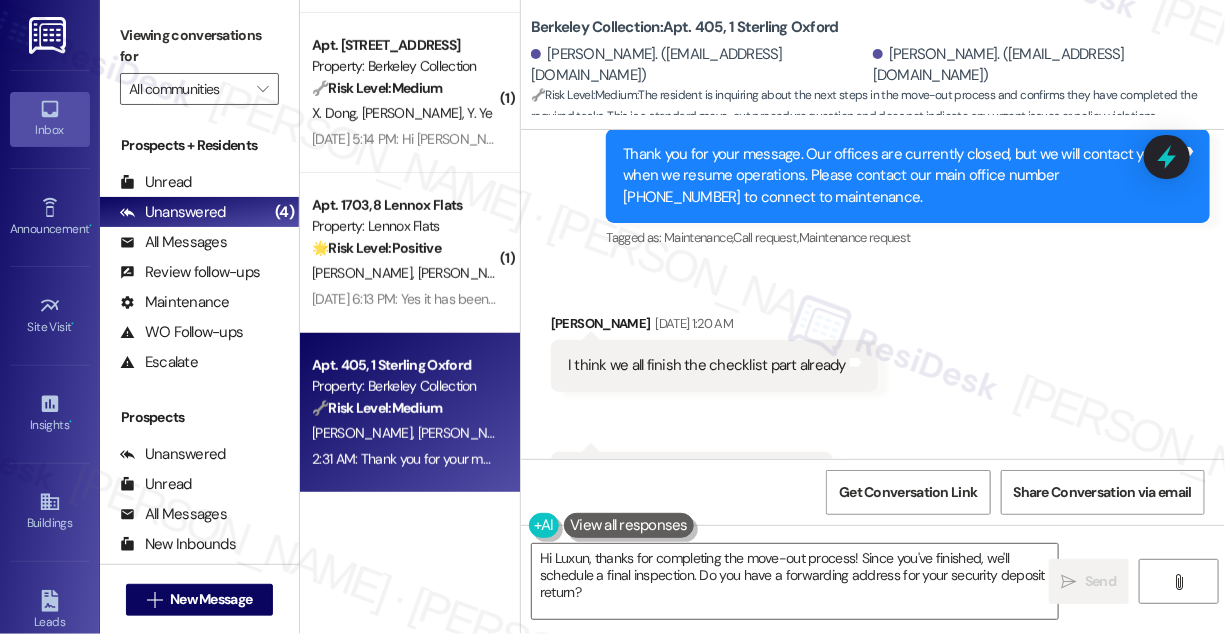 scroll, scrollTop: 5803, scrollLeft: 0, axis: vertical 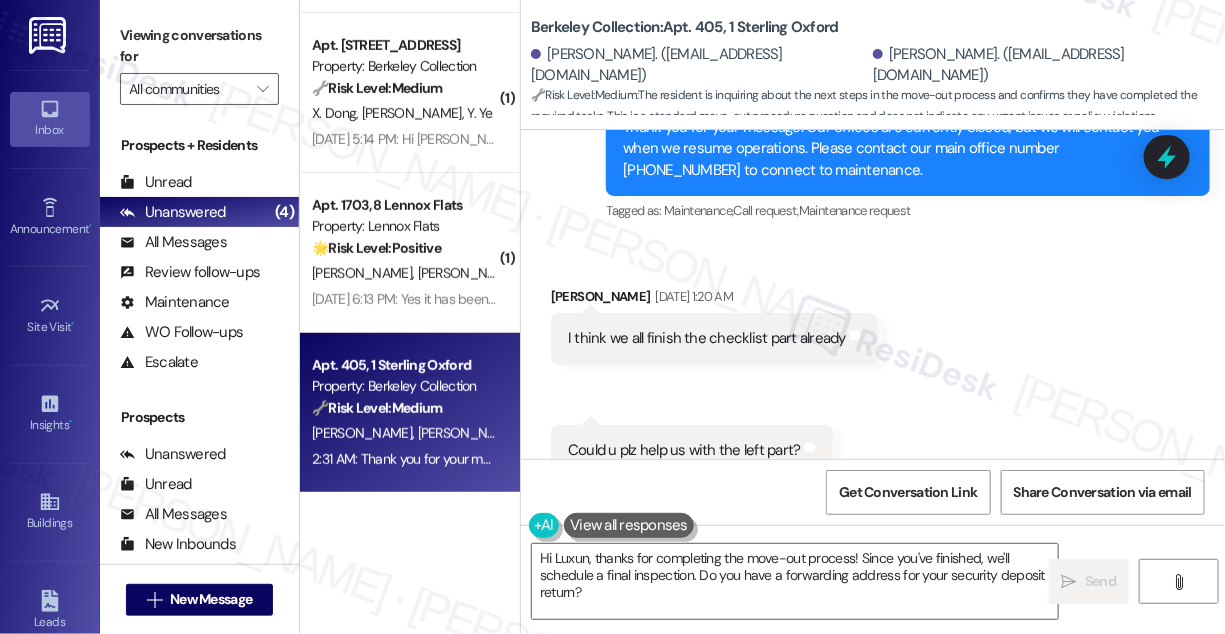 click on "I think we all finish the checklist part already" at bounding box center [707, 338] 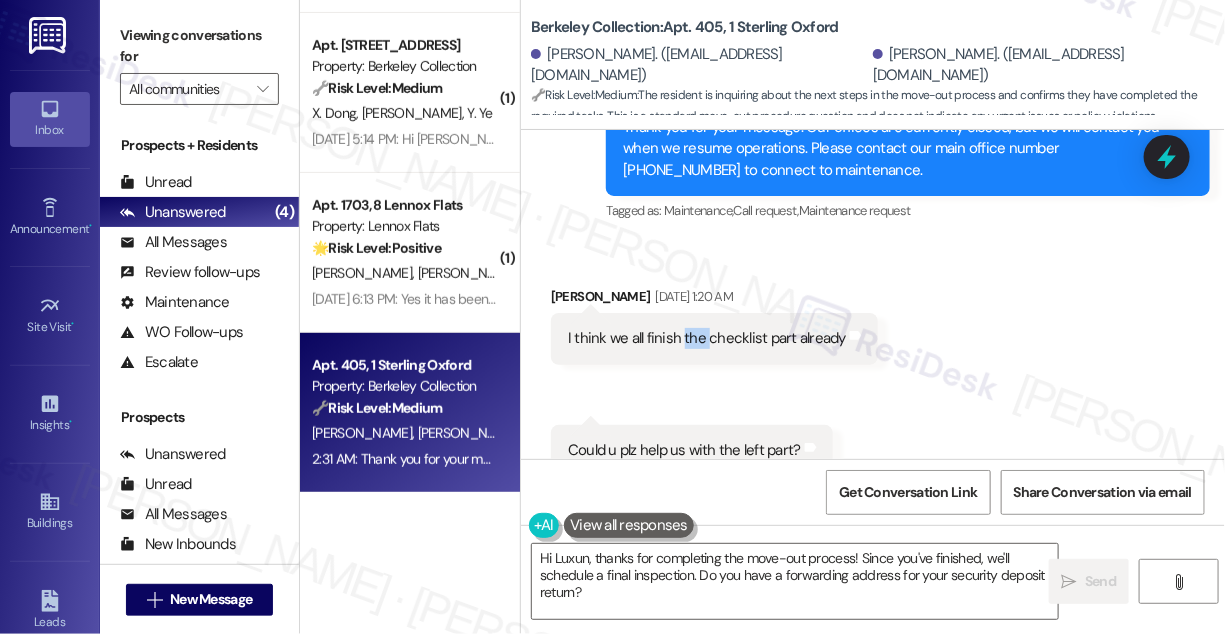 click on "I think we all finish the checklist part already" at bounding box center [707, 338] 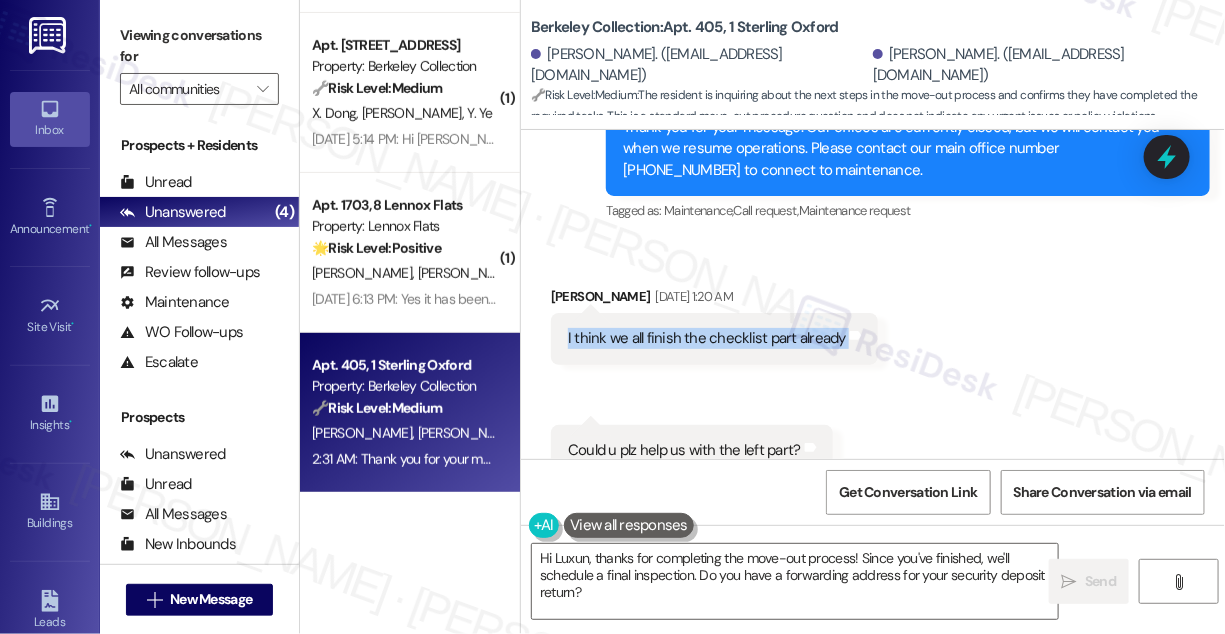 click on "I think we all finish the checklist part already" at bounding box center (707, 338) 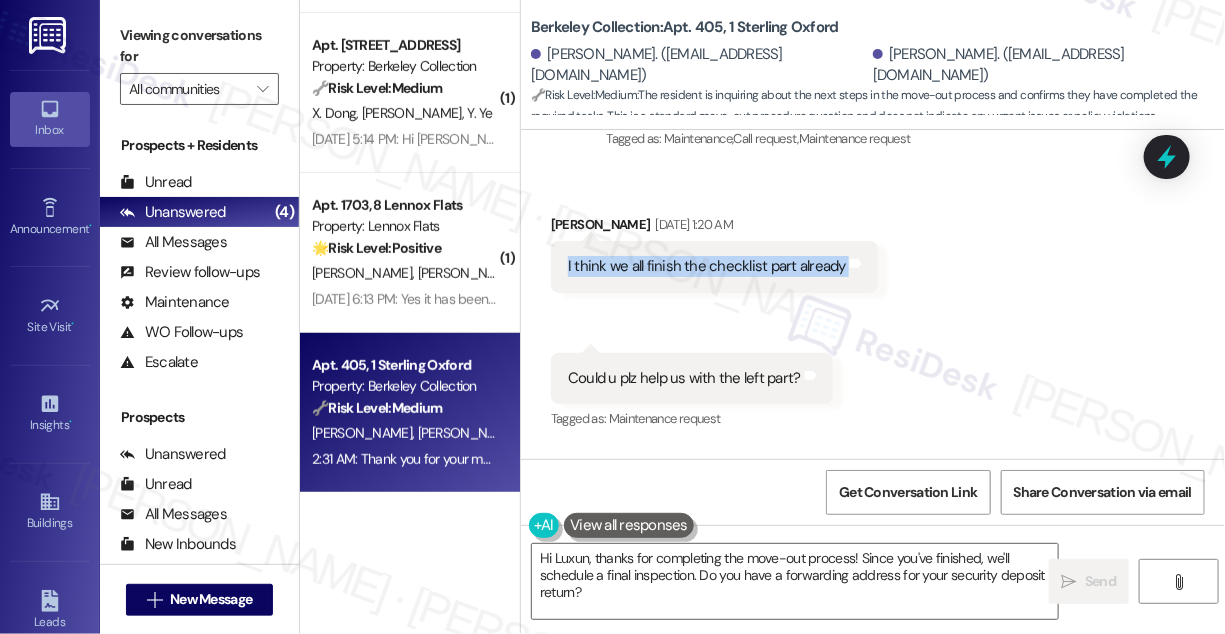 scroll, scrollTop: 5985, scrollLeft: 0, axis: vertical 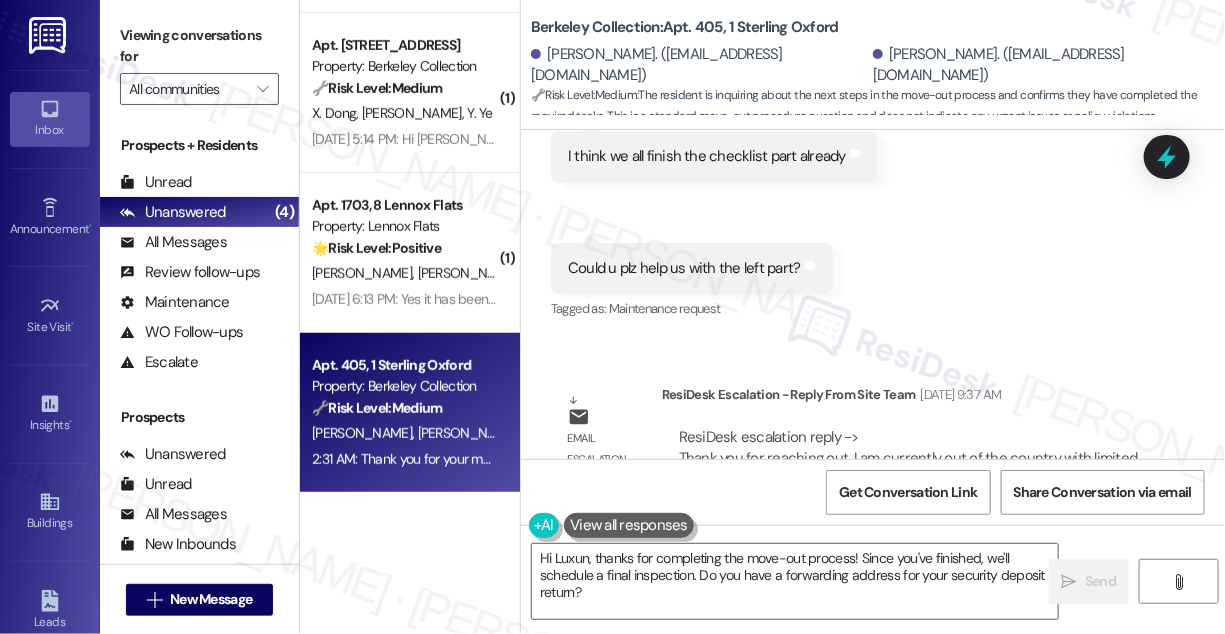 click on "Could u plz help us with the left part?" at bounding box center (684, 268) 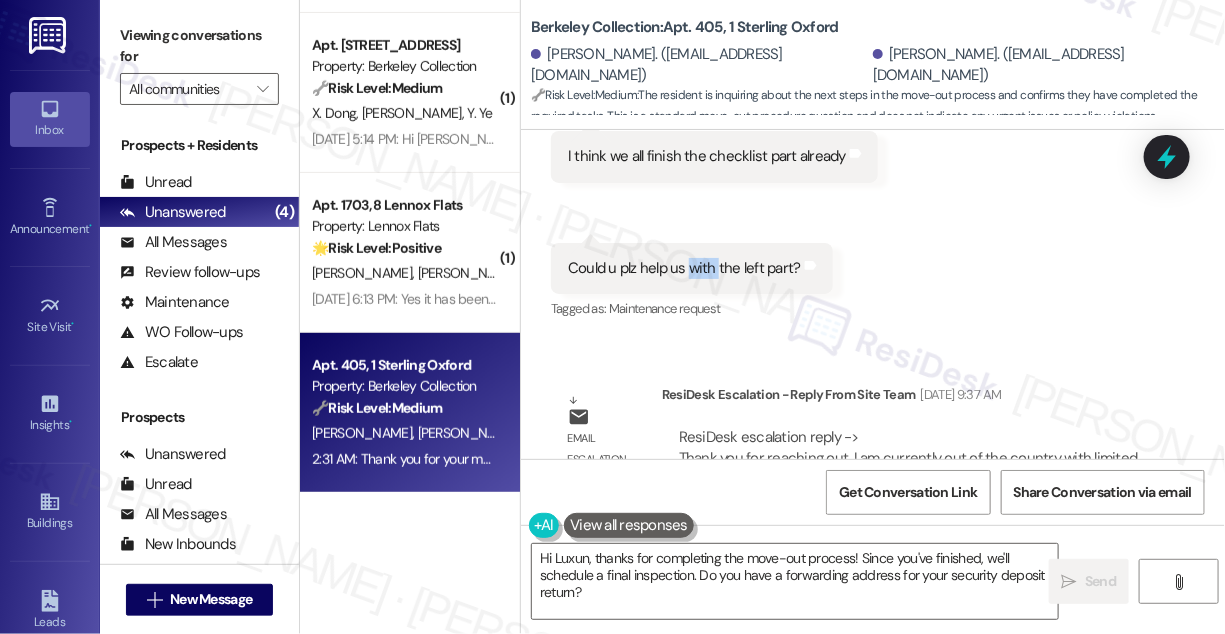 click on "Could u plz help us with the left part?" at bounding box center (684, 268) 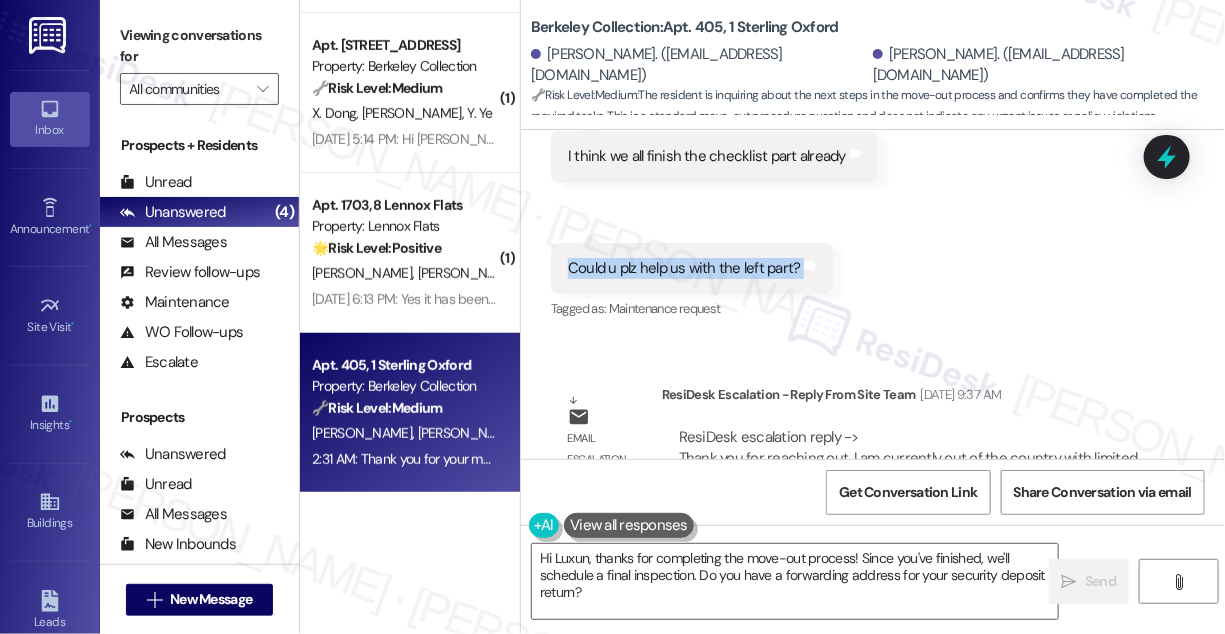 click on "Could u plz help us with the left part?" at bounding box center (684, 268) 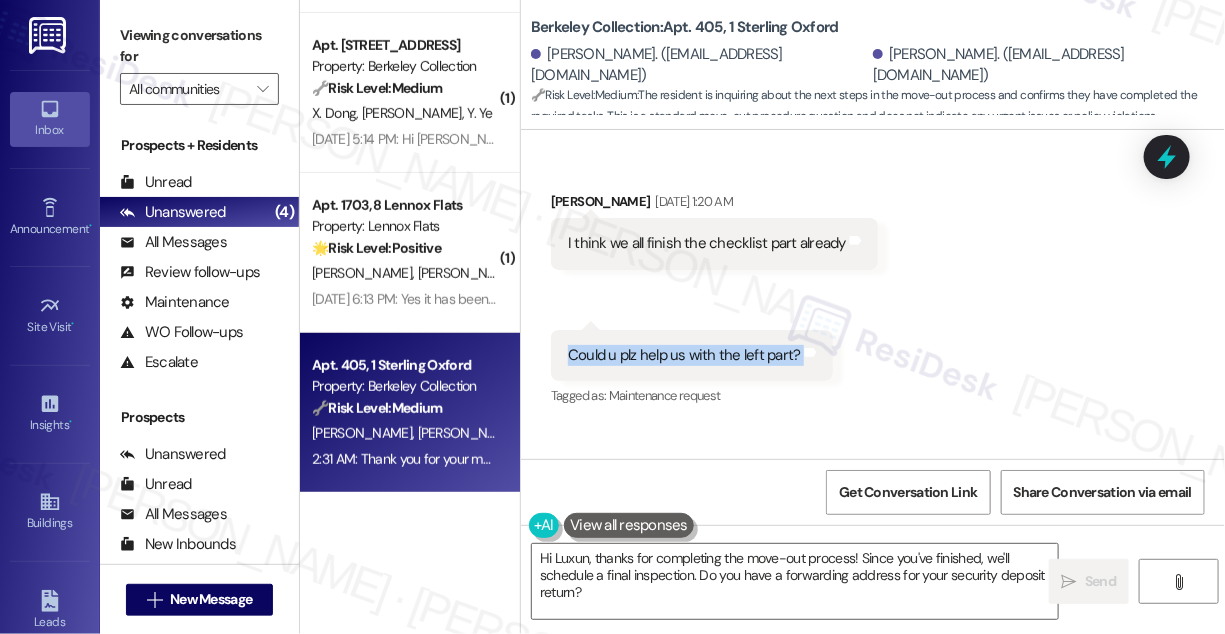 scroll, scrollTop: 5894, scrollLeft: 0, axis: vertical 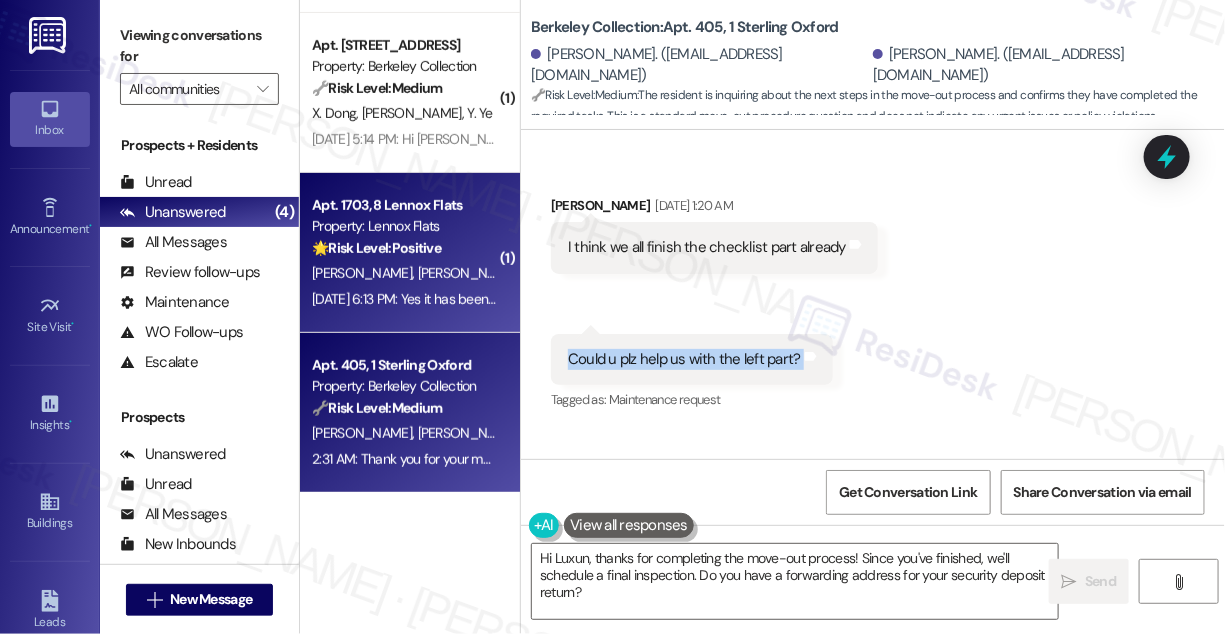 copy on "Could u plz help us with the left part? Tags and notes" 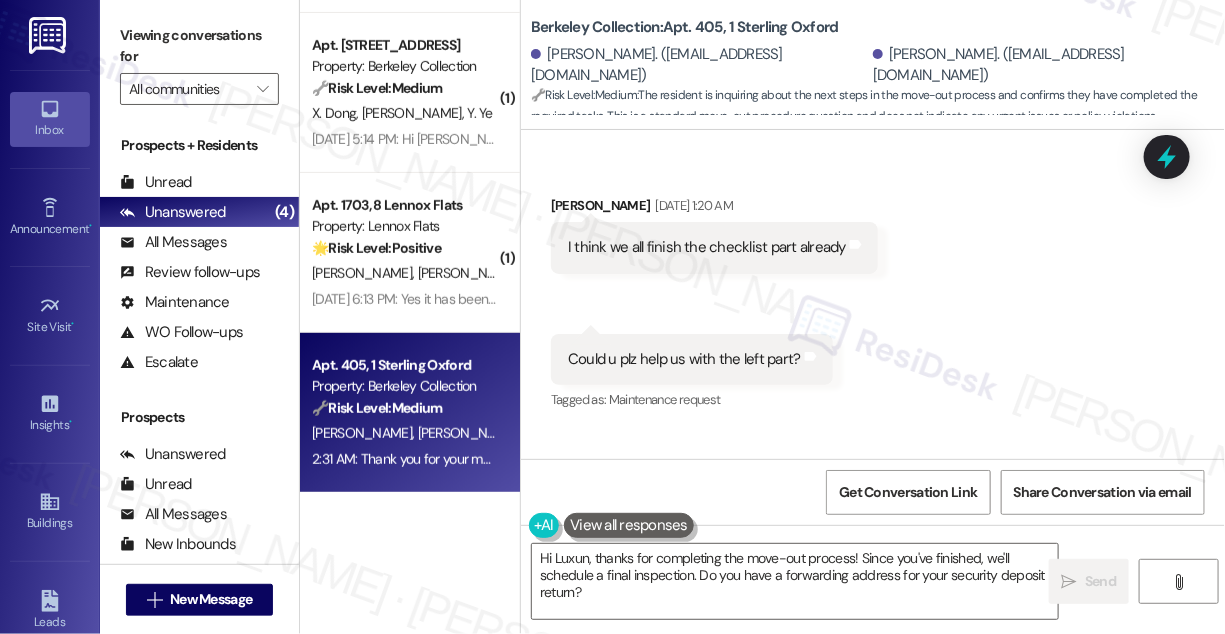 click on "I think we all finish the checklist part already" at bounding box center [707, 247] 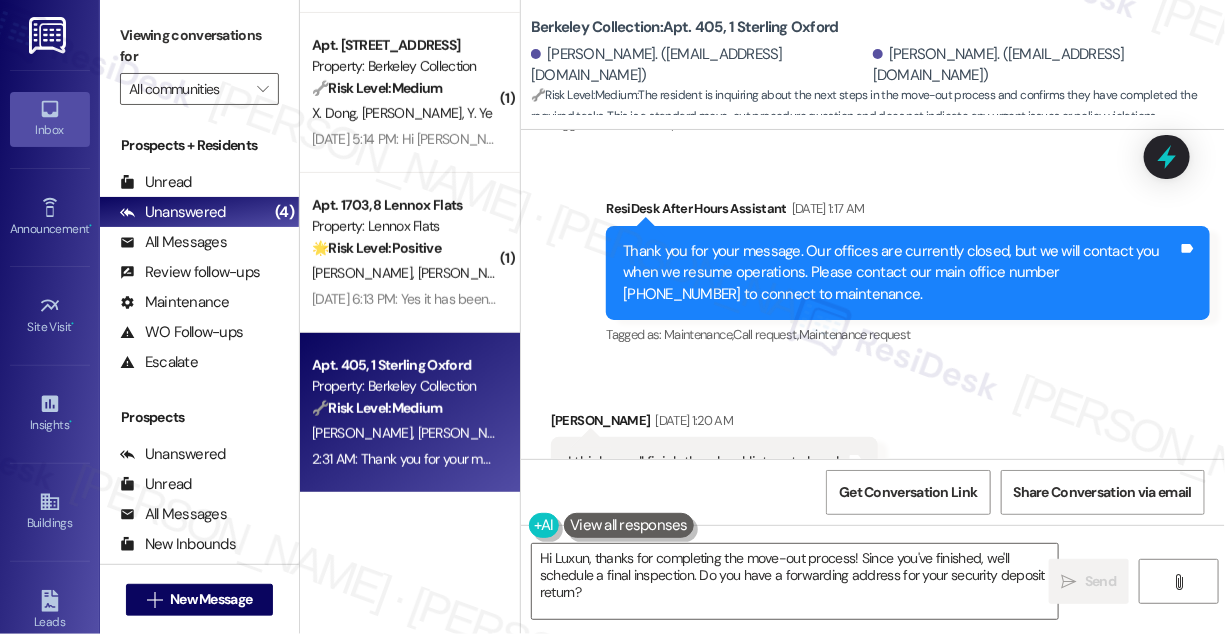 scroll, scrollTop: 5530, scrollLeft: 0, axis: vertical 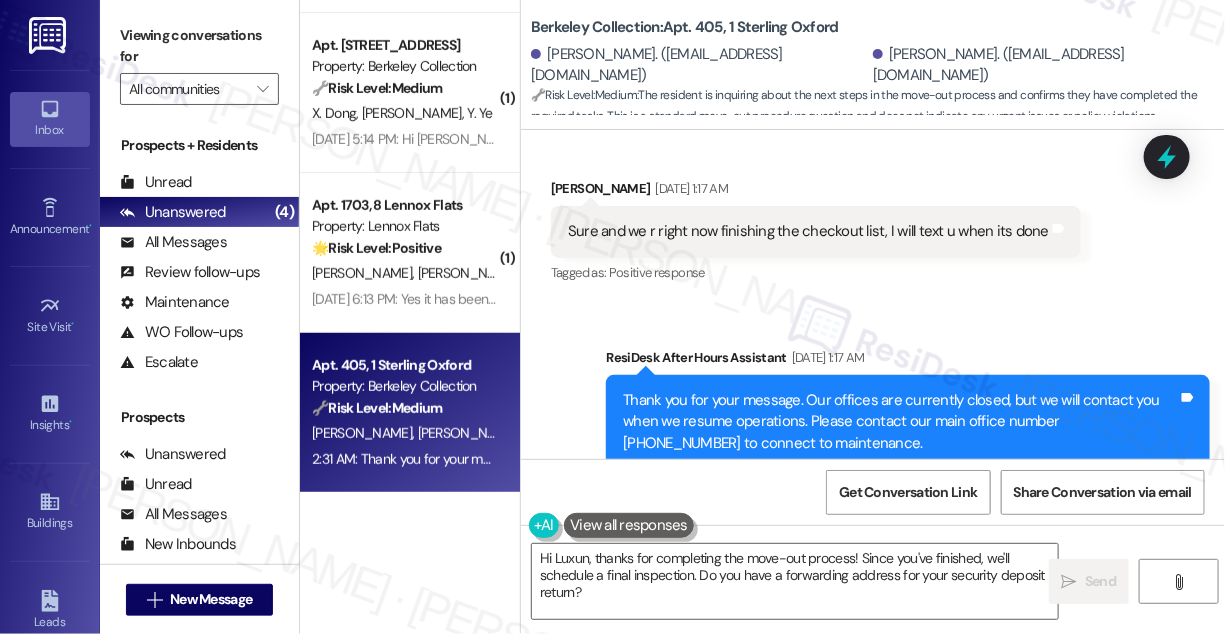 drag, startPoint x: 1101, startPoint y: 253, endPoint x: 1080, endPoint y: 257, distance: 21.377558 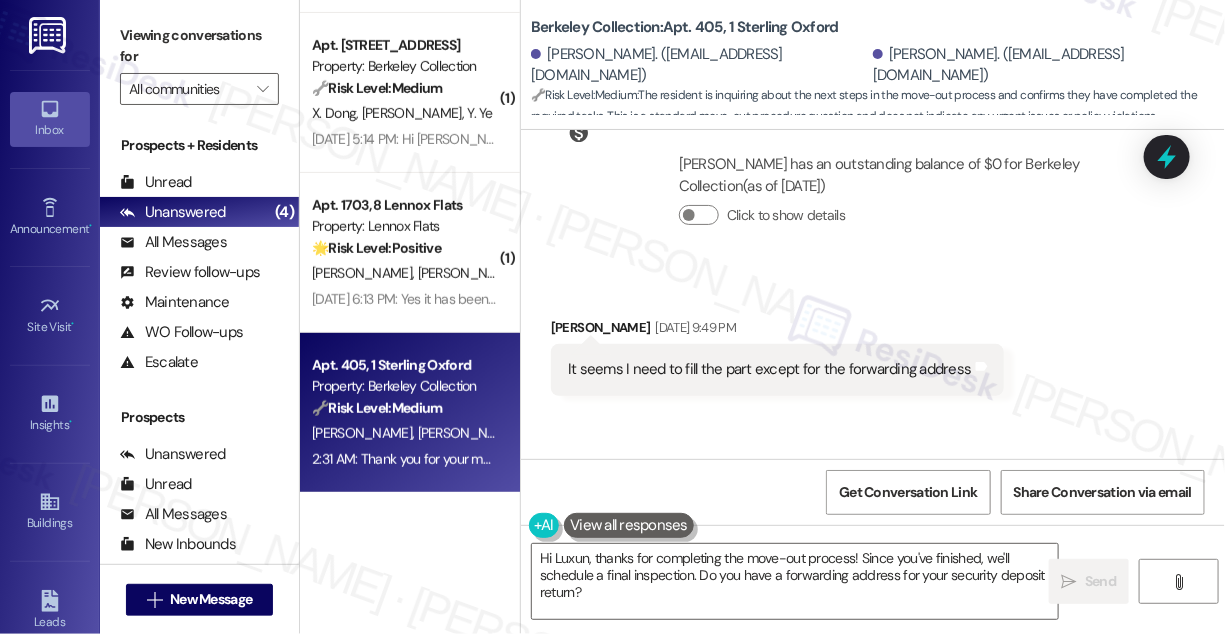scroll, scrollTop: 6712, scrollLeft: 0, axis: vertical 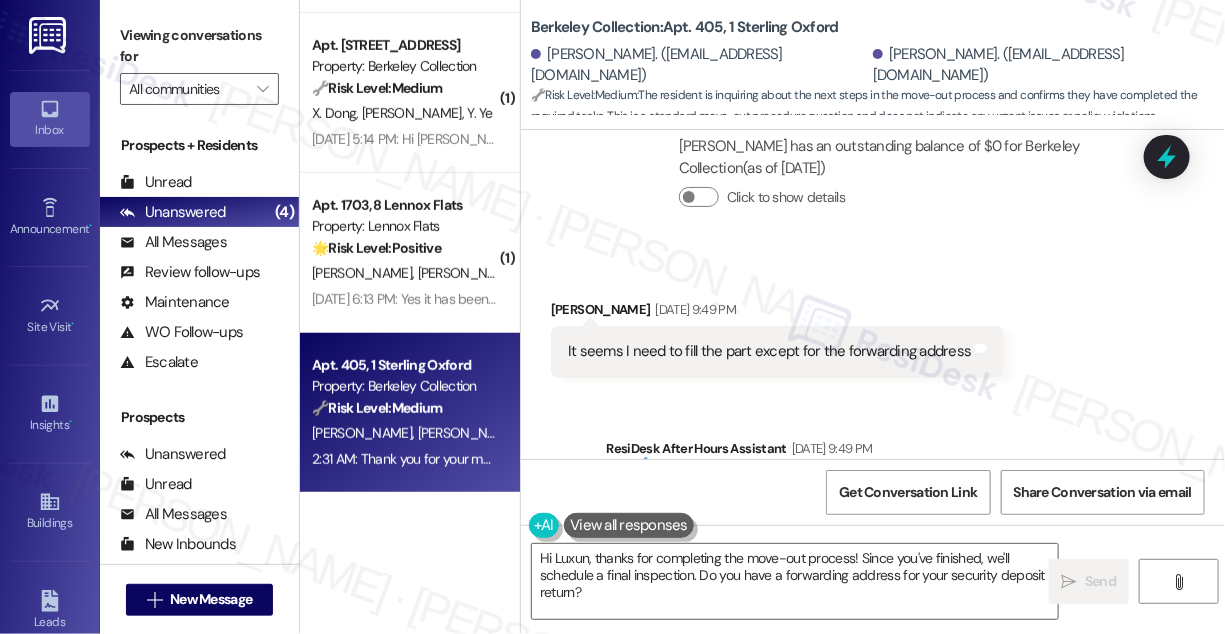 click on "It seems I need to fill the part except for the forwarding address" at bounding box center [770, 351] 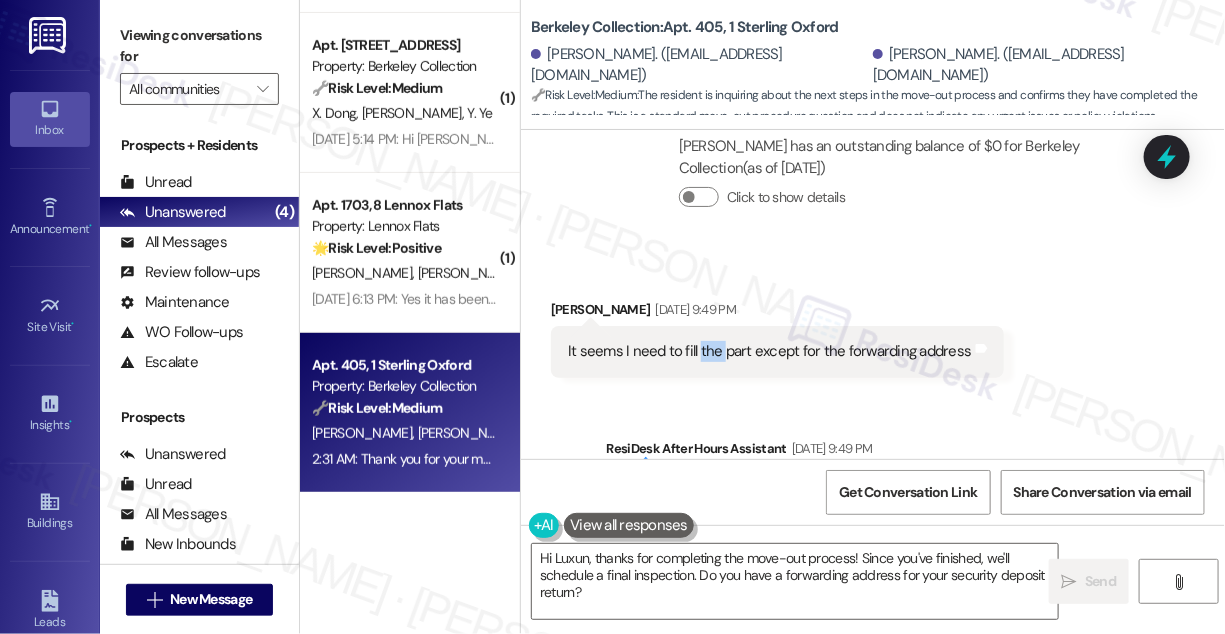 click on "It seems I need to fill the part except for the forwarding address" at bounding box center [770, 351] 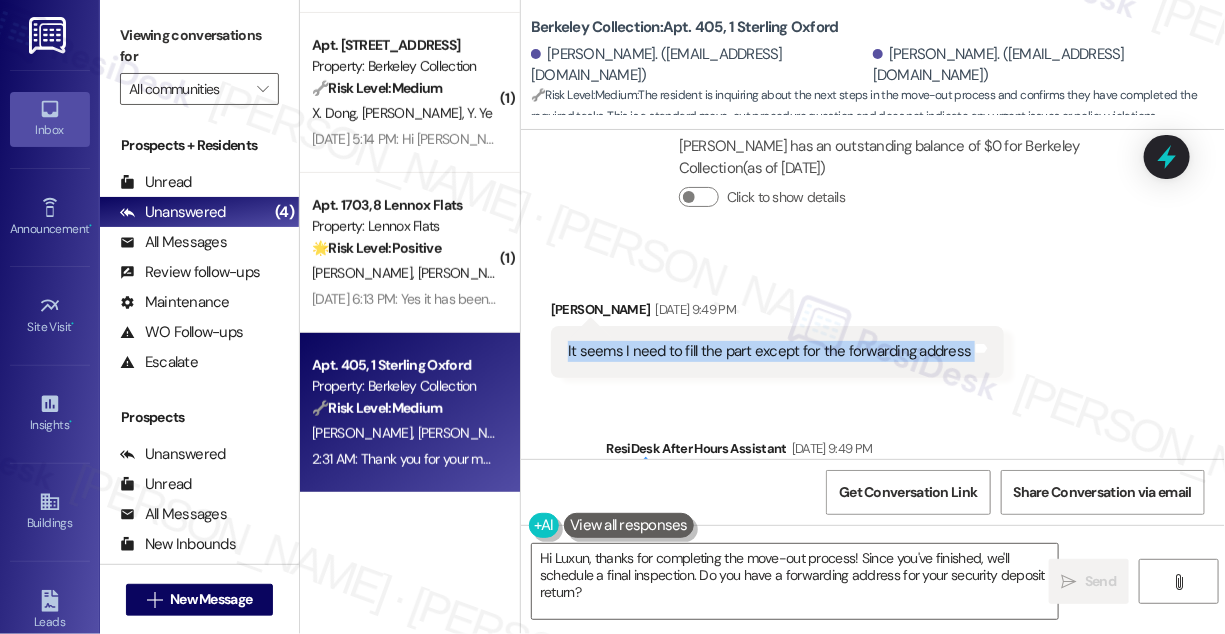 click on "It seems I need to fill the part except for the forwarding address" at bounding box center (770, 351) 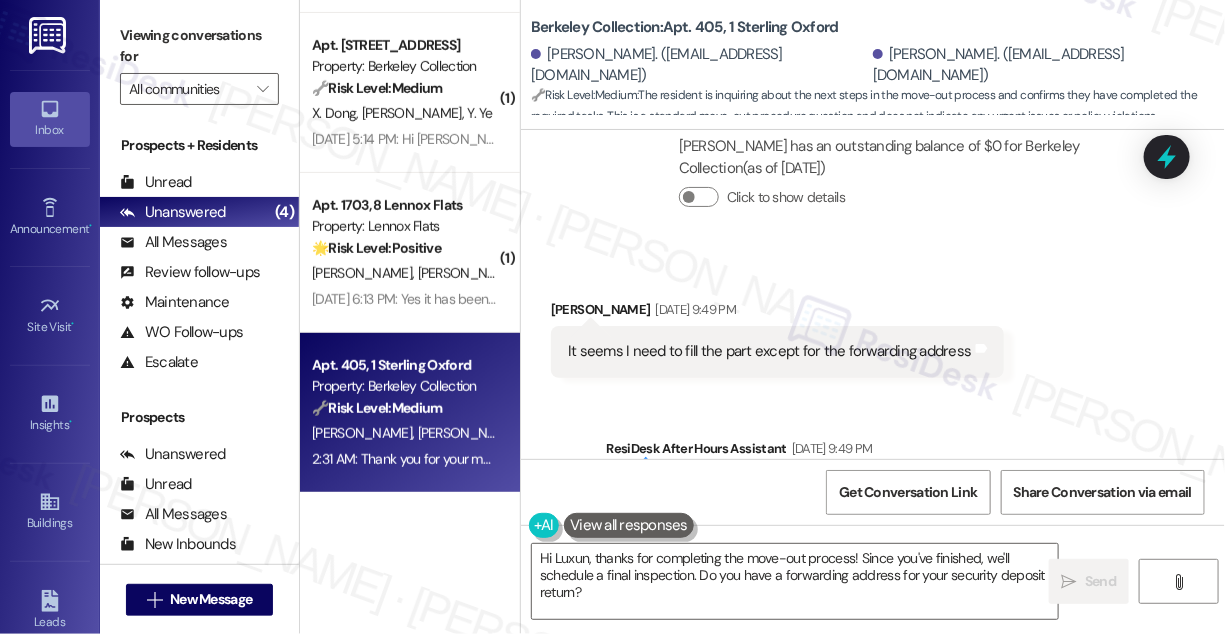 click on "Received via SMS [PERSON_NAME] [DATE] 9:49 PM It seems I need to fill the part except for the forwarding address Tags and notes" at bounding box center [873, 323] 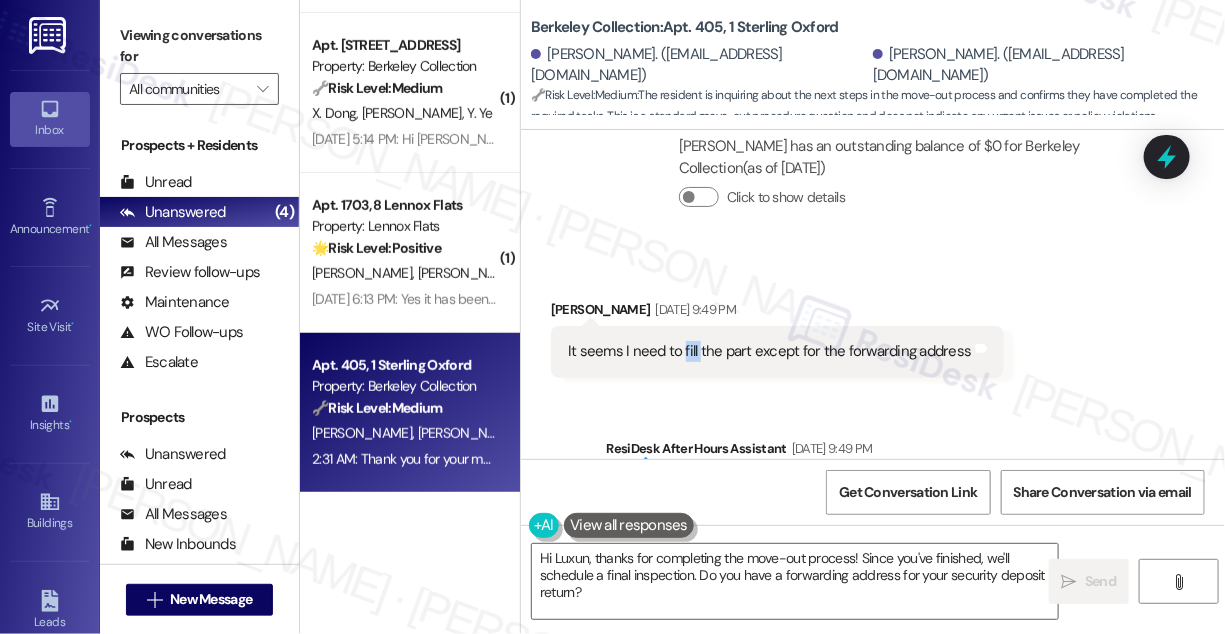 click on "It seems I need to fill the part except for the forwarding address" at bounding box center (770, 351) 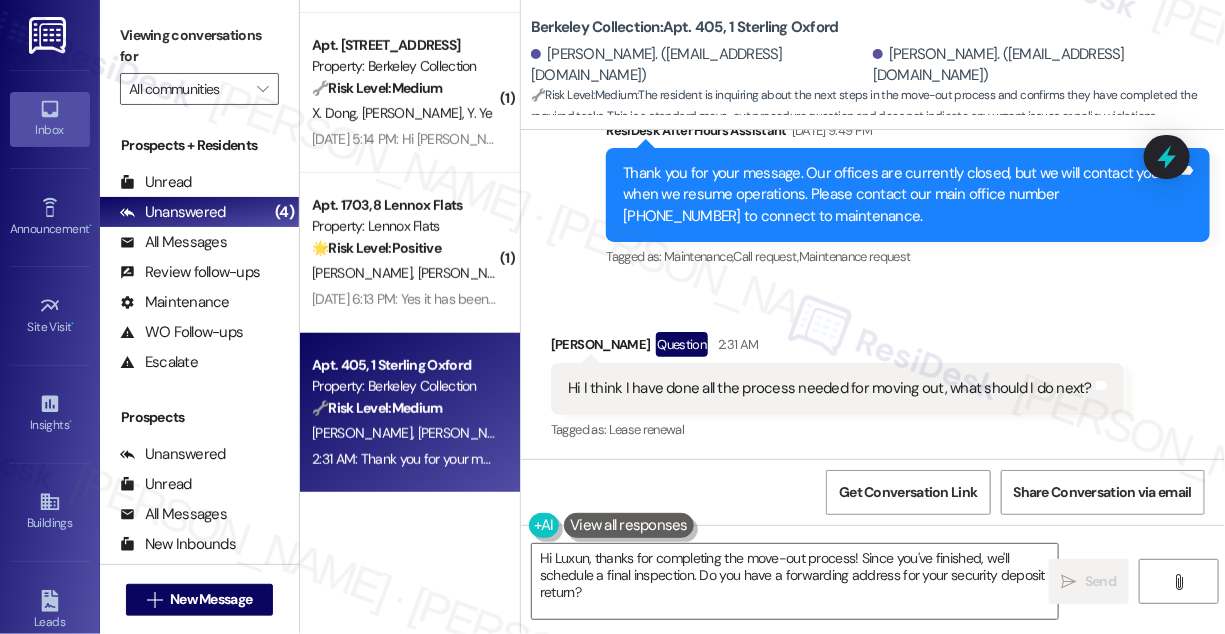 scroll, scrollTop: 7167, scrollLeft: 0, axis: vertical 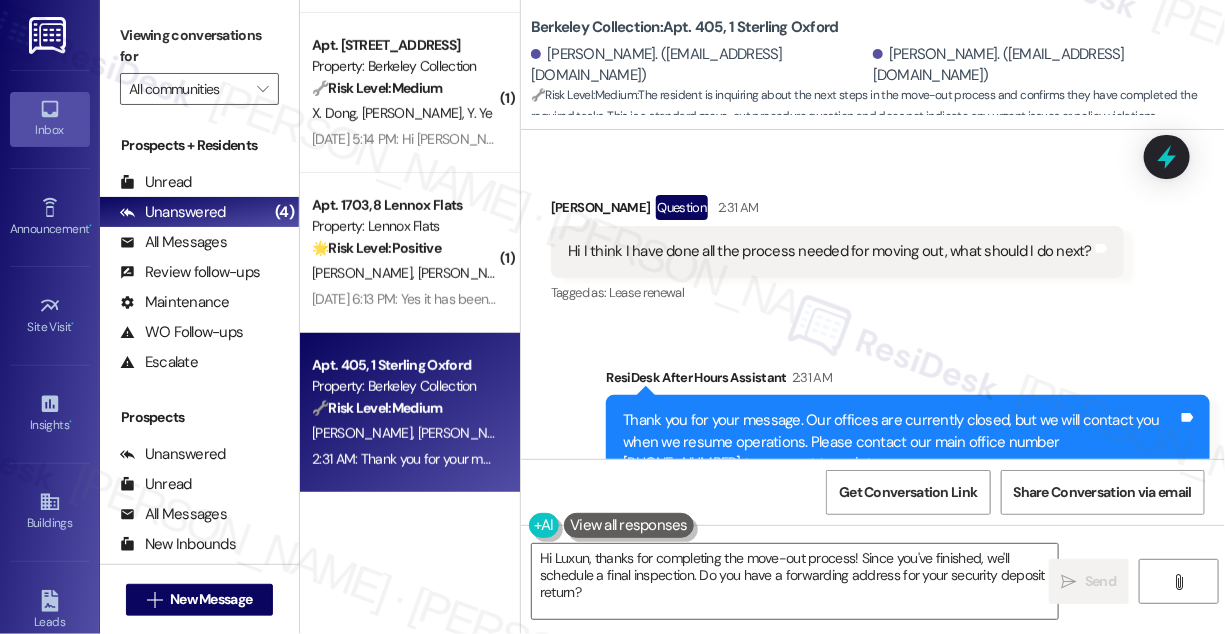 click on "Hi I think I have done all the process needed for moving out, what should I do next?" at bounding box center (830, 251) 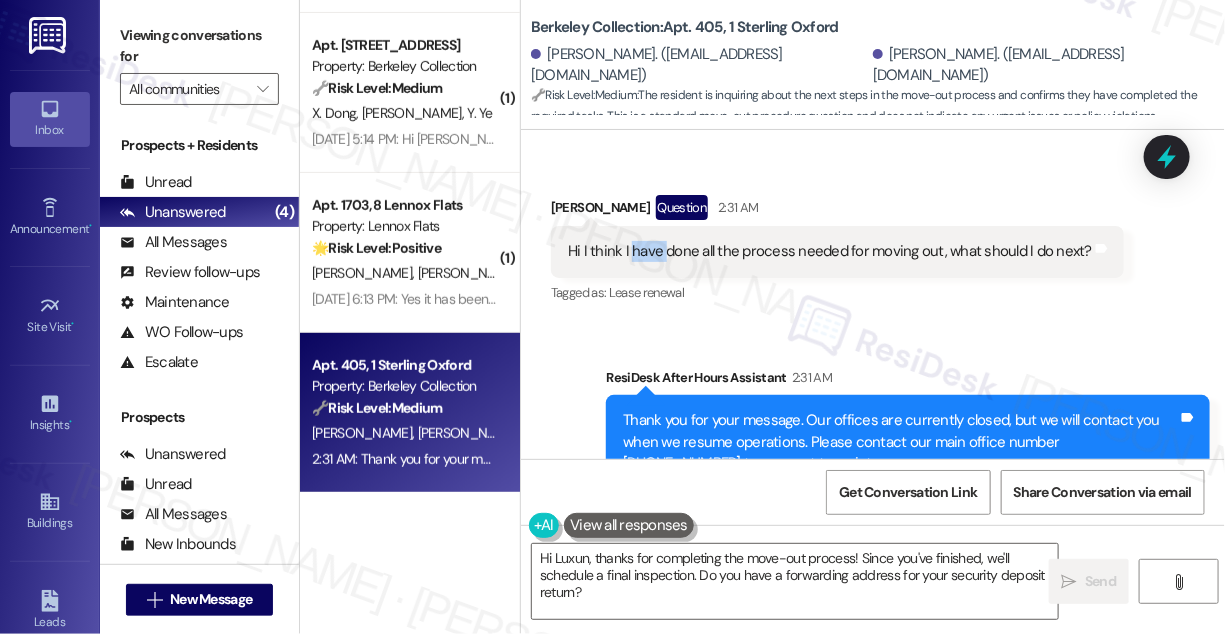 click on "Hi I think I have done all the process needed for moving out, what should I do next?" at bounding box center [830, 251] 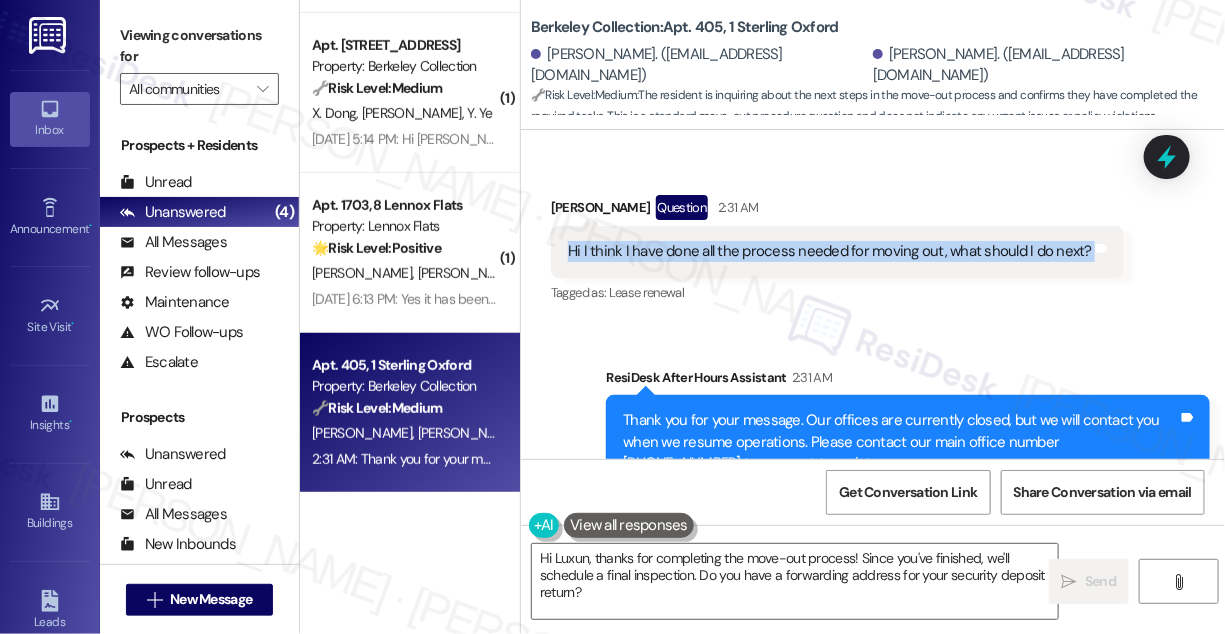 click on "Hi I think I have done all the process needed for moving out, what should I do next?" at bounding box center (830, 251) 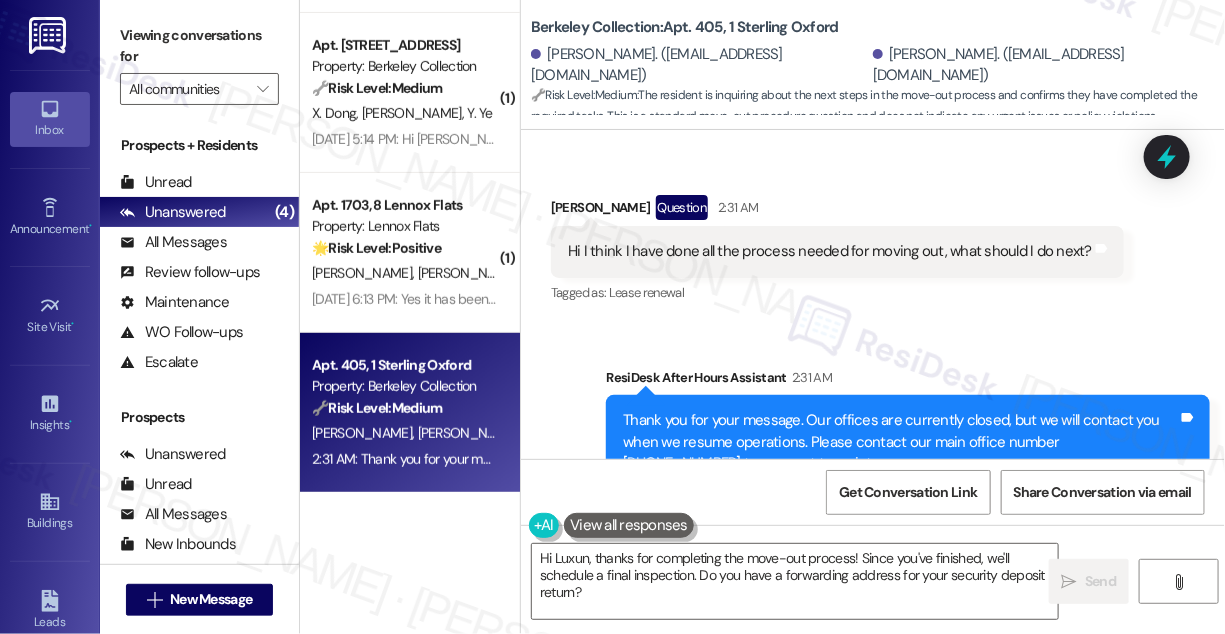 click on "Sent via SMS ResiDesk After Hours Assistant 2:31 AM Thank you for your message. Our offices are currently closed, but we will contact you when we resume operations. Please contact our main office number [PHONE_NUMBER] to connect to maintenance. Tags and notes Tagged as:   Maintenance ,  Click to highlight conversations about Maintenance Call request ,  Click to highlight conversations about Call request Maintenance request Click to highlight conversations about Maintenance request" at bounding box center (908, 443) 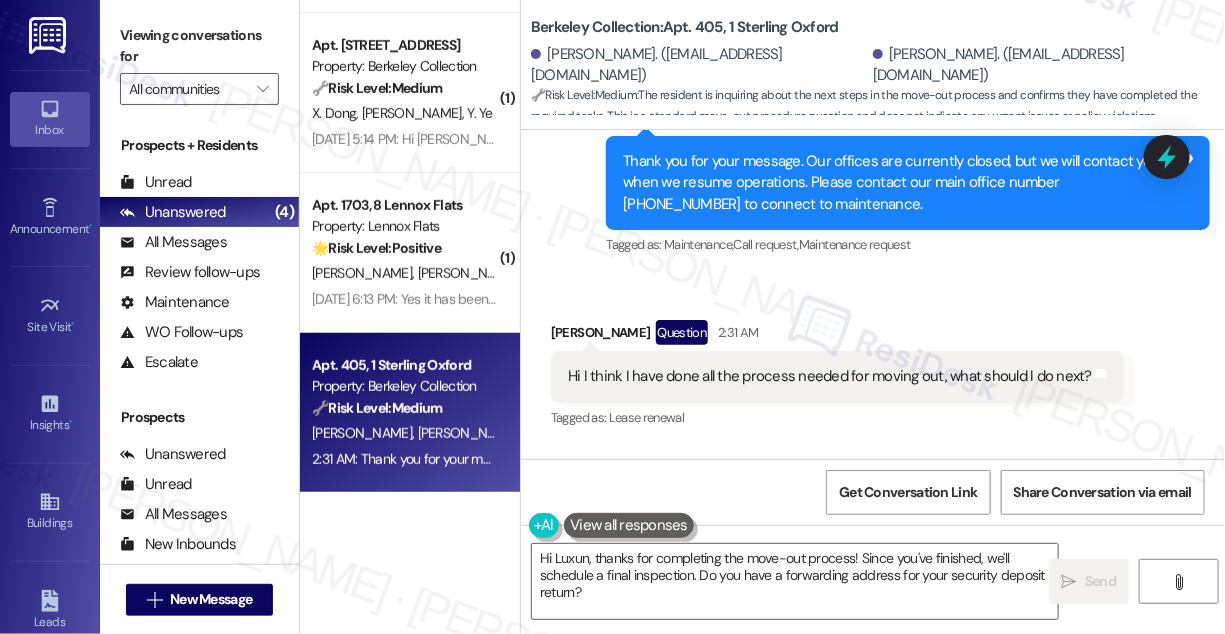 scroll, scrollTop: 7040, scrollLeft: 0, axis: vertical 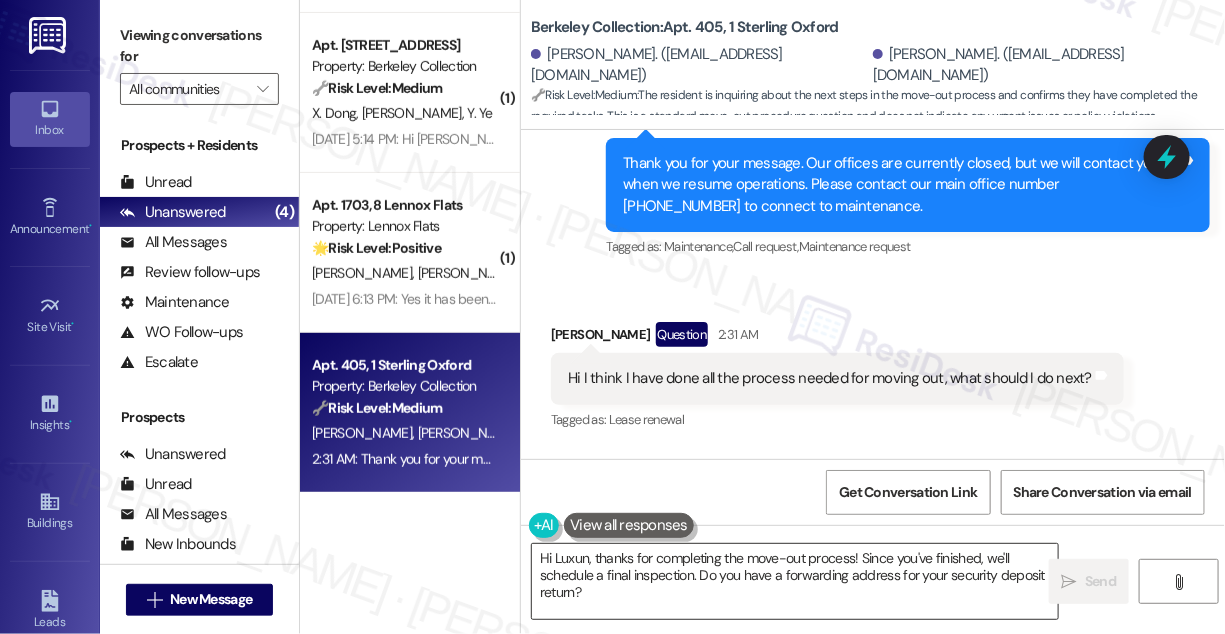 click on "Hi Luxun, thanks for completing the move-out process! Since you've finished, we'll schedule a final inspection. Do you have a forwarding address for your security deposit return?" at bounding box center [795, 581] 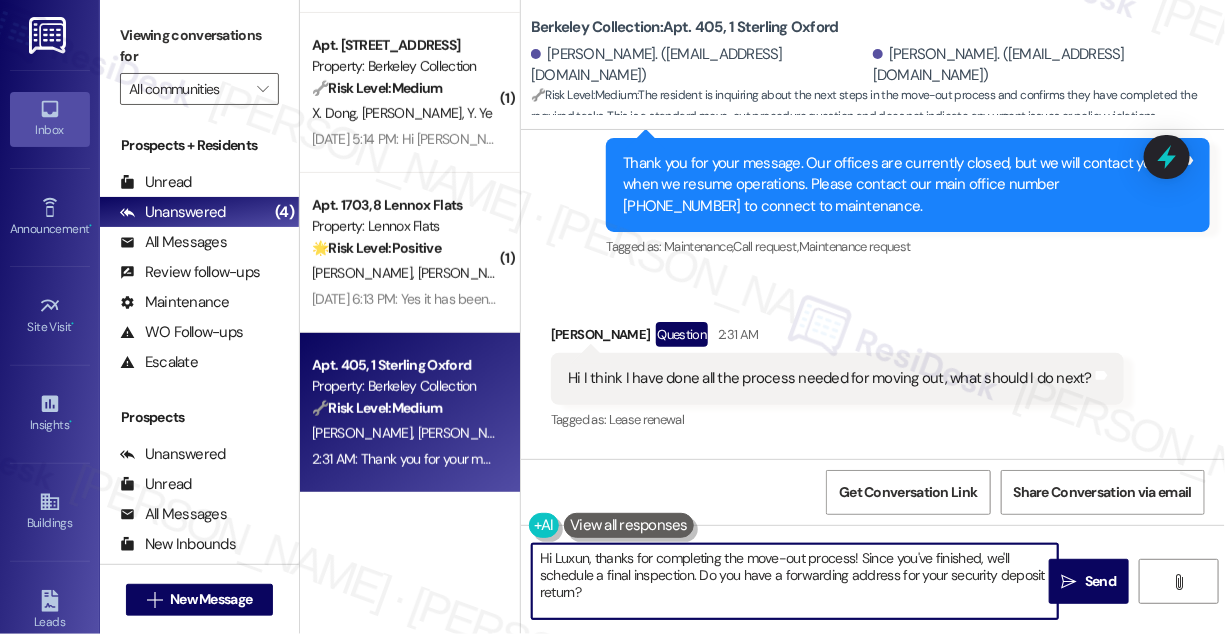 click on "Hi Luxun, thanks for completing the move-out process! Since you've finished, we'll schedule a final inspection. Do you have a forwarding address for your security deposit return?" at bounding box center (795, 581) 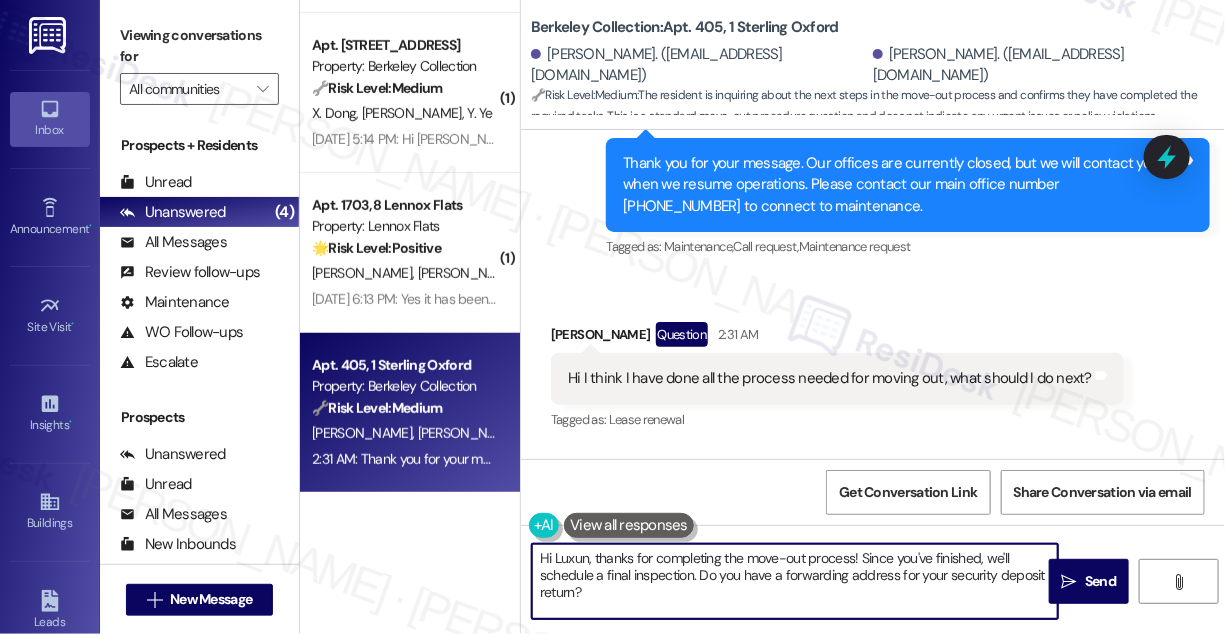 click on "Berkeley Collection:  Apt. 405, 1 Sterling Oxford" at bounding box center [685, 27] 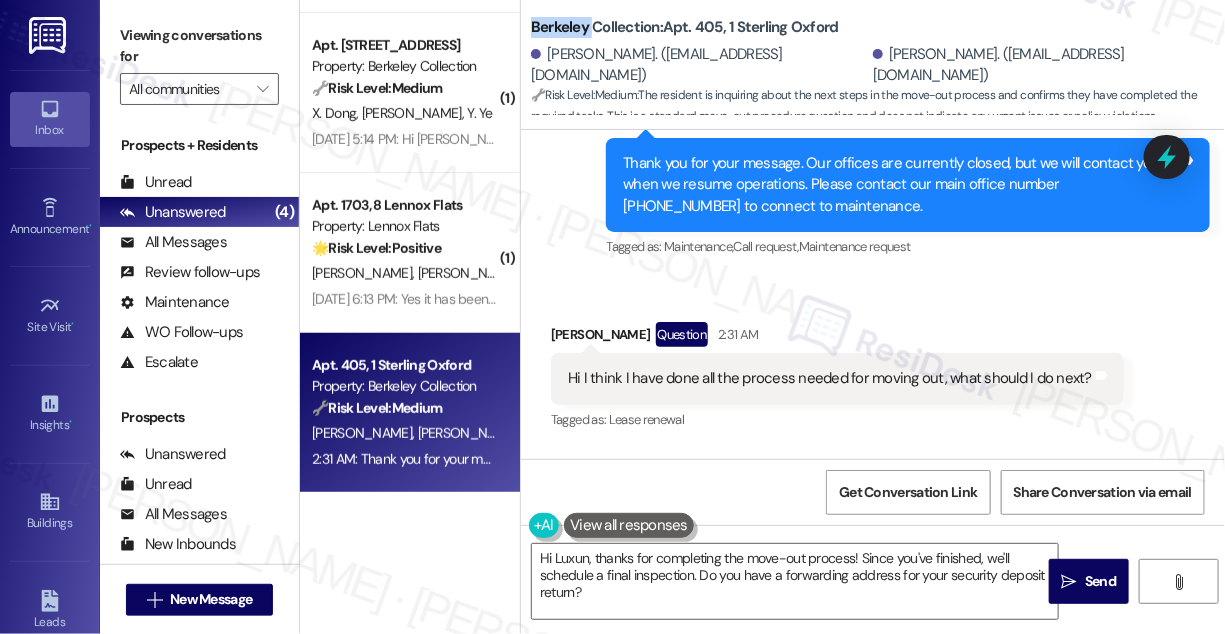 click on "Berkeley Collection:  Apt. 405, 1 Sterling Oxford" at bounding box center [685, 27] 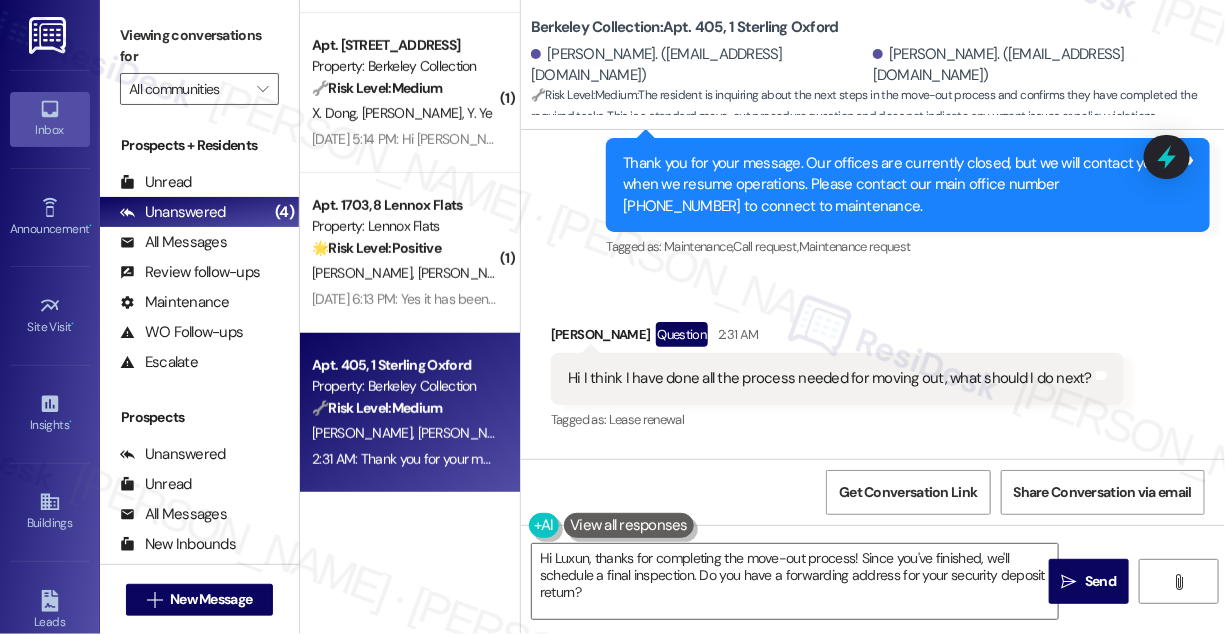 click on "Received via SMS [PERSON_NAME] Question 2:31 AM Hi I think I have done all the process needed for moving out, what should I do next? Tags and notes Tagged as:   Lease renewal Click to highlight conversations about Lease renewal" at bounding box center (873, 363) 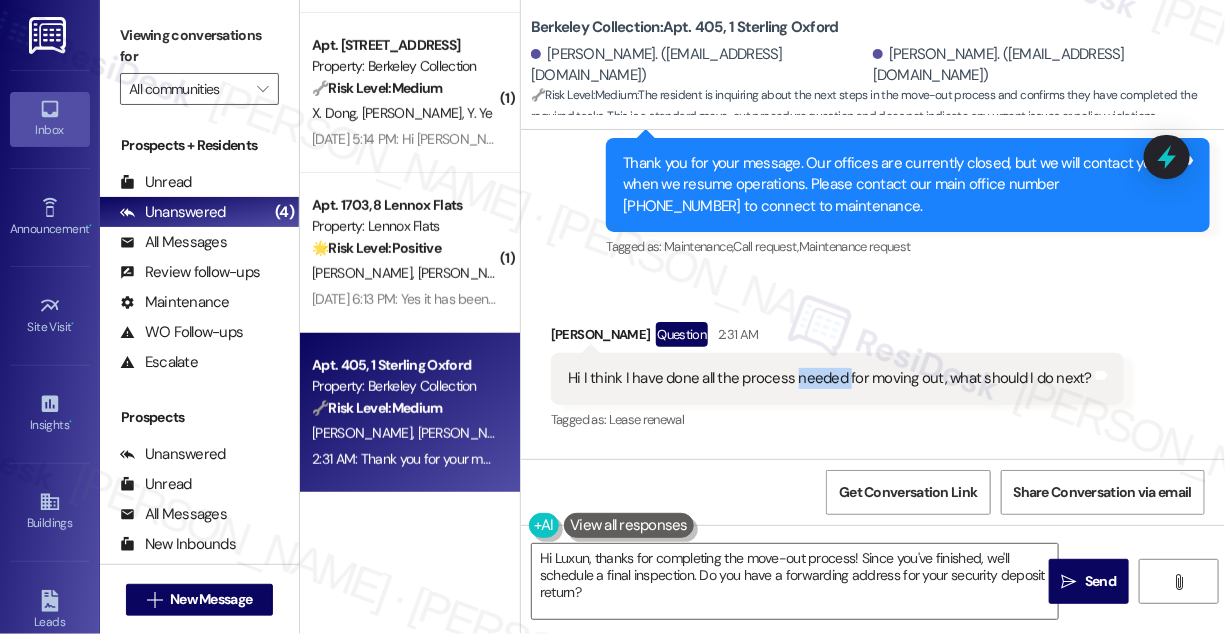 click on "Hi I think I have done all the process needed for moving out, what should I do next? Tags and notes" at bounding box center [837, 378] 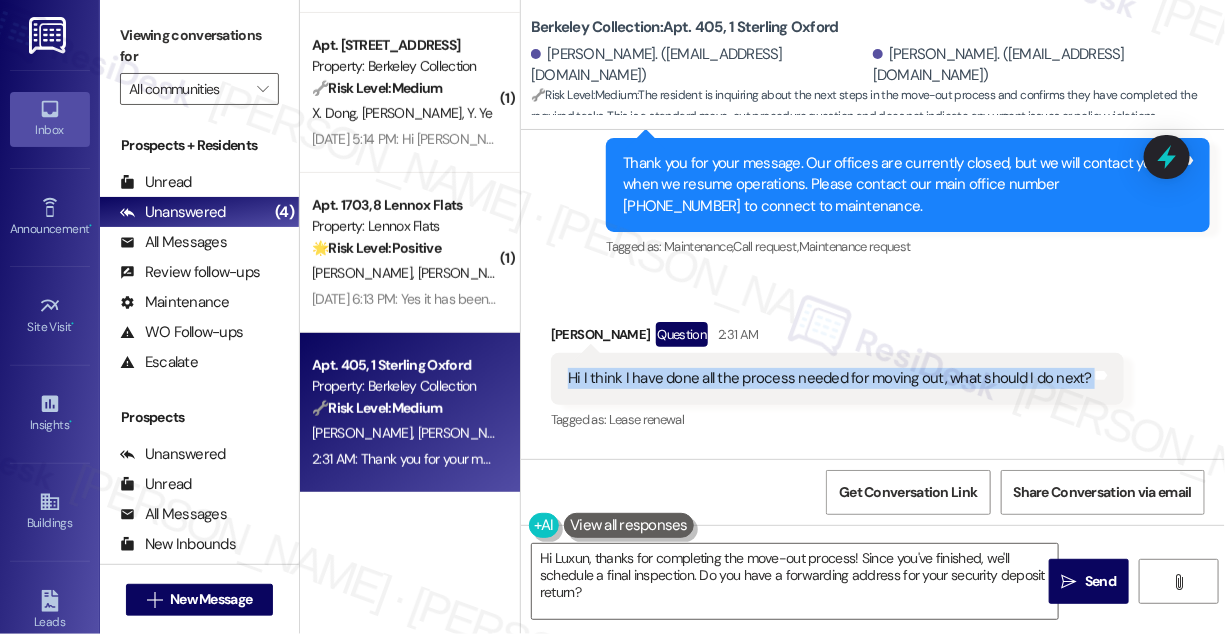 click on "Hi I think I have done all the process needed for moving out, what should I do next? Tags and notes" at bounding box center (837, 378) 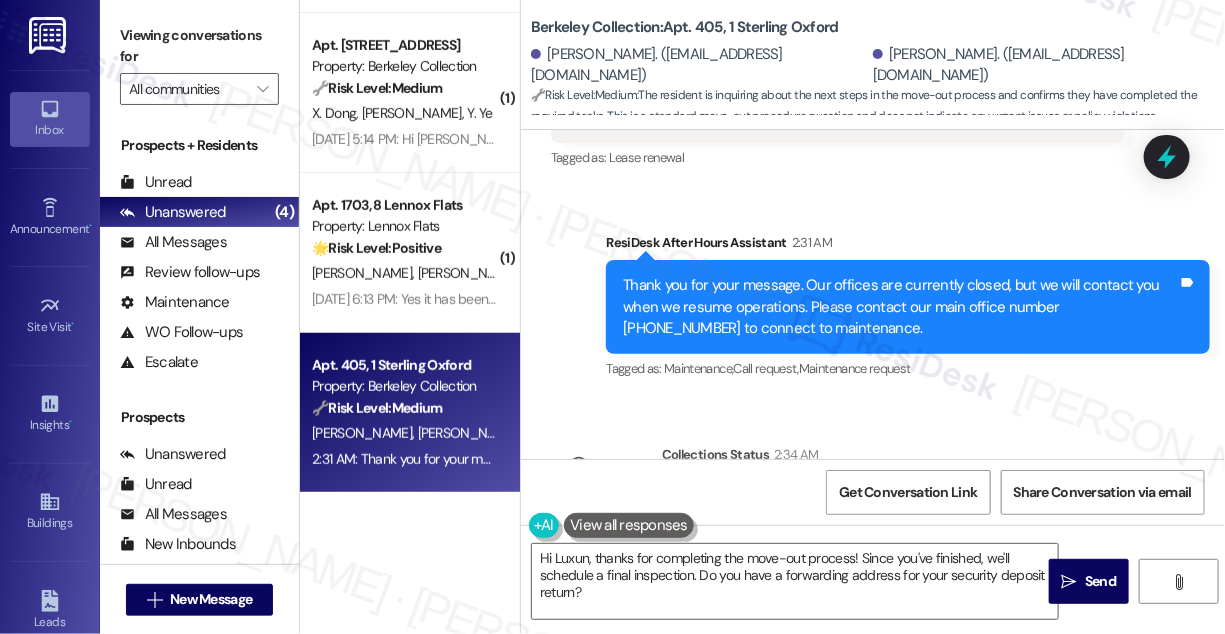 scroll, scrollTop: 7402, scrollLeft: 0, axis: vertical 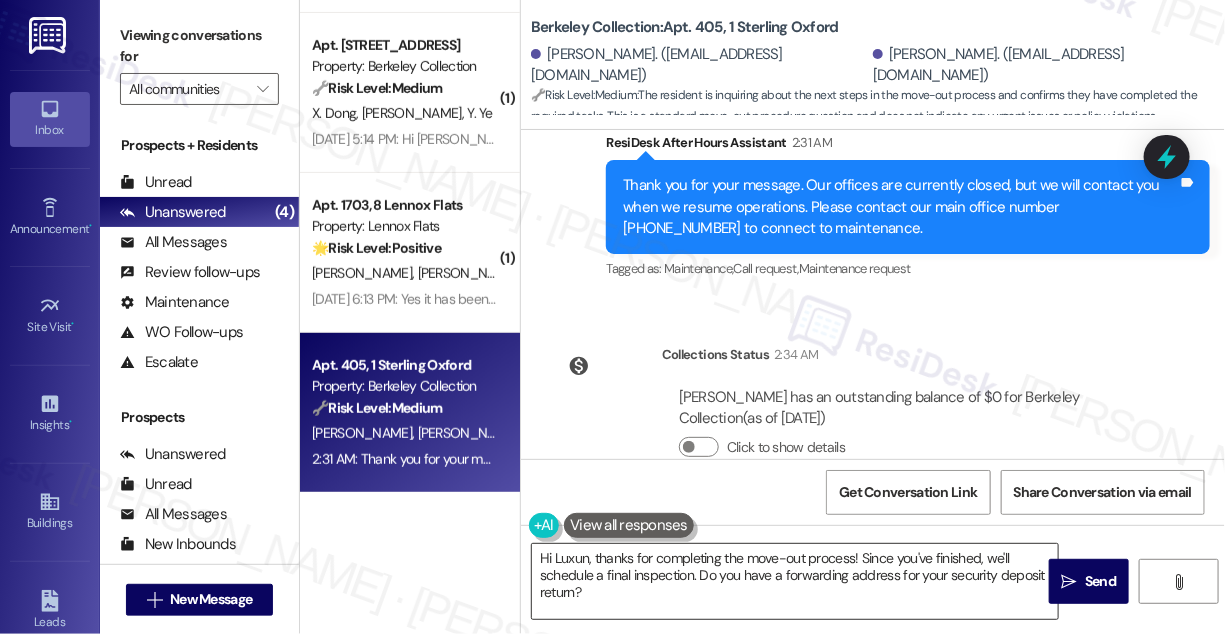 click on "Hi Luxun, thanks for completing the move-out process! Since you've finished, we'll schedule a final inspection. Do you have a forwarding address for your security deposit return?" at bounding box center (795, 581) 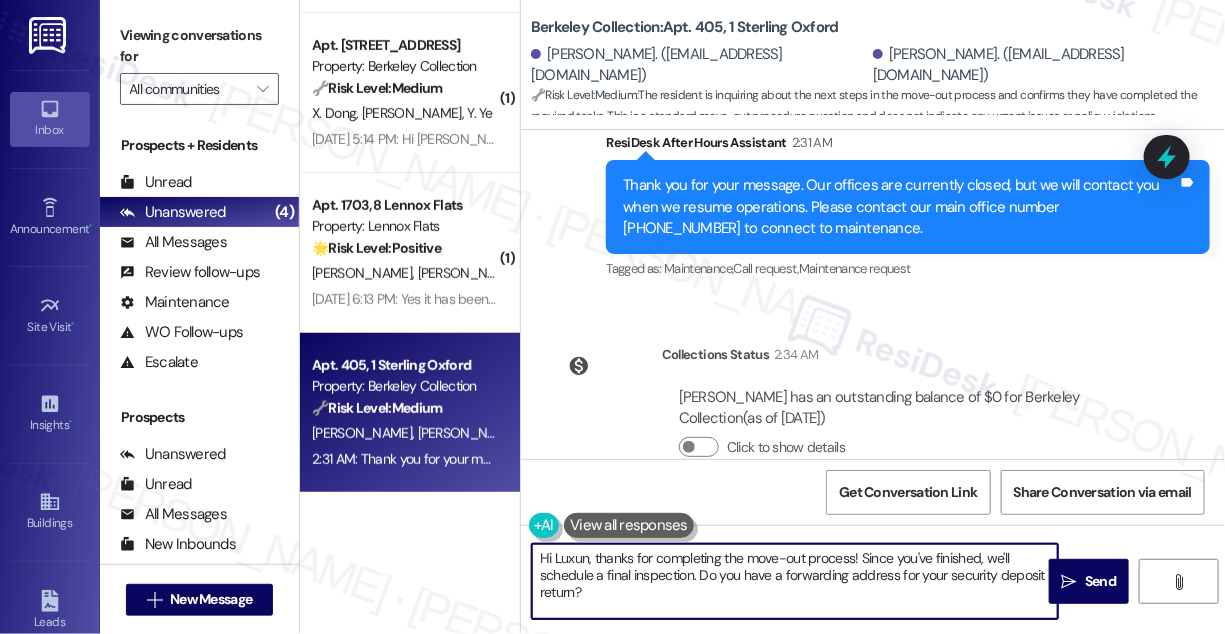click on "Hi Luxun, thanks for completing the move-out process! Since you've finished, we'll schedule a final inspection. Do you have a forwarding address for your security deposit return?" at bounding box center (795, 581) 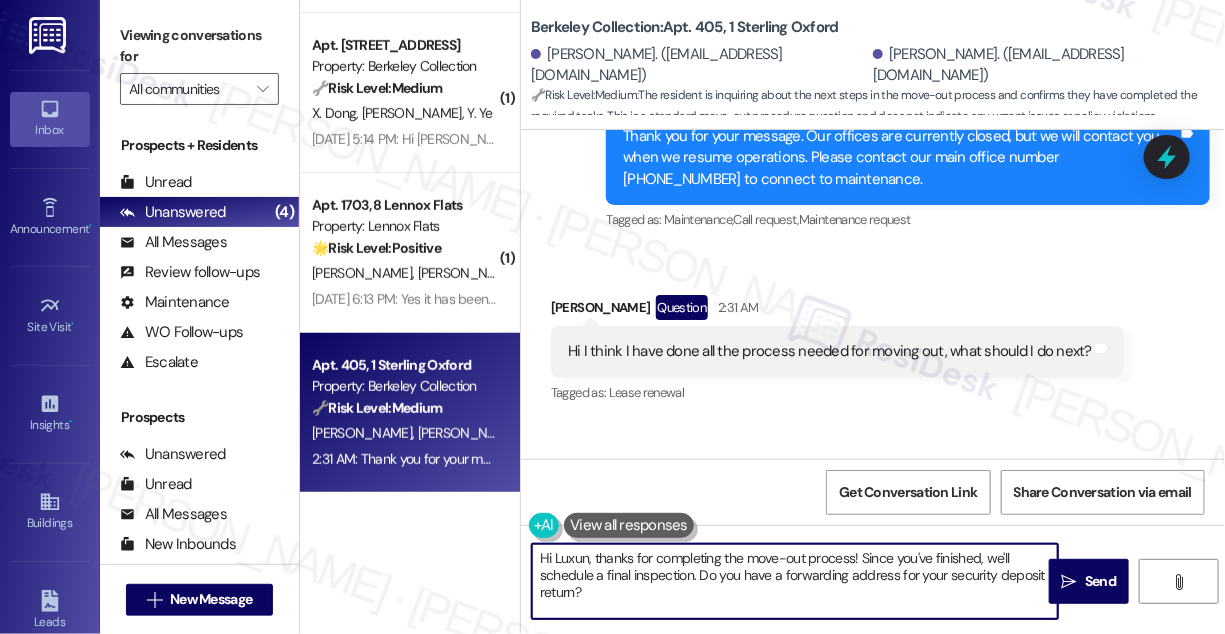 scroll, scrollTop: 7039, scrollLeft: 0, axis: vertical 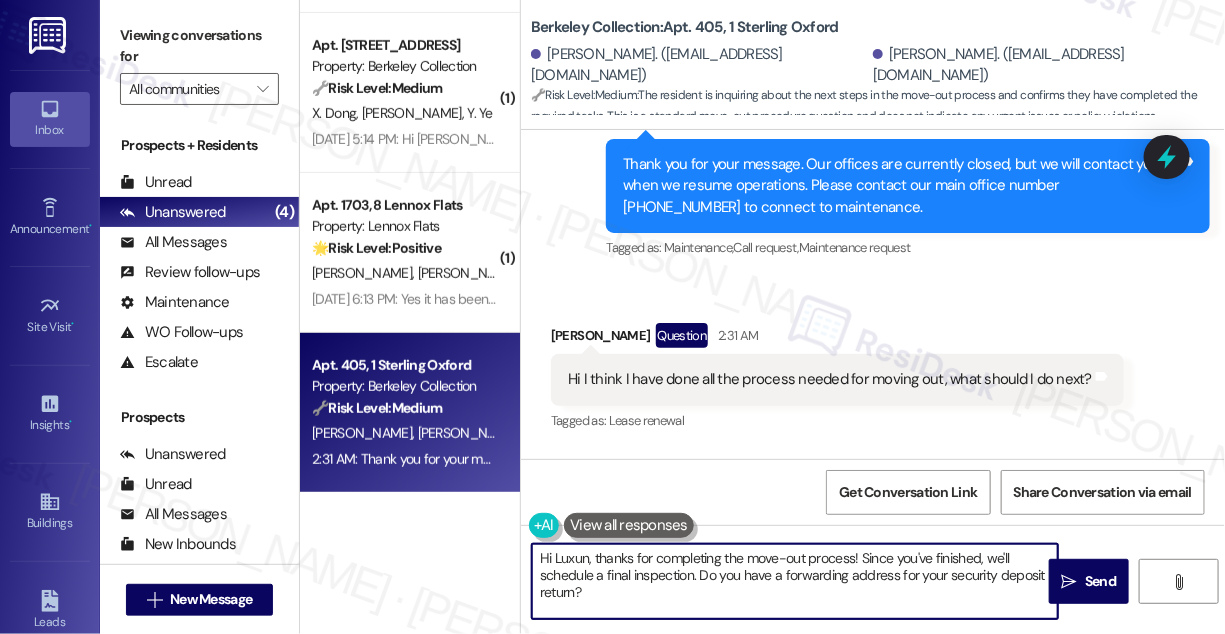 drag, startPoint x: 690, startPoint y: 576, endPoint x: 989, endPoint y: 552, distance: 299.96167 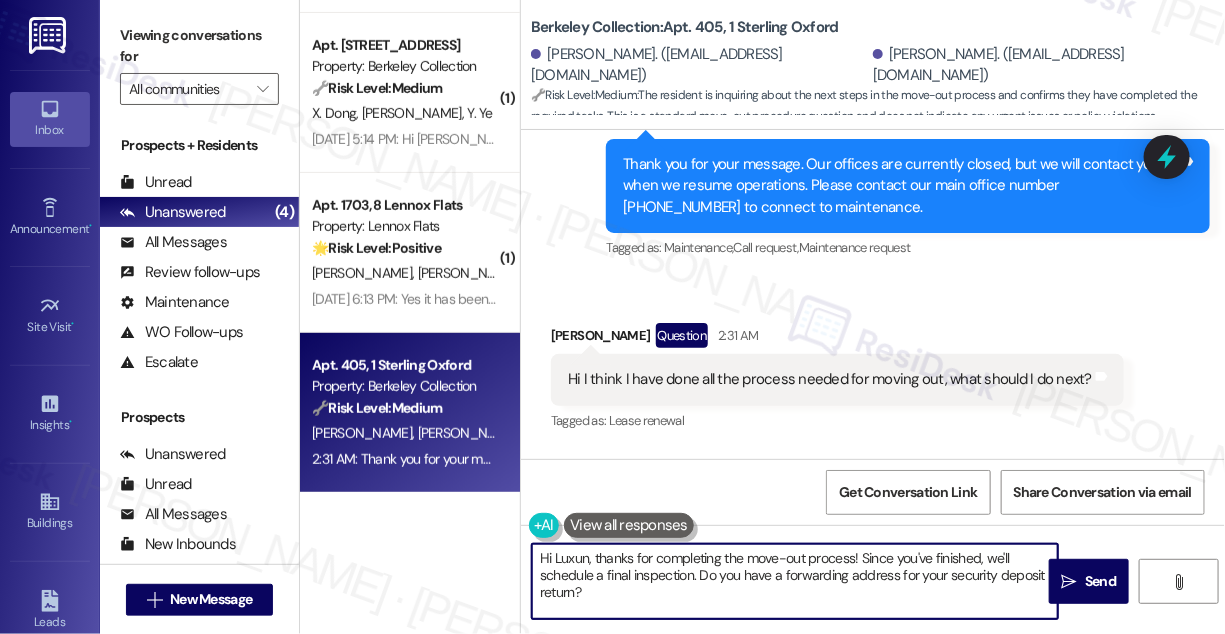 drag, startPoint x: 728, startPoint y: 600, endPoint x: 843, endPoint y: 547, distance: 126.625435 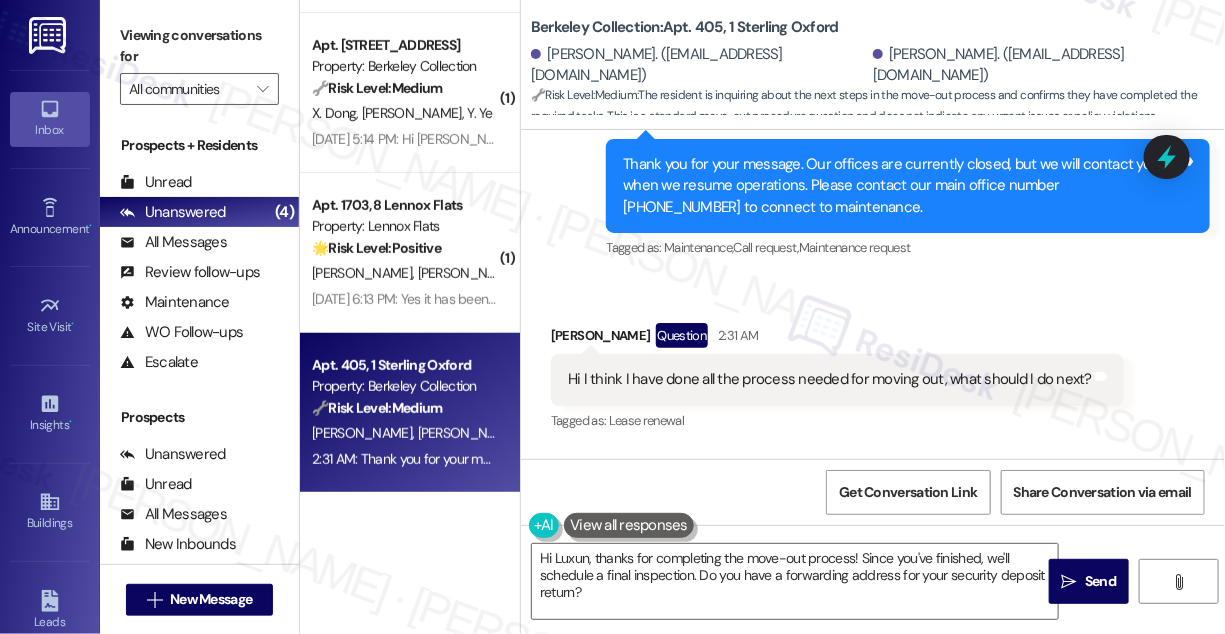 click on "Hi I think I have done all the process needed for moving out, what should I do next? Tags and notes" at bounding box center [837, 379] 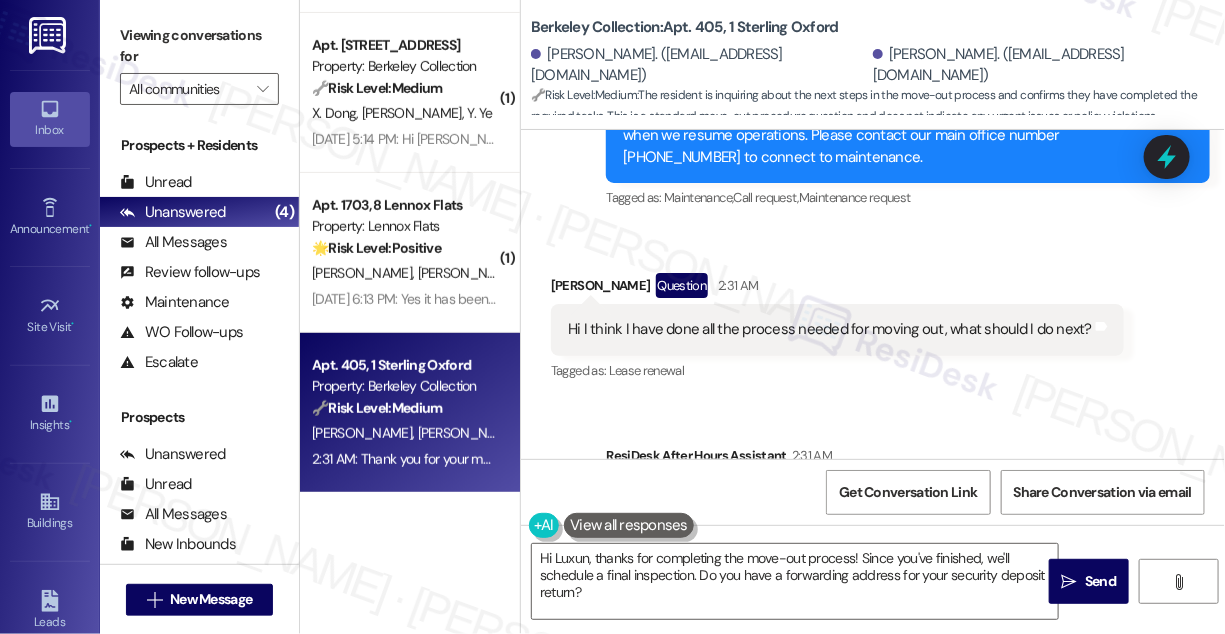 scroll, scrollTop: 6948, scrollLeft: 0, axis: vertical 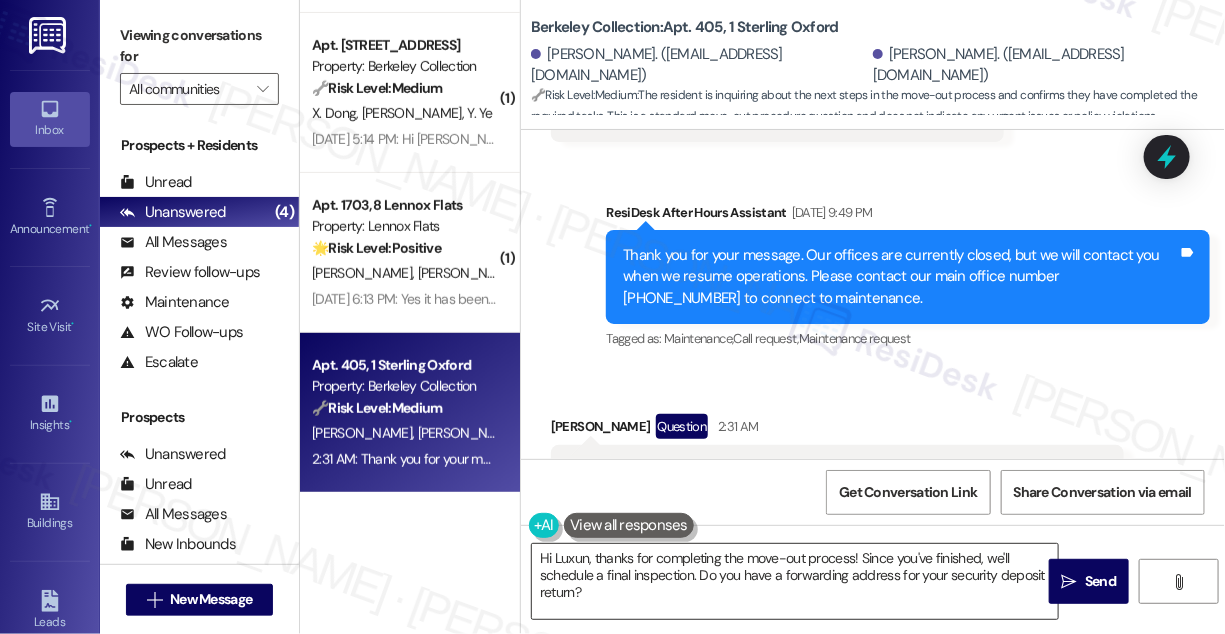 click on "Hi Luxun, thanks for completing the move-out process! Since you've finished, we'll schedule a final inspection. Do you have a forwarding address for your security deposit return?" at bounding box center (795, 581) 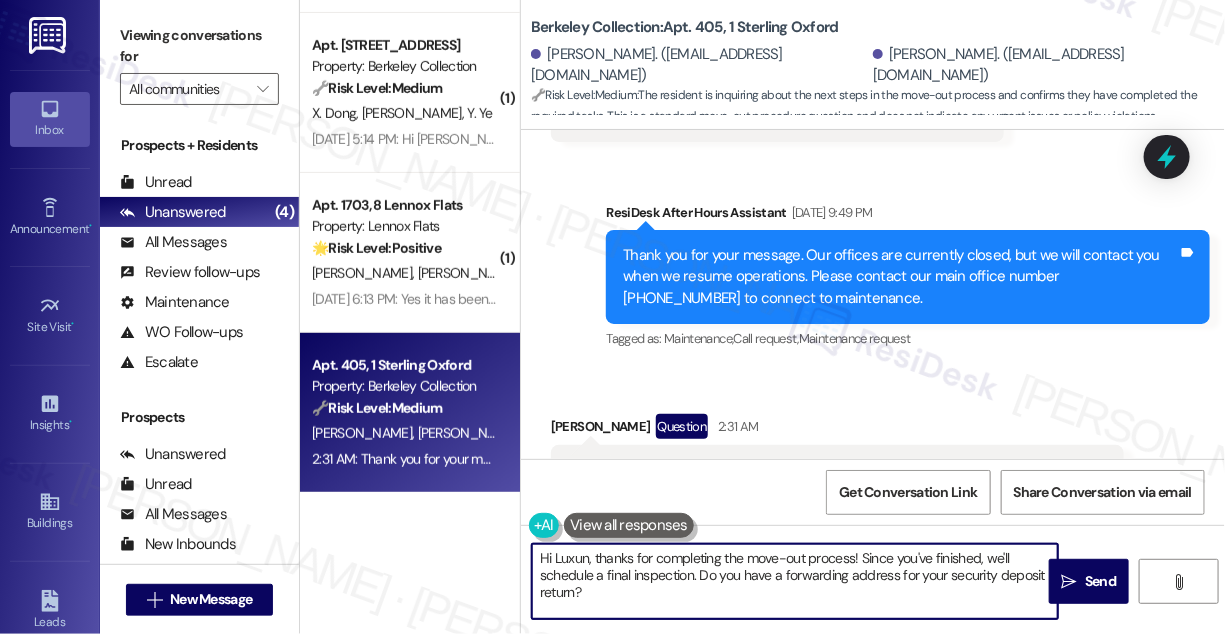 click on "Hi Luxun, thanks for completing the move-out process! Since you've finished, we'll schedule a final inspection. Do you have a forwarding address for your security deposit return?" at bounding box center [795, 581] 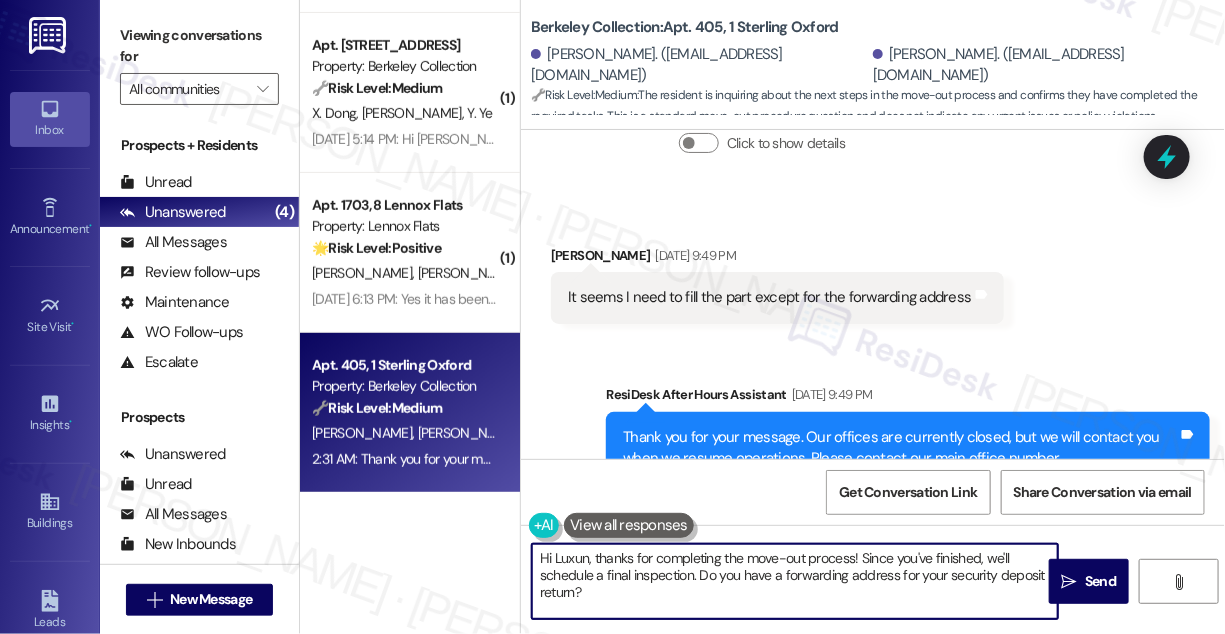 scroll, scrollTop: 6948, scrollLeft: 0, axis: vertical 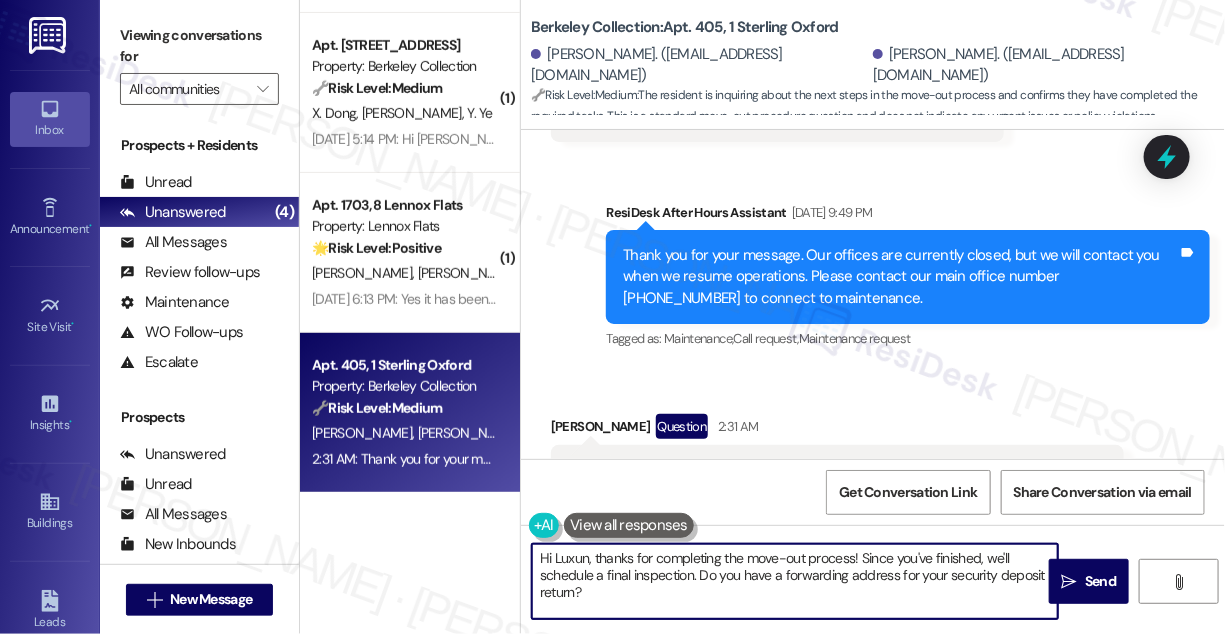 click on "Hi Luxun, thanks for completing the move-out process! Since you've finished, we'll schedule a final inspection. Do you have a forwarding address for your security deposit return?" at bounding box center [795, 581] 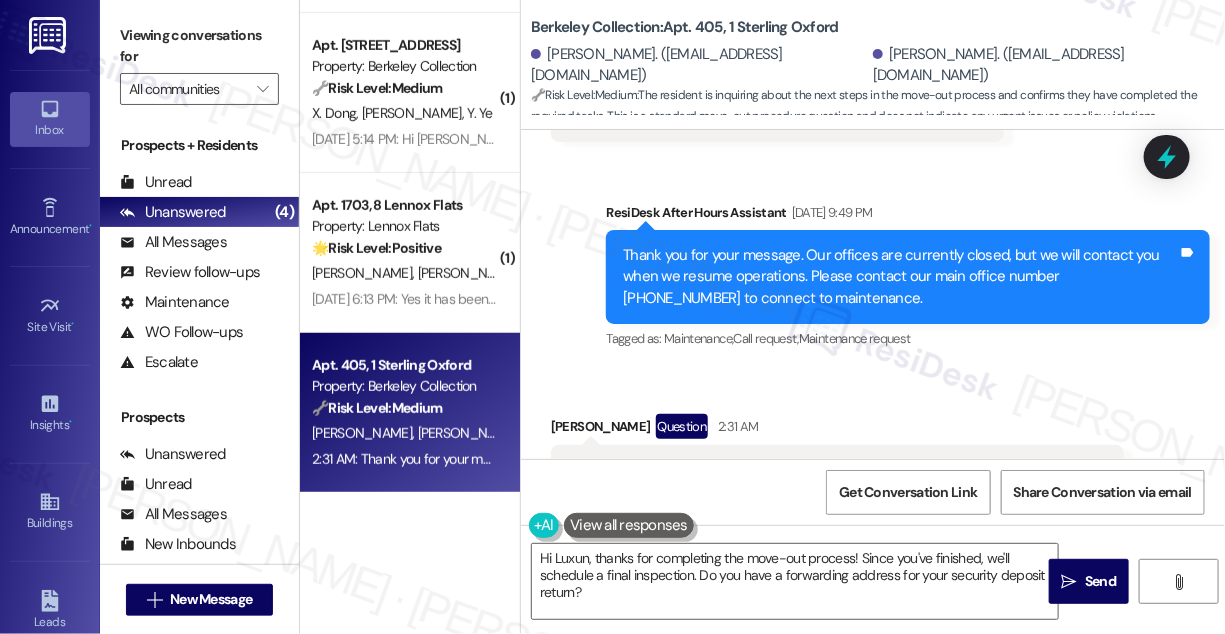 click on "Sent via SMS ResiDesk After Hours Assistant [DATE] 9:49 PM Thank you for your message. Our offices are currently closed, but we will contact you when we resume operations. Please contact our main office number [PHONE_NUMBER] to connect to maintenance. Tags and notes Tagged as:   Maintenance ,  Click to highlight conversations about Maintenance Call request ,  Click to highlight conversations about Call request Maintenance request Click to highlight conversations about Maintenance request" at bounding box center (908, 278) 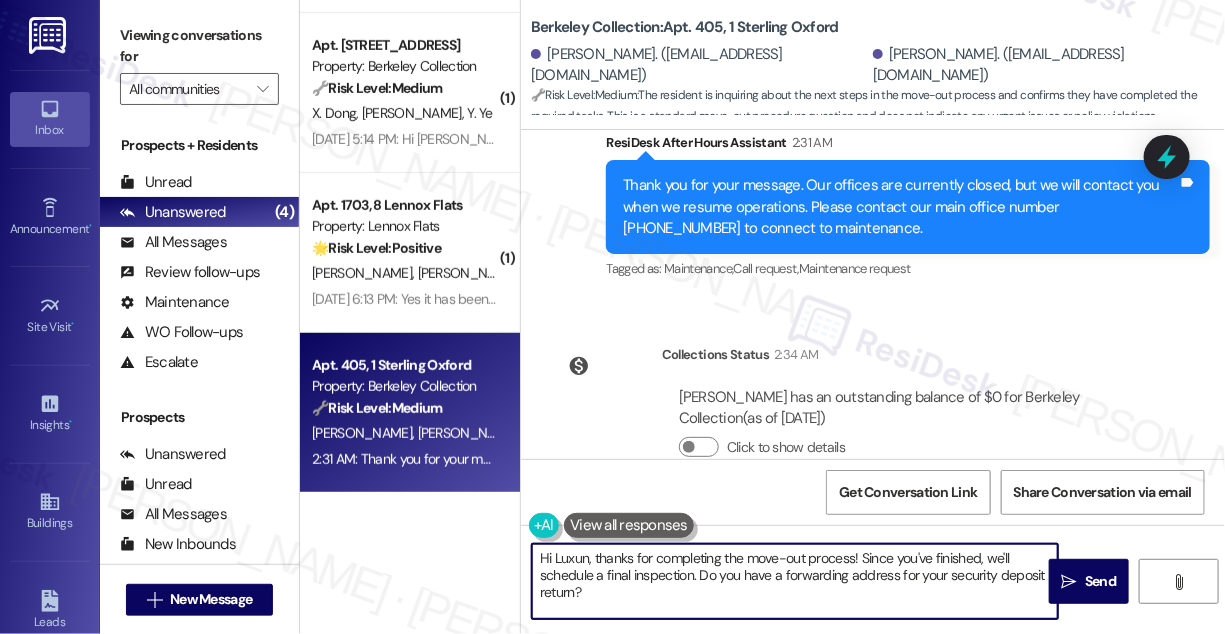 click on "Hi Luxun, thanks for completing the move-out process! Since you've finished, we'll schedule a final inspection. Do you have a forwarding address for your security deposit return?" at bounding box center [795, 581] 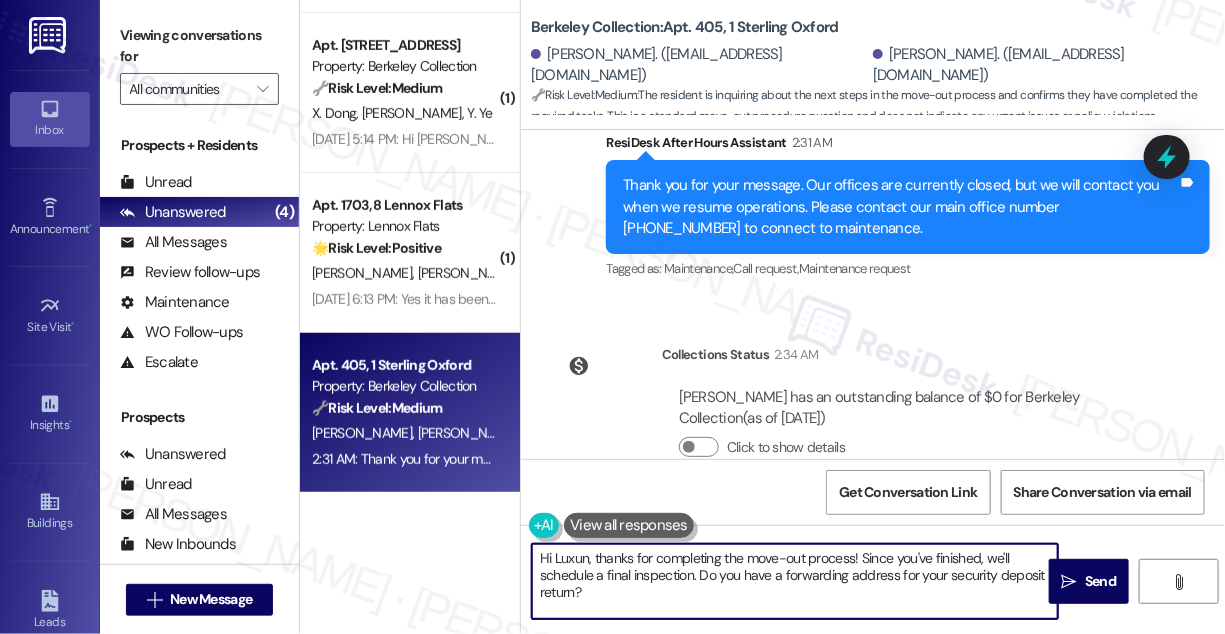 drag, startPoint x: 853, startPoint y: 593, endPoint x: 861, endPoint y: 561, distance: 32.984844 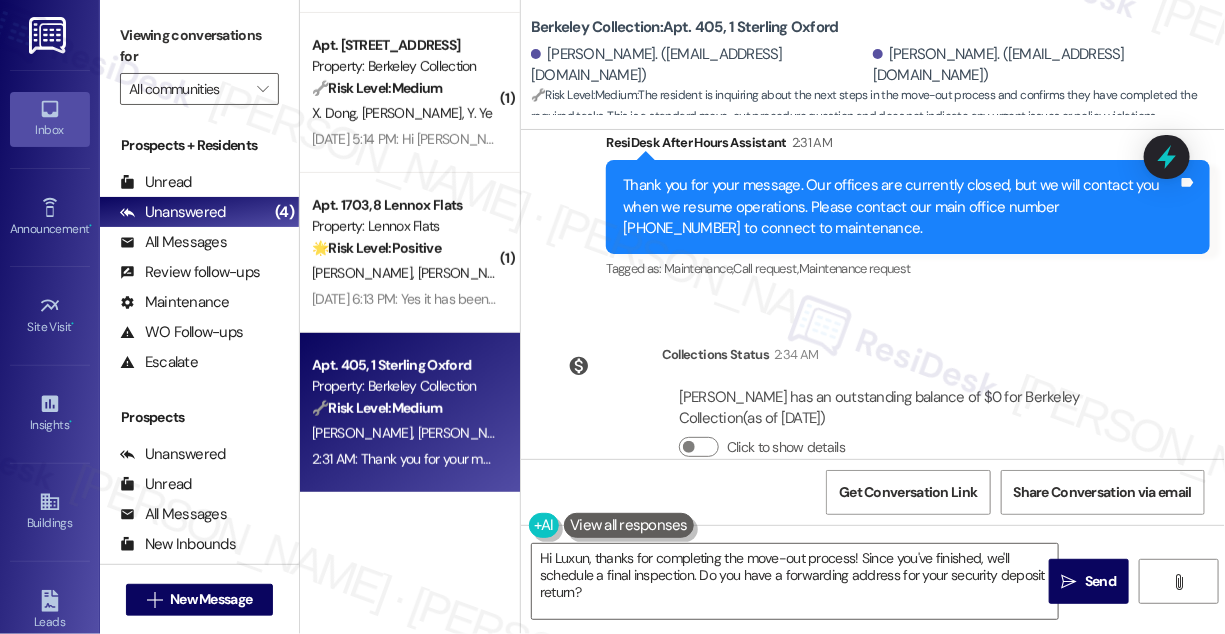 click on "Lease started [DATE] 8:00 PM Survey, sent via SMS Residesk Automated Survey [DATE] 12:25 PM Hi Luxun and Jiachen, I'm on the new offsite Resident Support Team for Berkeley Collection! My job is to work with your on-site management team to improve your experience at the property. Text us here at any time for assistance or questions. We will also reach out periodically for feedback. (Standard text messaging rates may apply) (You can always reply STOP to opt out of future messages) Tags and notes Tagged as:   Property launch Click to highlight conversations about Property launch Announcement, sent via SMS [PERSON_NAME]   (ResiDesk) [DATE] 2:36 PM Great news! You can now text me for maintenance issues — no more messy apps or sign-ins. I'll file your tickets for you. You can still use the app if you prefer.  I'm here to make things easier for you, feel free to reach out! Tags and notes Tagged as:   Maintenance ,  Click to highlight conversations about Maintenance Maintenance request ,  Praise" at bounding box center [873, 294] 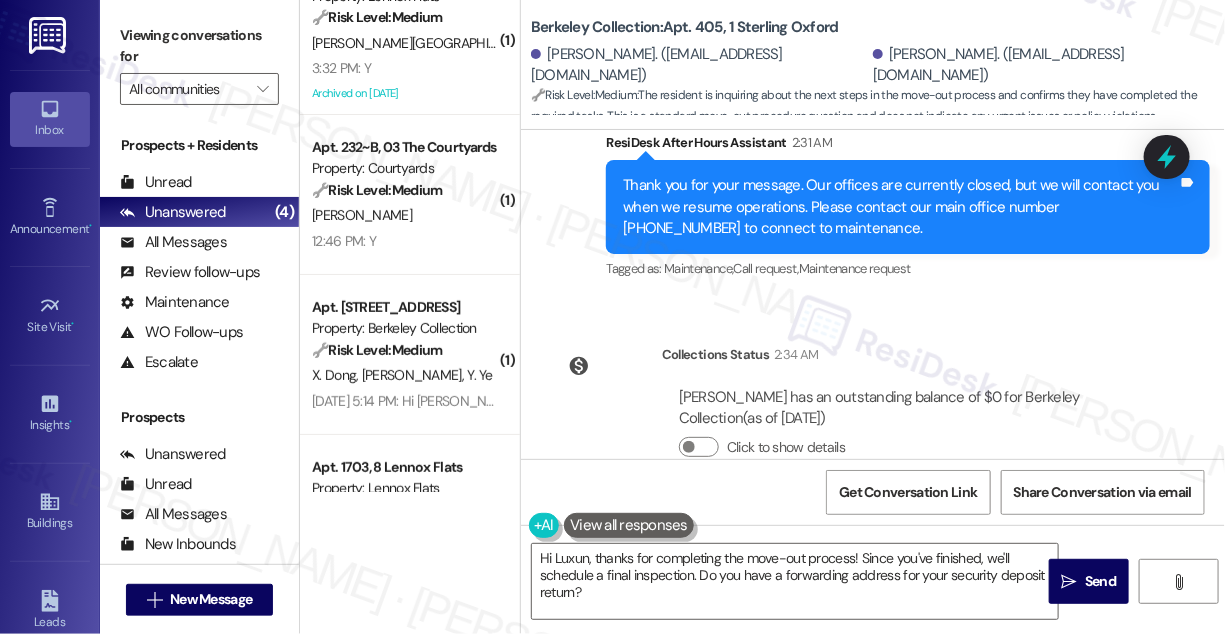 scroll, scrollTop: 34, scrollLeft: 0, axis: vertical 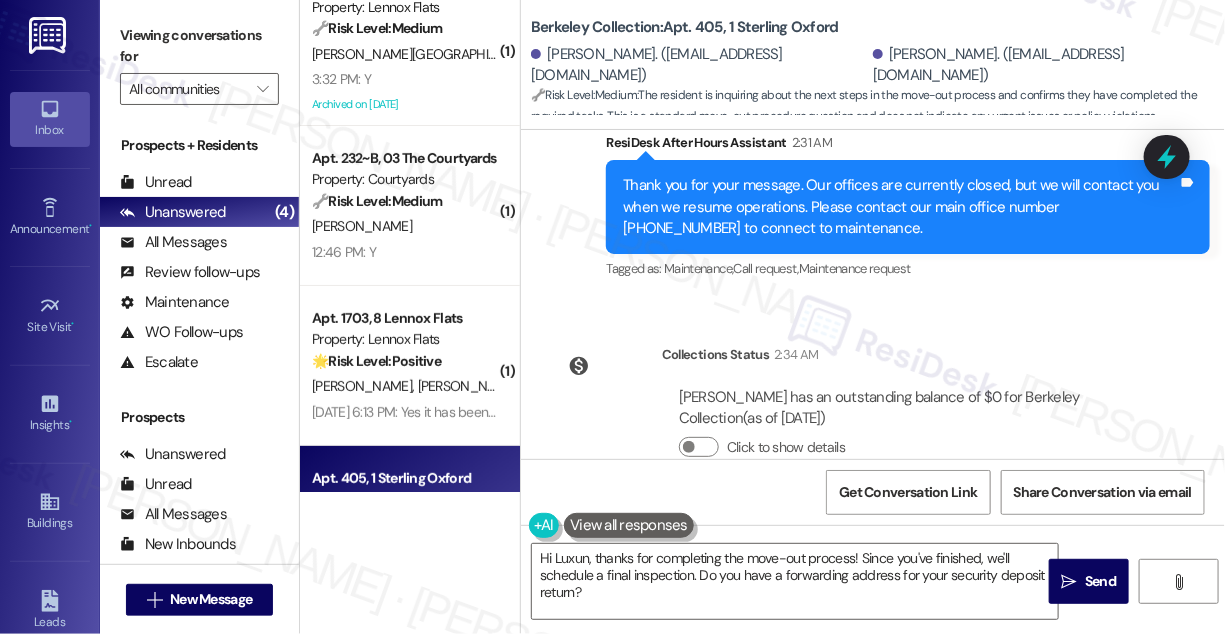 click on "Sent via SMS ResiDesk After Hours Assistant 2:31 AM Thank you for your message. Our offices are currently closed, but we will contact you when we resume operations. Please contact our main office number [PHONE_NUMBER] to connect to maintenance. Tags and notes Tagged as:   Maintenance ,  Click to highlight conversations about Maintenance Call request ,  Click to highlight conversations about Call request Maintenance request Click to highlight conversations about Maintenance request" at bounding box center [908, 208] 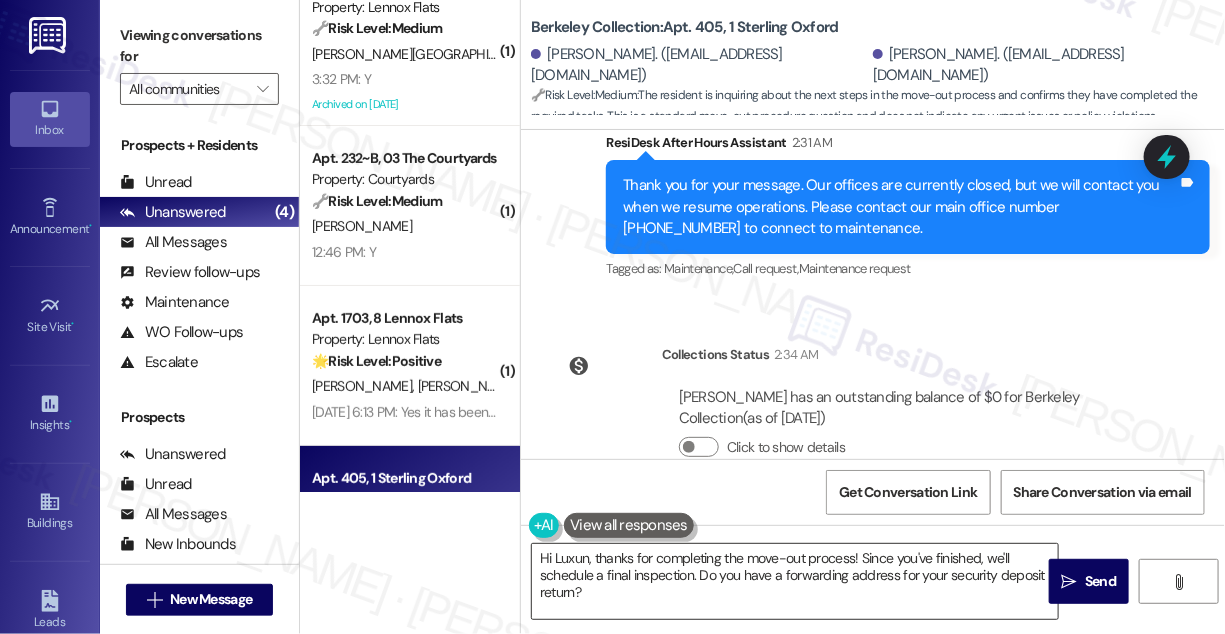 click on "Hi Luxun, thanks for completing the move-out process! Since you've finished, we'll schedule a final inspection. Do you have a forwarding address for your security deposit return?" at bounding box center [795, 581] 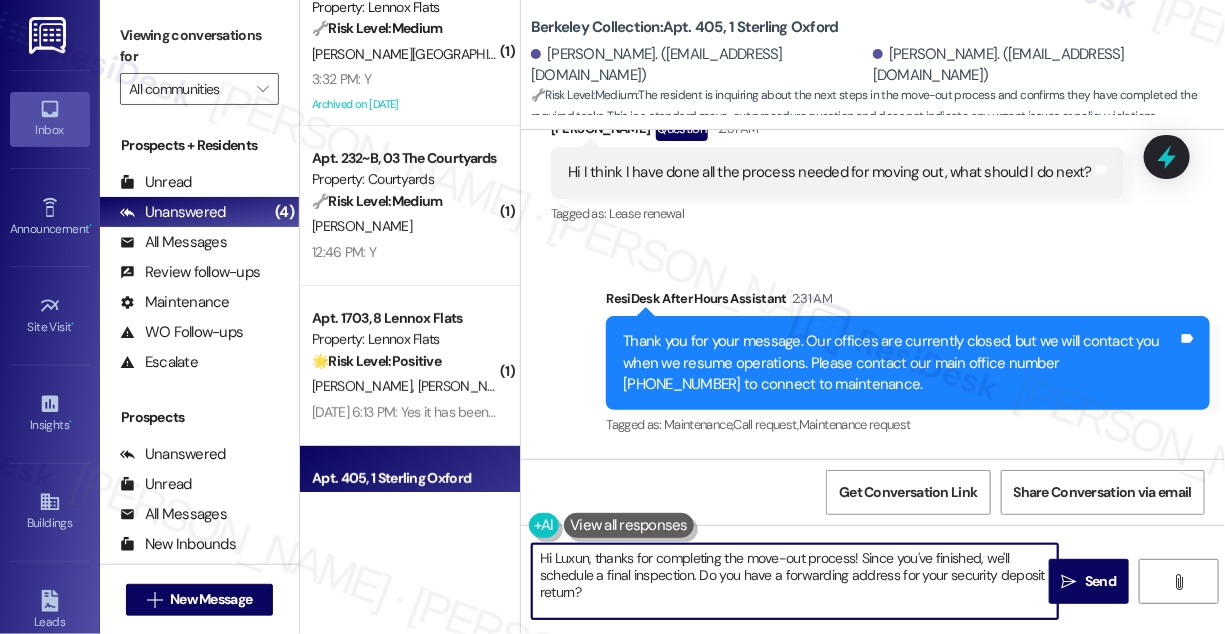 scroll, scrollTop: 7040, scrollLeft: 0, axis: vertical 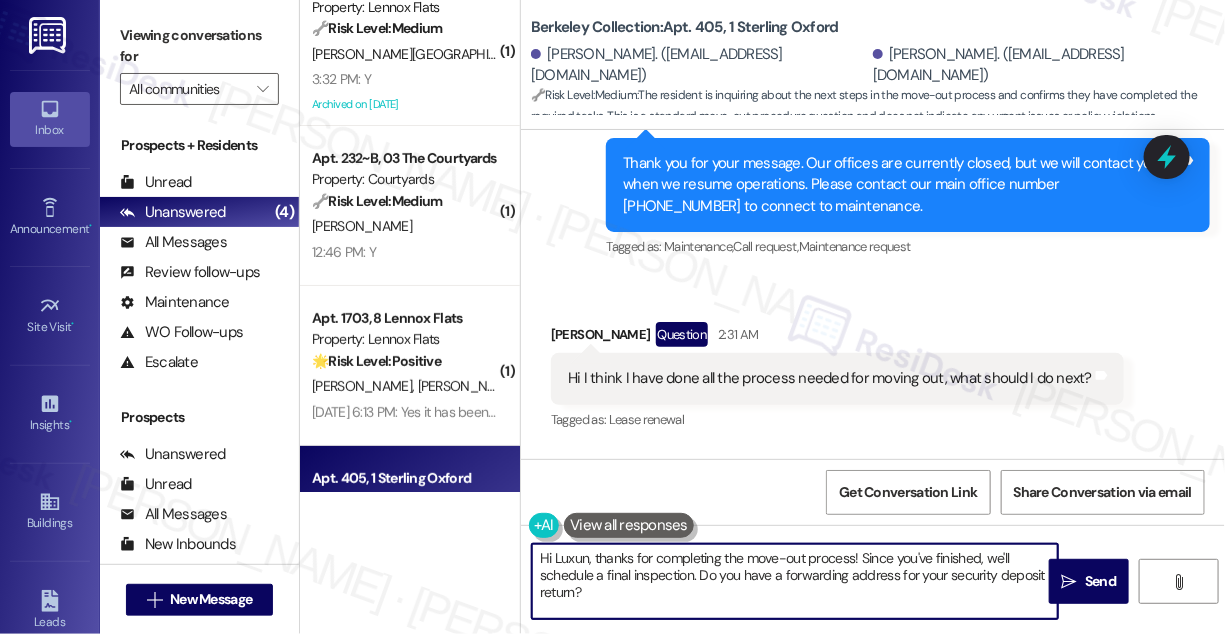 click on "[PERSON_NAME] Question 2:31 AM" at bounding box center [837, 338] 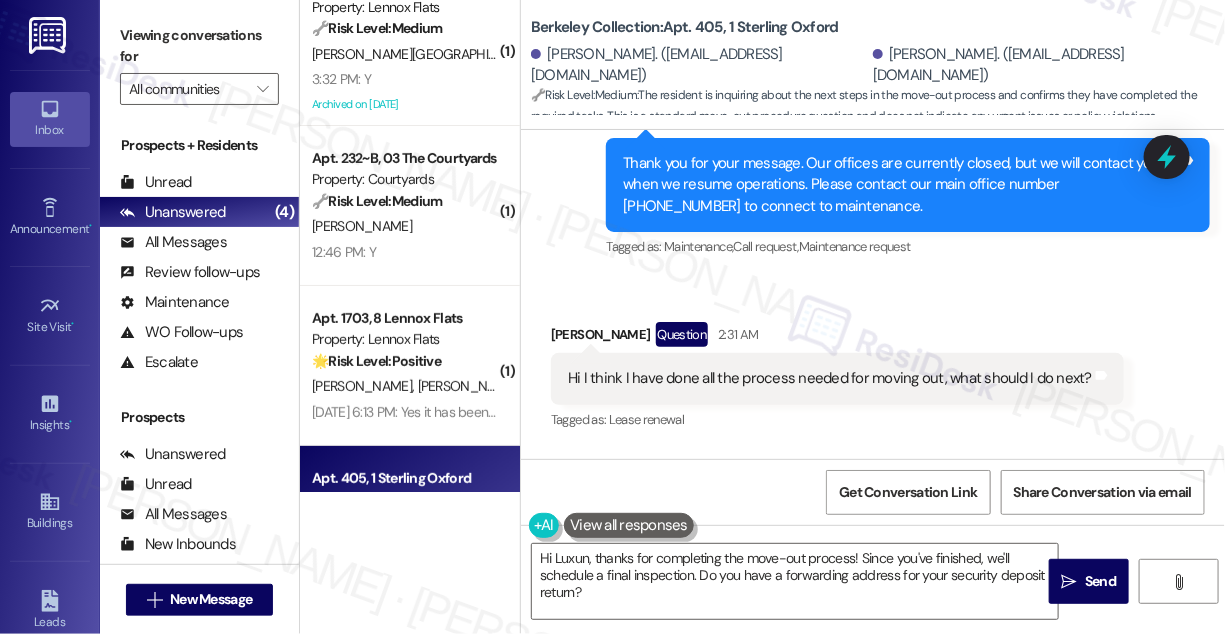 click on "Hi I think I have done all the process needed for moving out, what should I do next?" at bounding box center [830, 378] 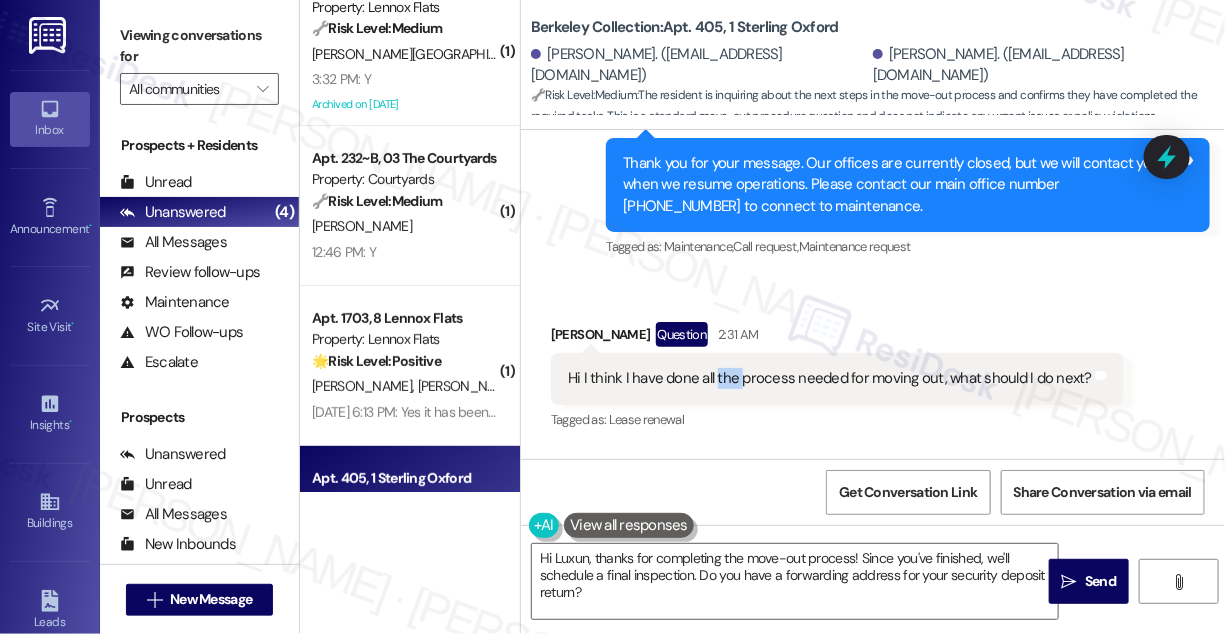 click on "Hi I think I have done all the process needed for moving out, what should I do next?" at bounding box center (830, 378) 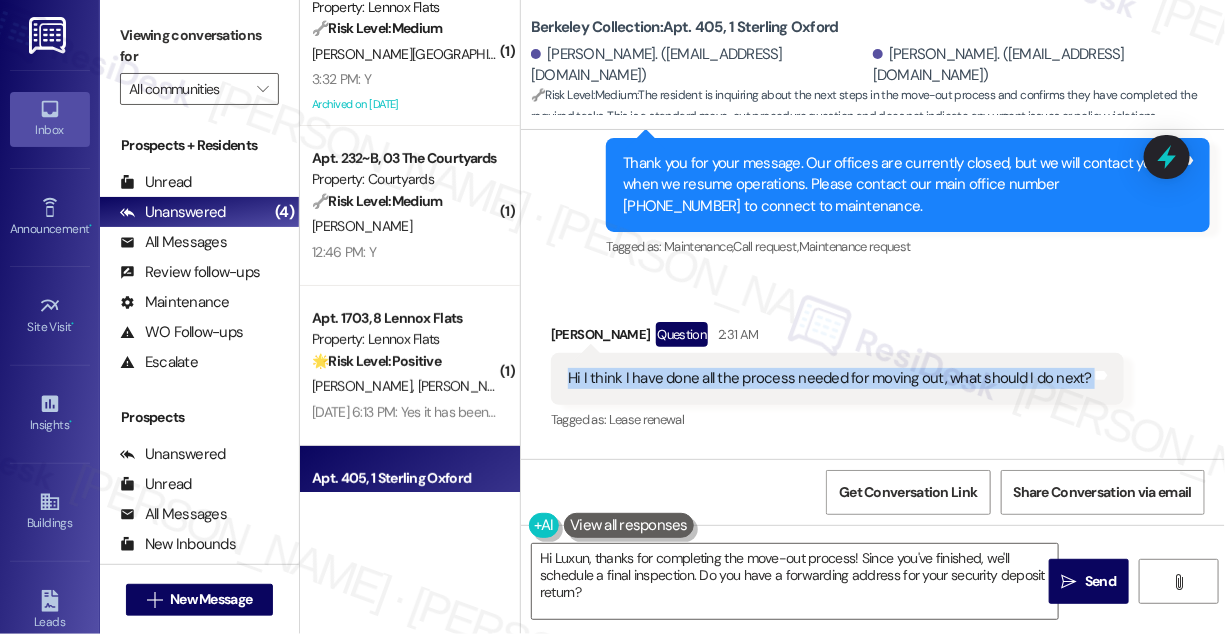 click on "Hi I think I have done all the process needed for moving out, what should I do next?" at bounding box center (830, 378) 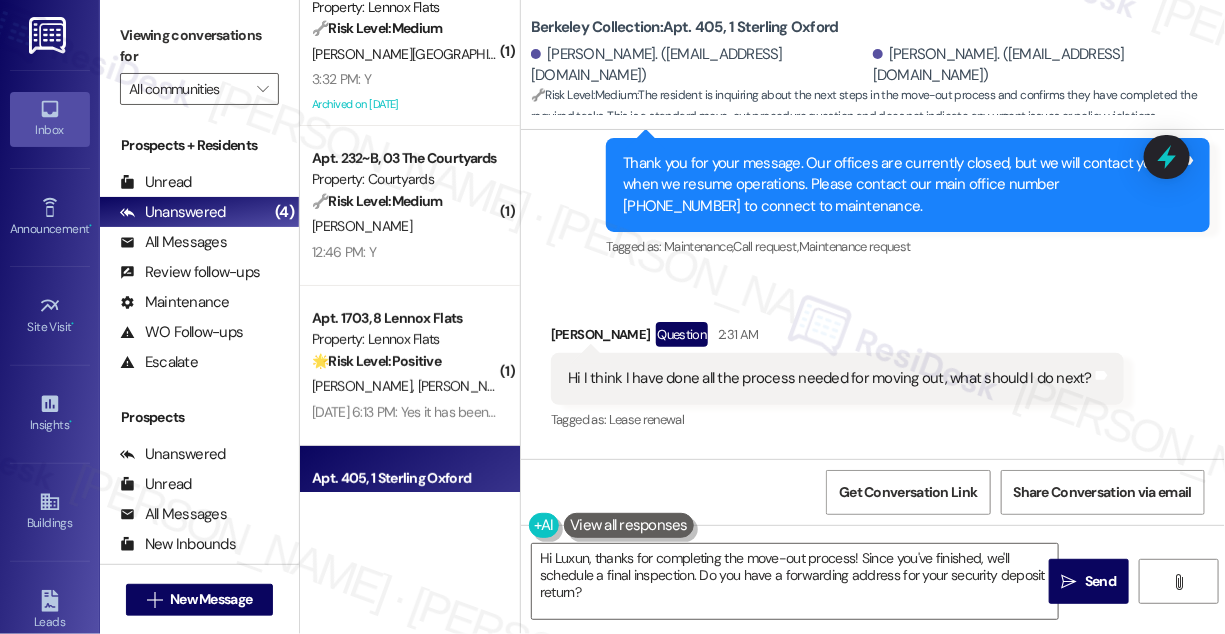 click on "Received via SMS [PERSON_NAME] Question 2:31 AM Hi I think I have done all the process needed for moving out, what should I do next? Tags and notes Tagged as:   Lease renewal Click to highlight conversations about Lease renewal" at bounding box center (837, 378) 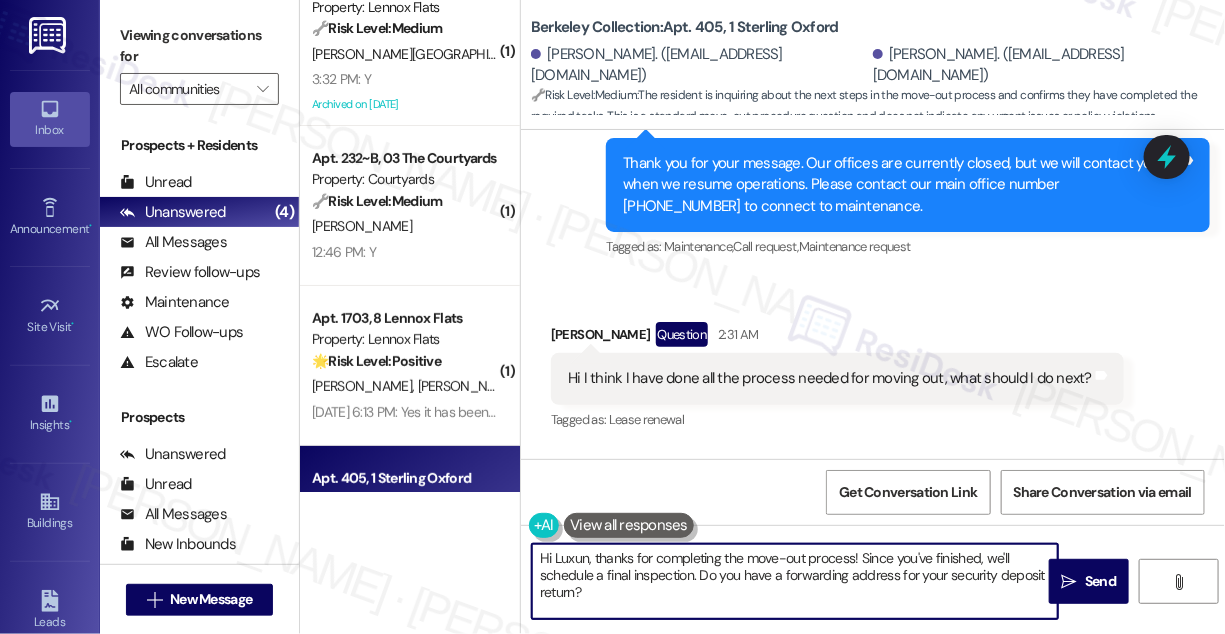 click on "Hi Luxun, thanks for completing the move-out process! Since you've finished, we'll schedule a final inspection. Do you have a forwarding address for your security deposit return?" at bounding box center [795, 581] 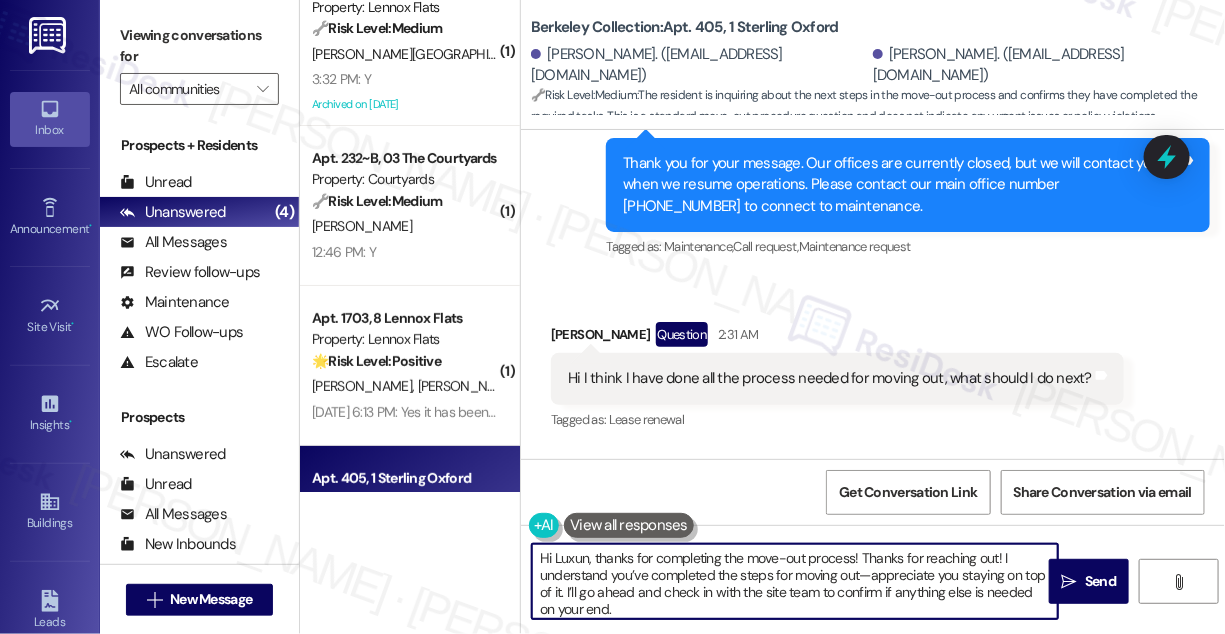 drag, startPoint x: 860, startPoint y: 554, endPoint x: 1001, endPoint y: 560, distance: 141.12761 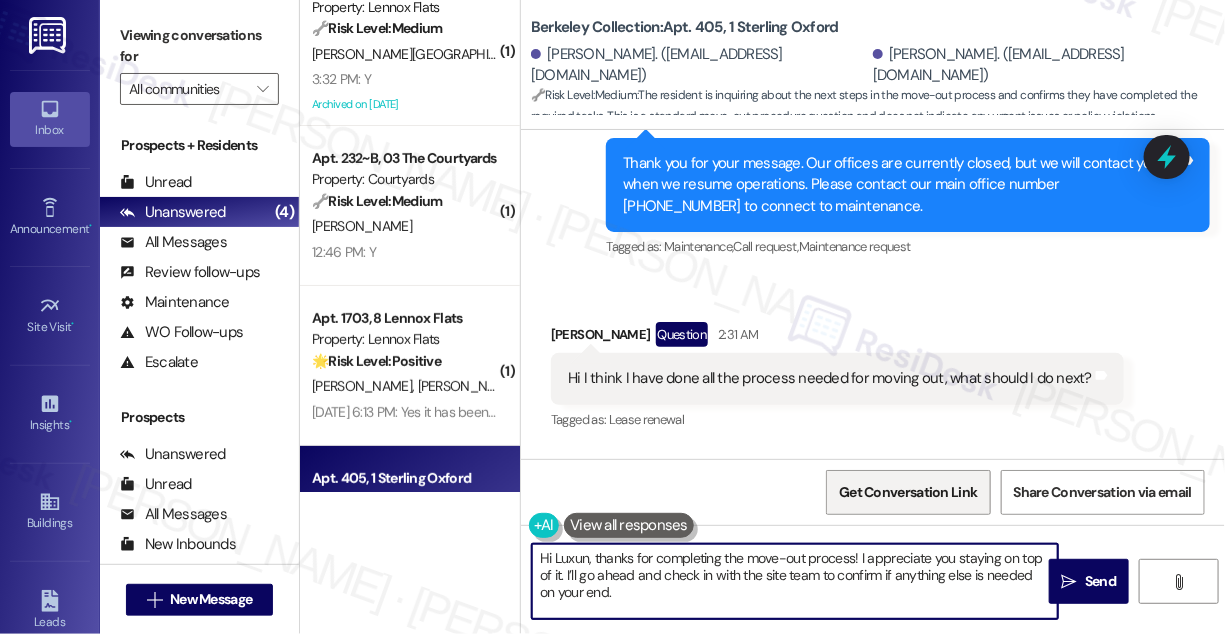 type on "Hi Luxun, thanks for completing the move-out process! I appreciate you staying on top of it. I’ll go ahead and check in with the site team to confirm if anything else is needed on your end." 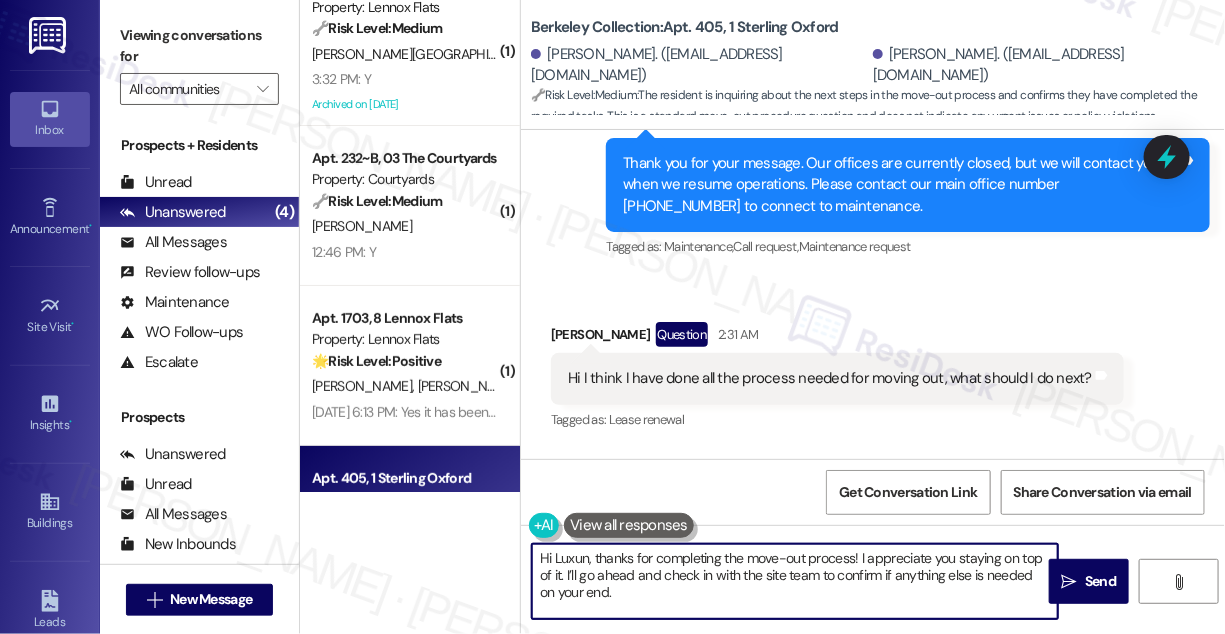 click on "Hi Luxun, thanks for completing the move-out process! I appreciate you staying on top of it. I’ll go ahead and check in with the site team to confirm if anything else is needed on your end." at bounding box center (795, 581) 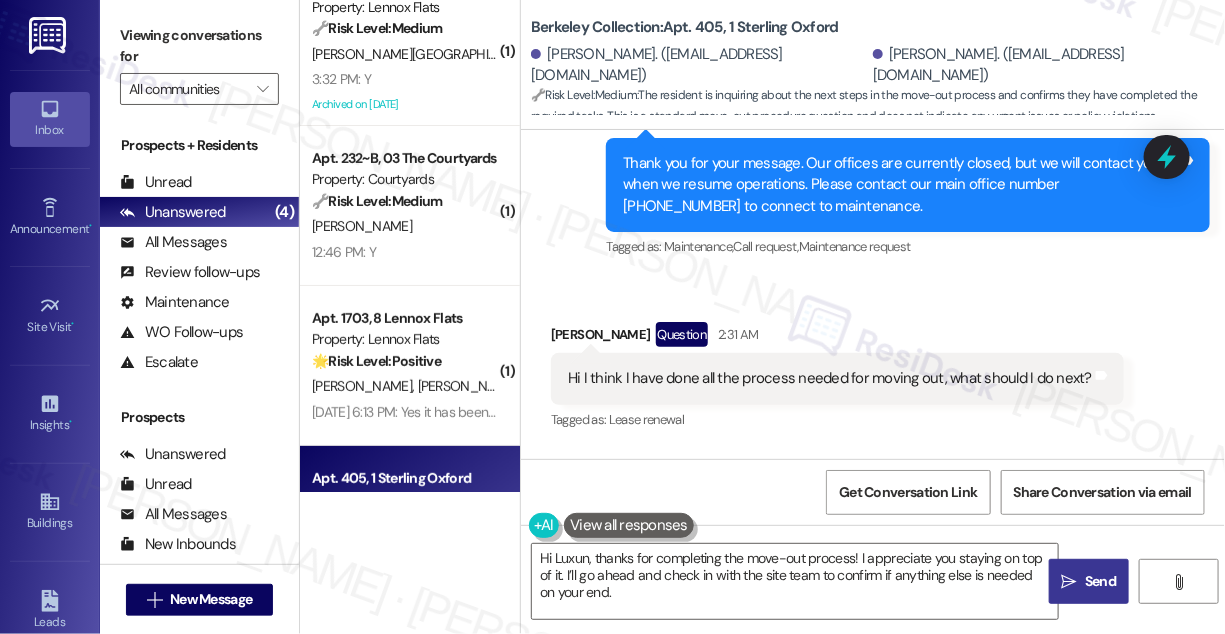 click on "Send" at bounding box center (1100, 581) 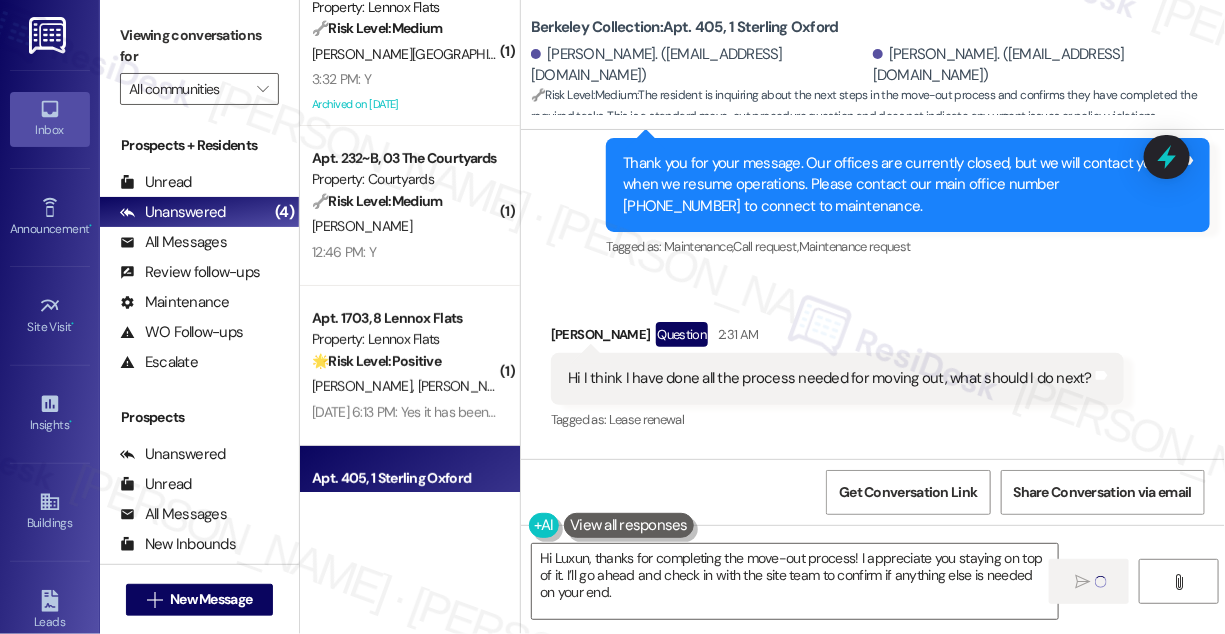 type 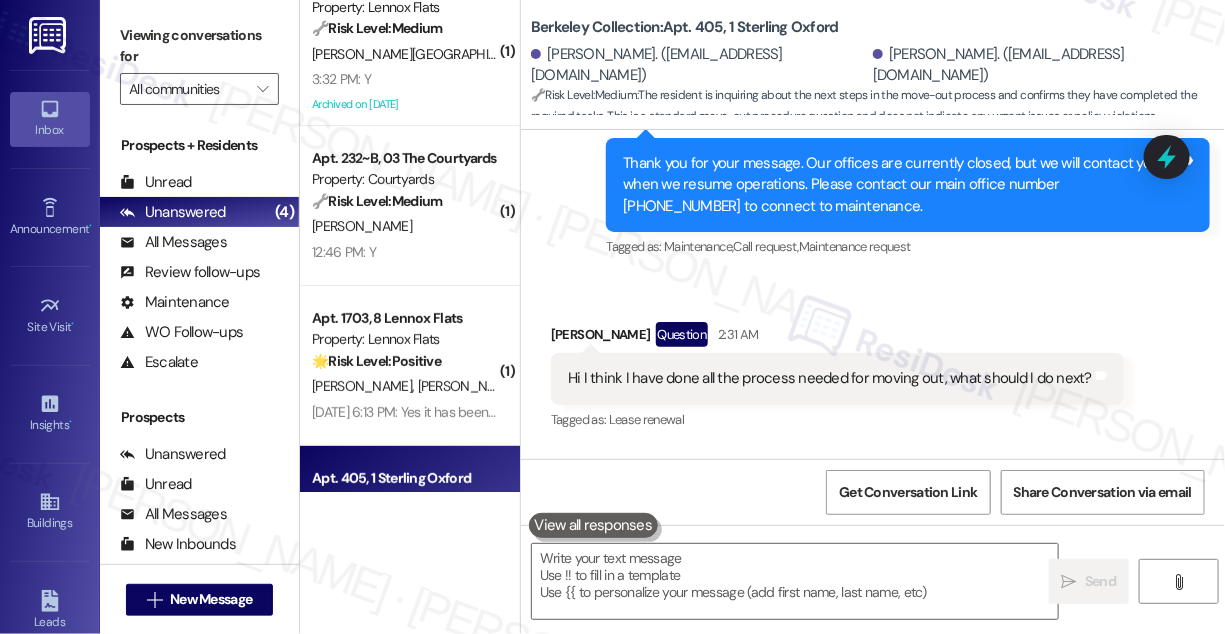 scroll, scrollTop: 6985, scrollLeft: 0, axis: vertical 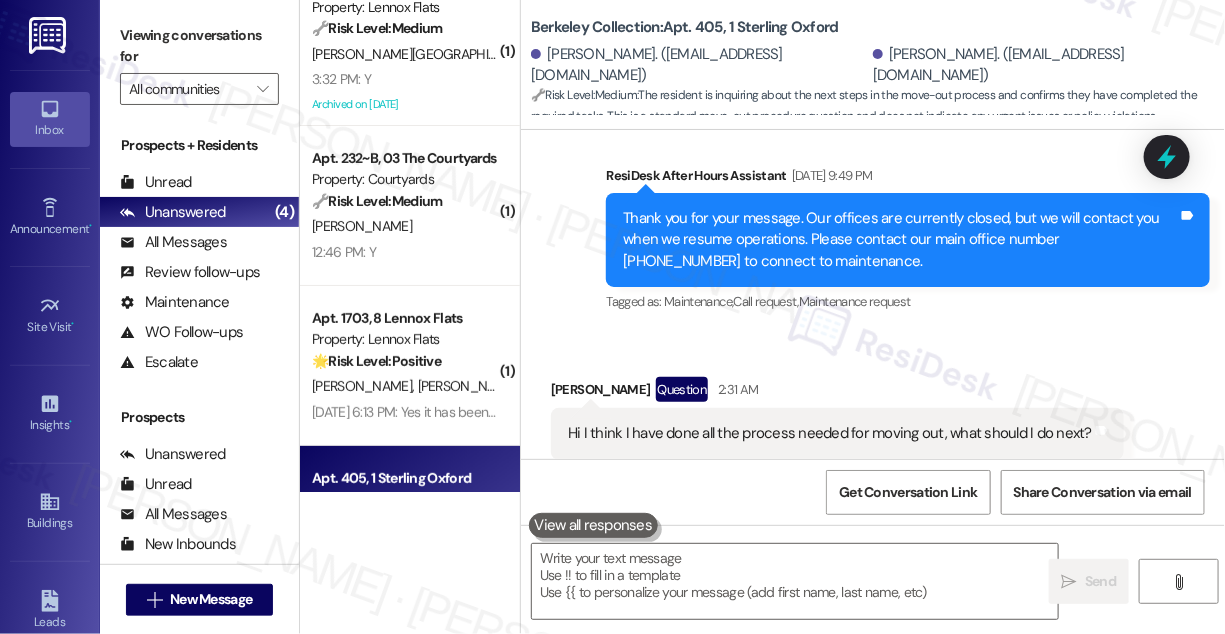 click on "Tagged as:   Maintenance ,  Click to highlight conversations about Maintenance Call request ,  Click to highlight conversations about Call request Maintenance request Click to highlight conversations about Maintenance request" at bounding box center [908, 301] 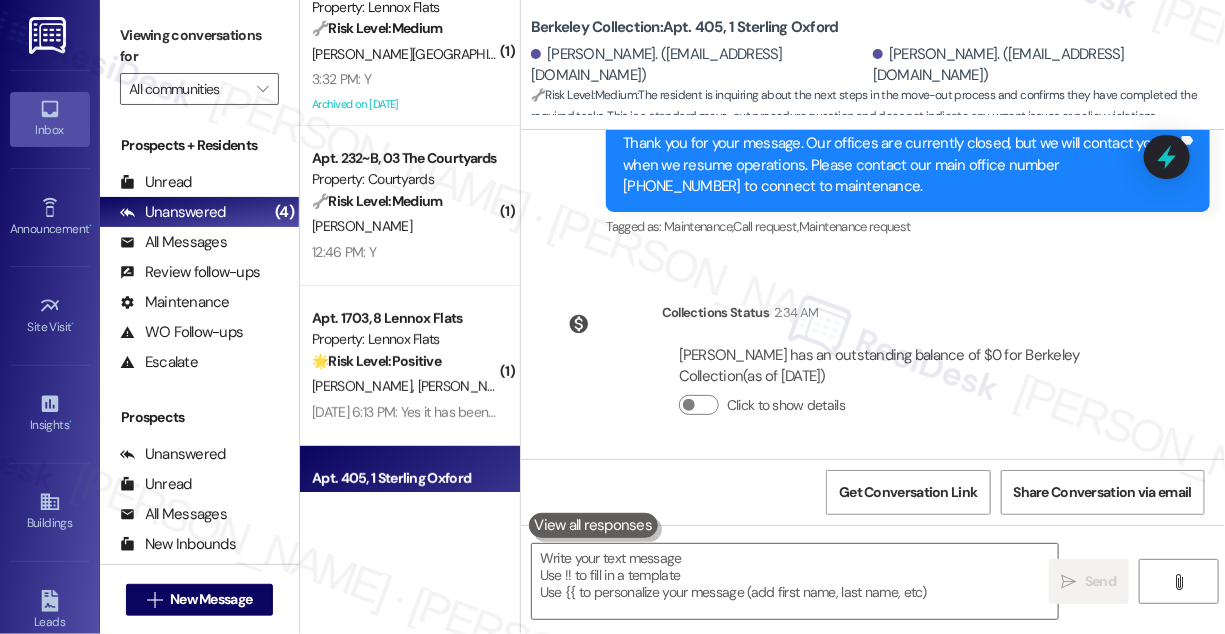 scroll, scrollTop: 7585, scrollLeft: 0, axis: vertical 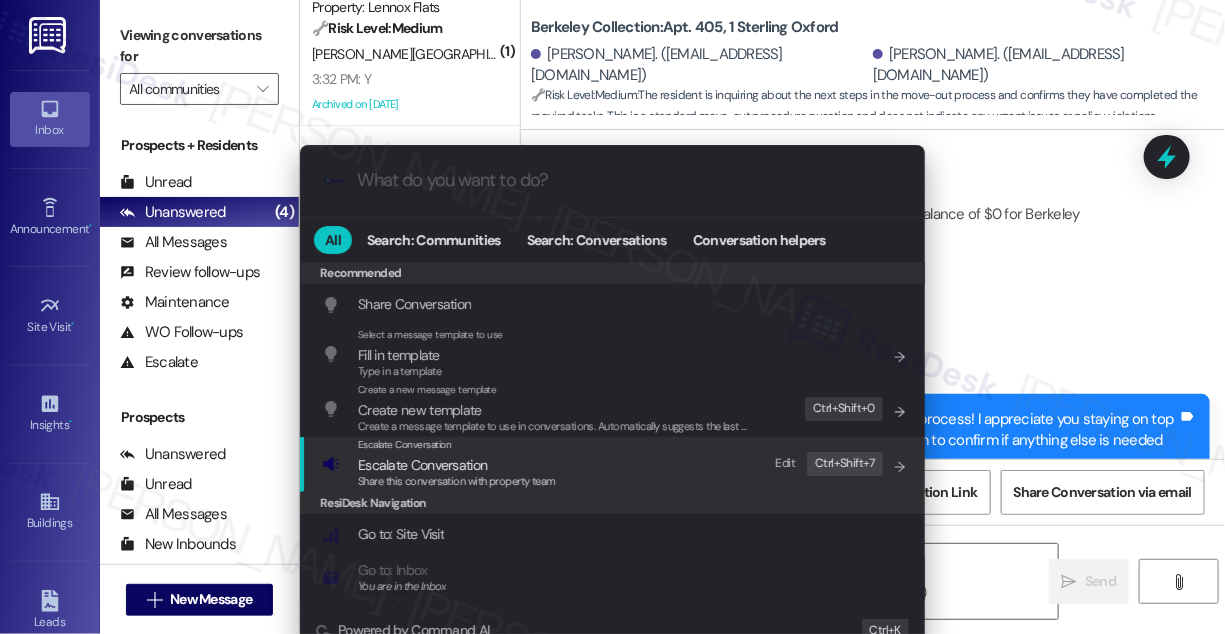 click on "Escalate Conversation Escalate Conversation Share this conversation with property team Edit Ctrl+ Shift+ 7" at bounding box center [614, 464] 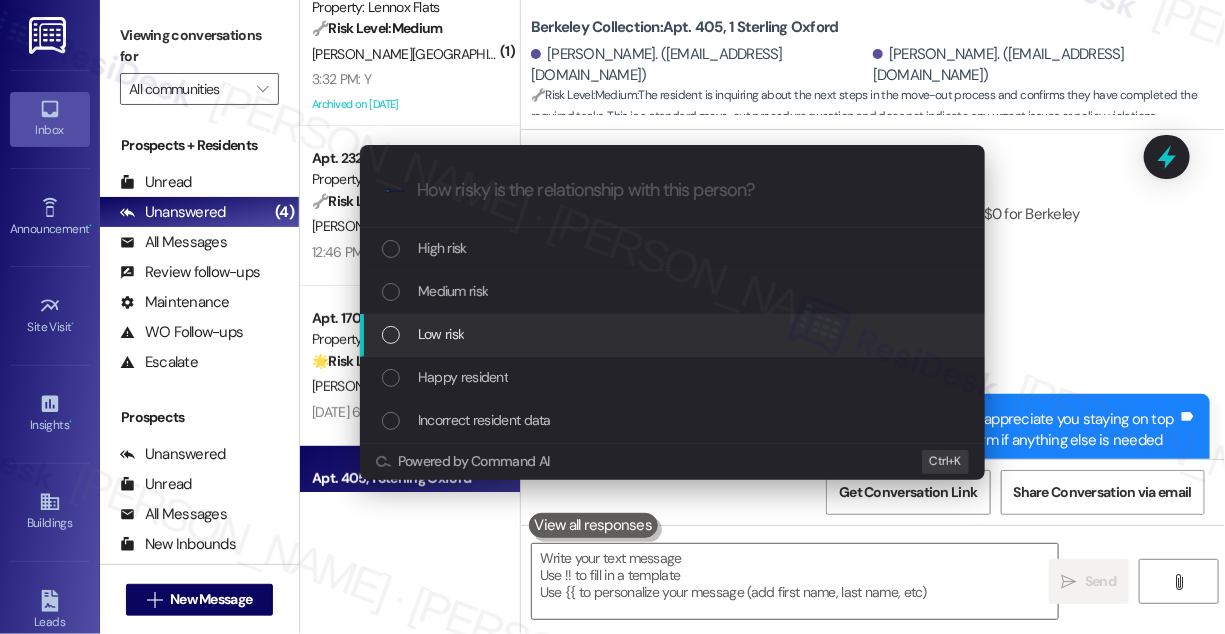 click on "Low risk" at bounding box center [441, 334] 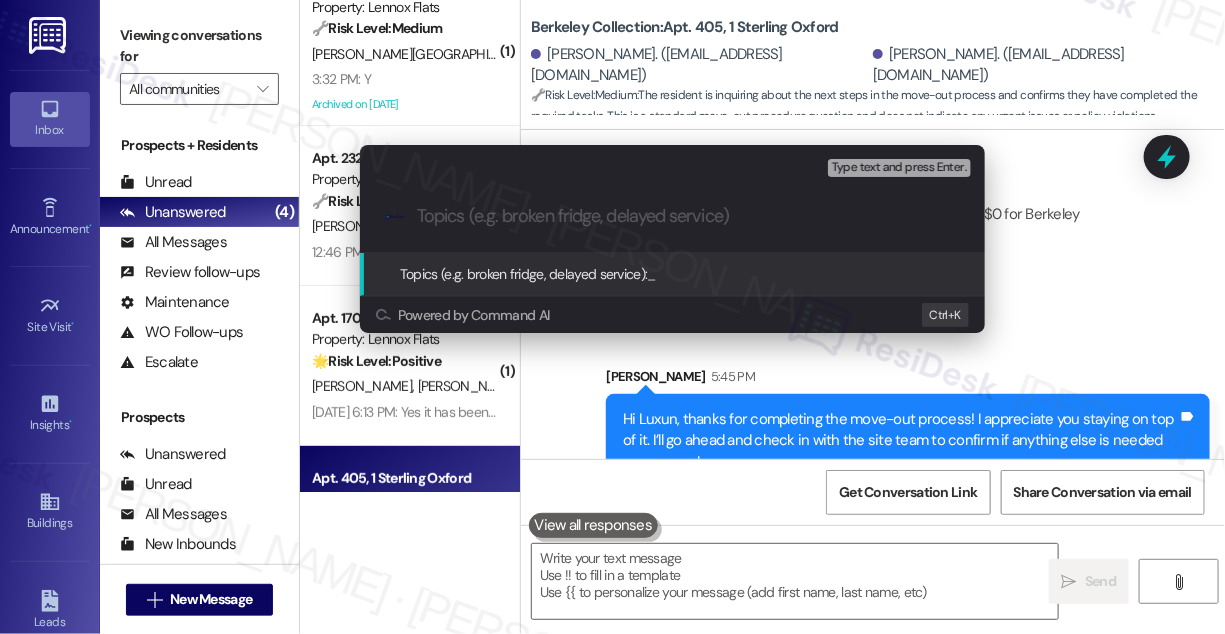 paste on "Move-Out Process Follow-Up" 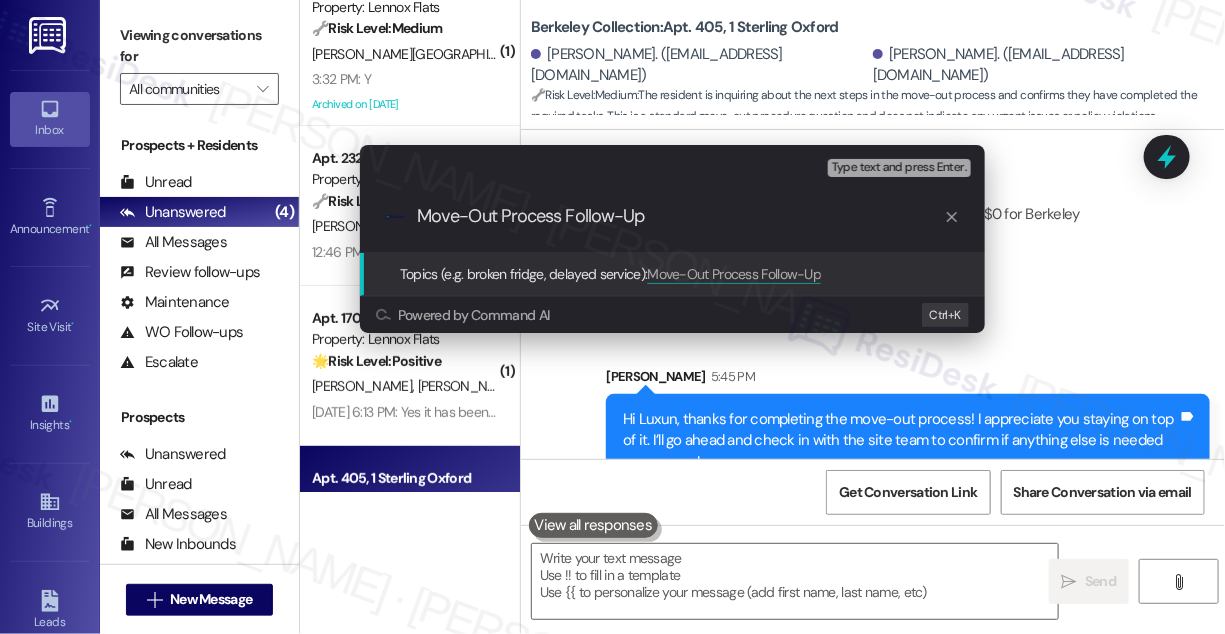 type on "Move-Out Process Follow-Up" 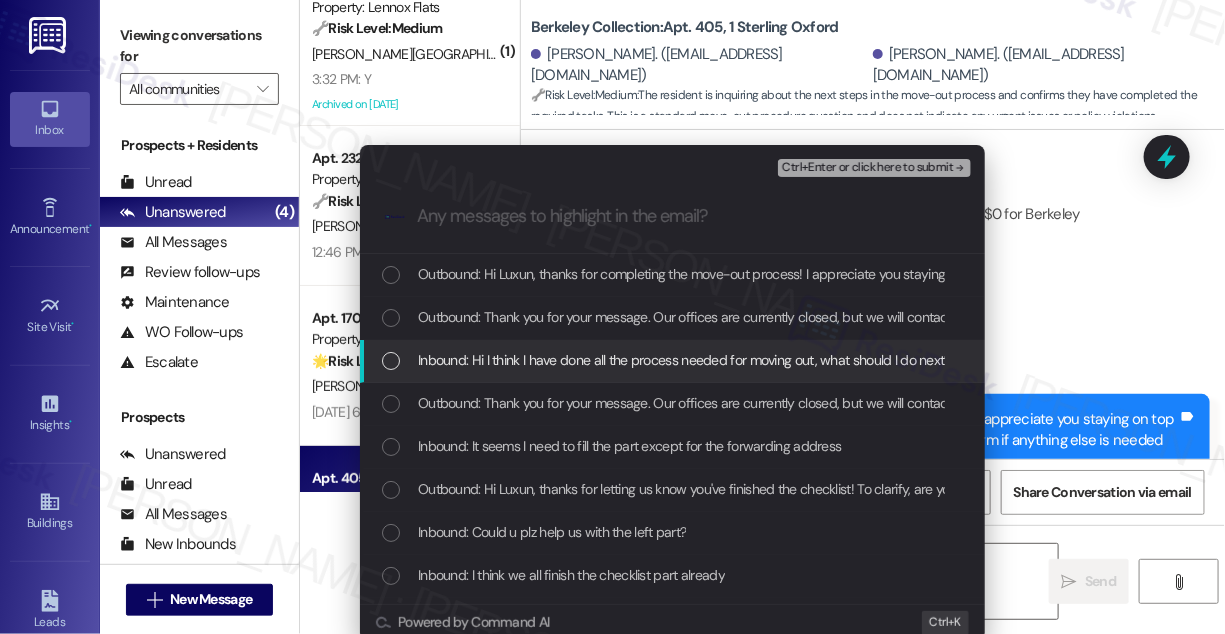 click on "Inbound: Hi I think I have done all the process needed for moving out, what should I do next?" at bounding box center (672, 361) 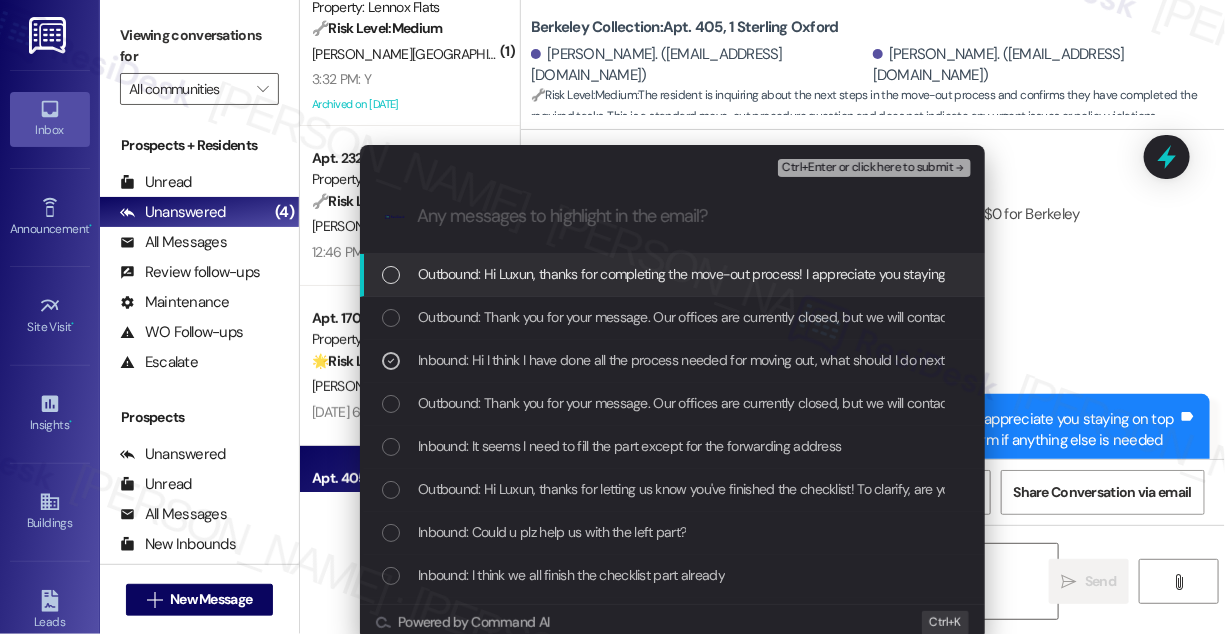 click on "Ctrl+Enter or click here to submit" at bounding box center [876, 168] 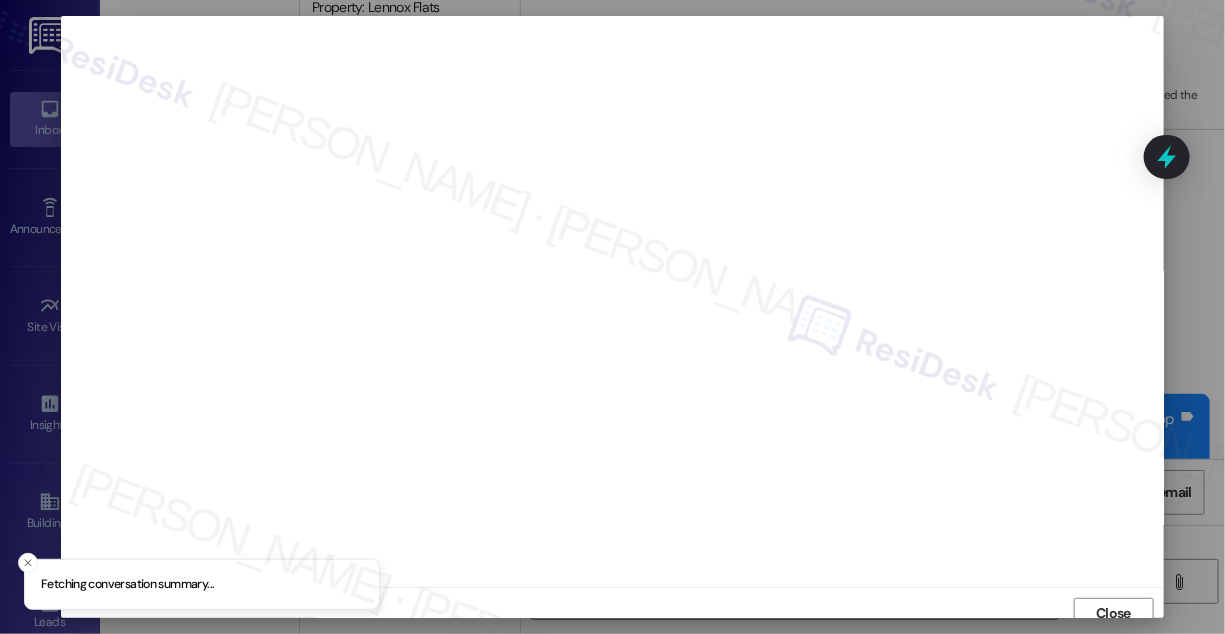 scroll, scrollTop: 11, scrollLeft: 0, axis: vertical 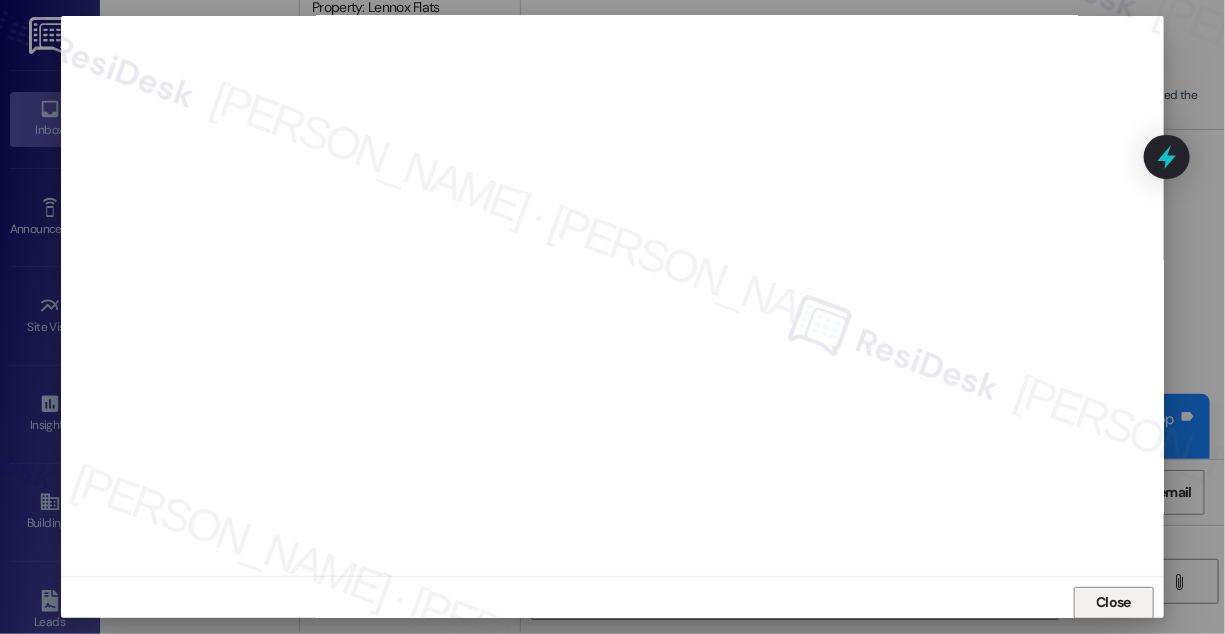 click on "Close" at bounding box center (1113, 602) 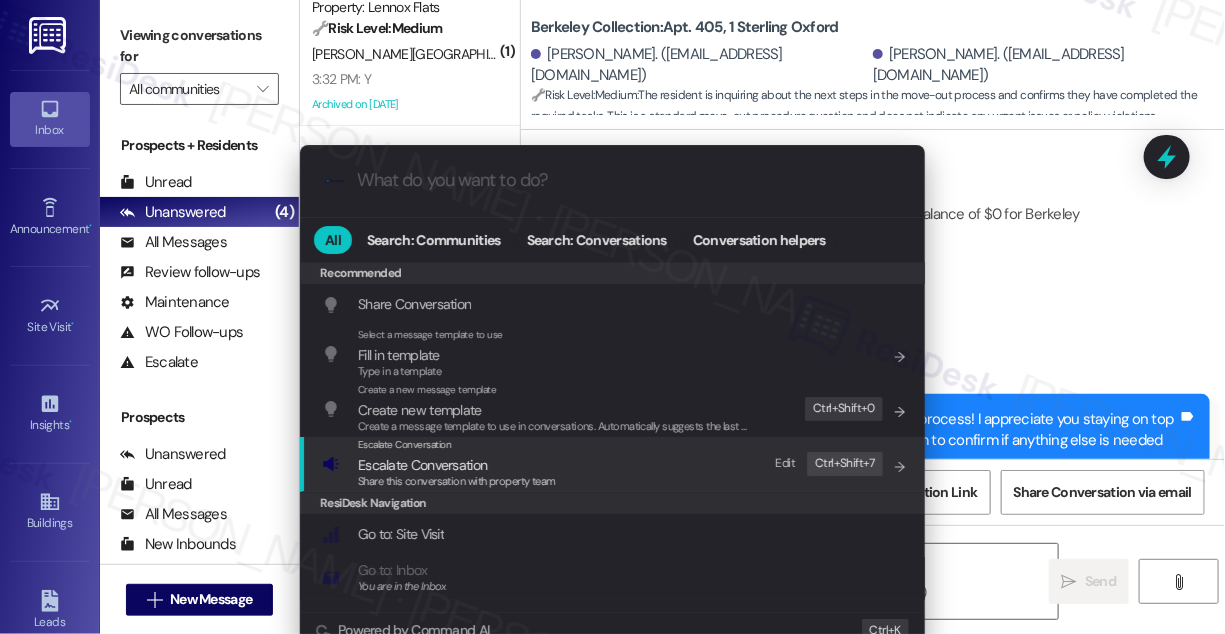 click on "Escalate Conversation Escalate Conversation Share this conversation with property team Edit Ctrl+ Shift+ 7" at bounding box center (614, 464) 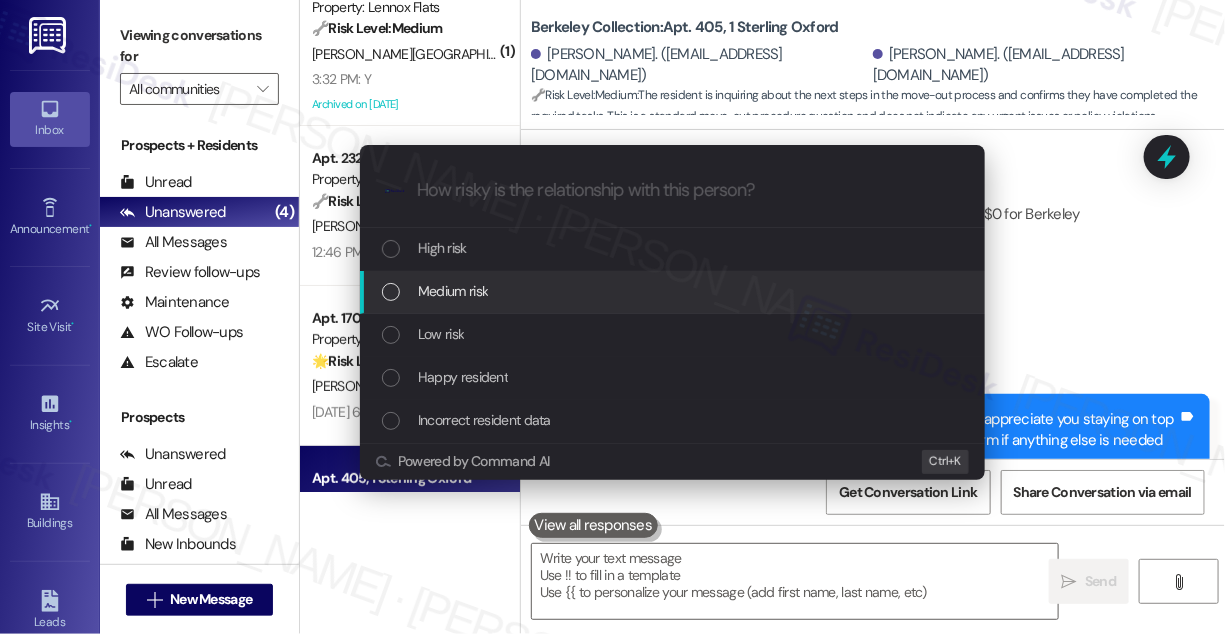 click on "Medium risk" at bounding box center [672, 292] 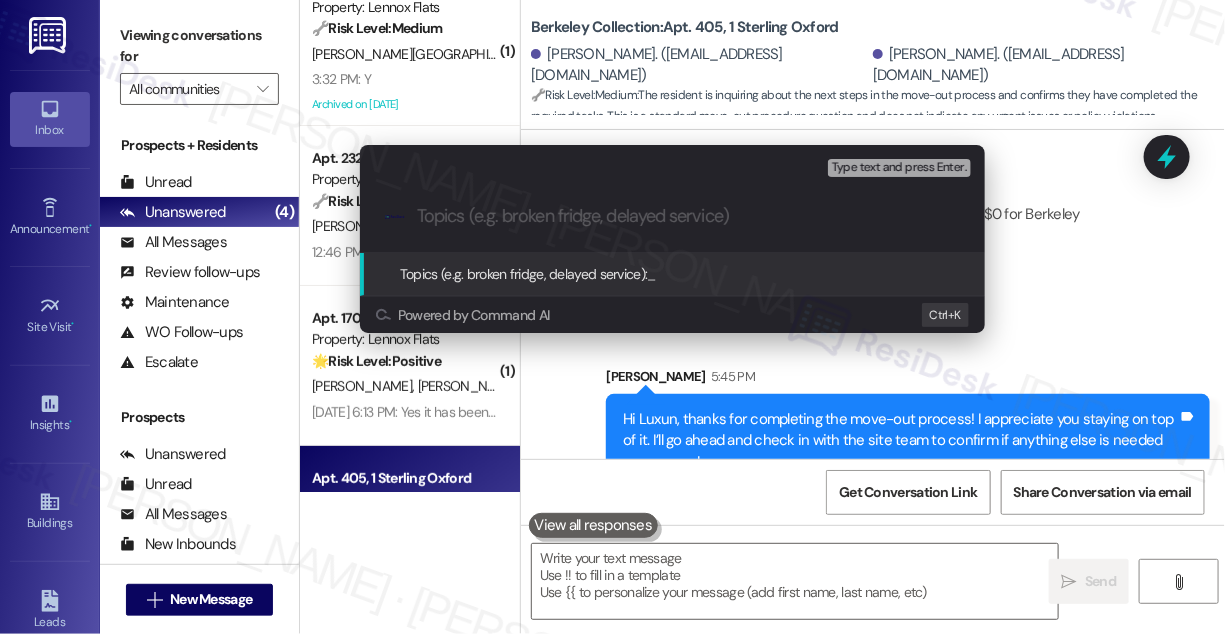 click on "Escalate Conversation Medium risk Topics (e.g. broken fridge, delayed service) Any messages to highlight in the email? Type text and press Enter. .cls-1{fill:#0a055f;}.cls-2{fill:#0cc4c4;} resideskLogoBlueOrange Topics (e.g. broken fridge, delayed service):  _ Powered by Command AI Ctrl+ K" at bounding box center (612, 317) 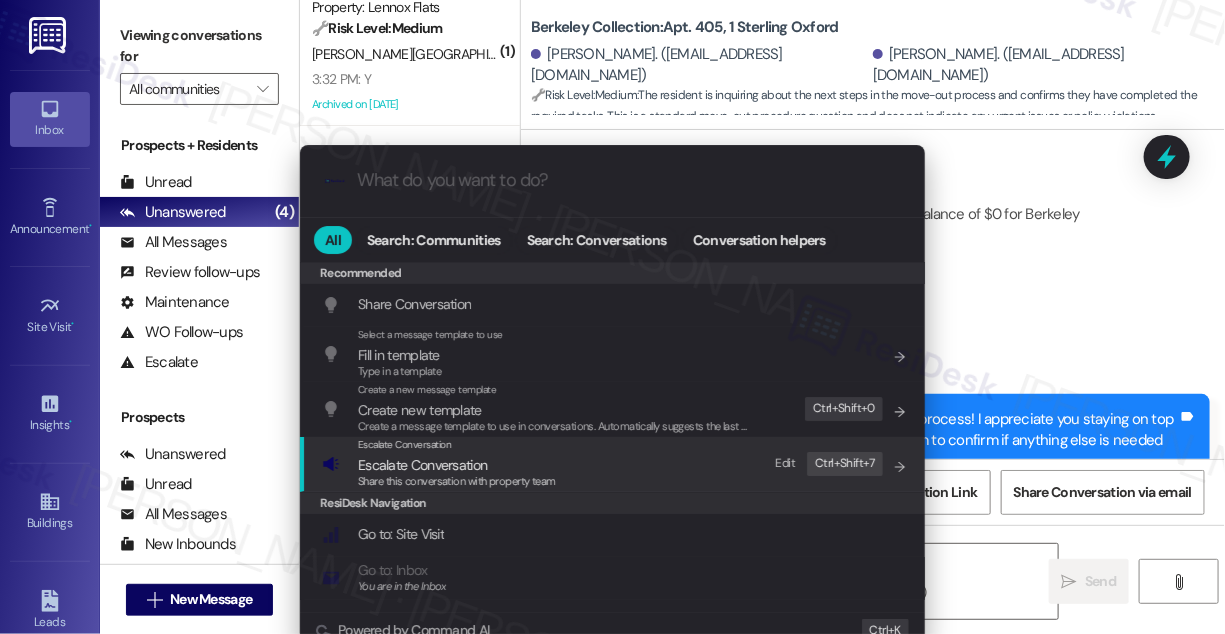 click on "Escalate Conversation" at bounding box center (422, 465) 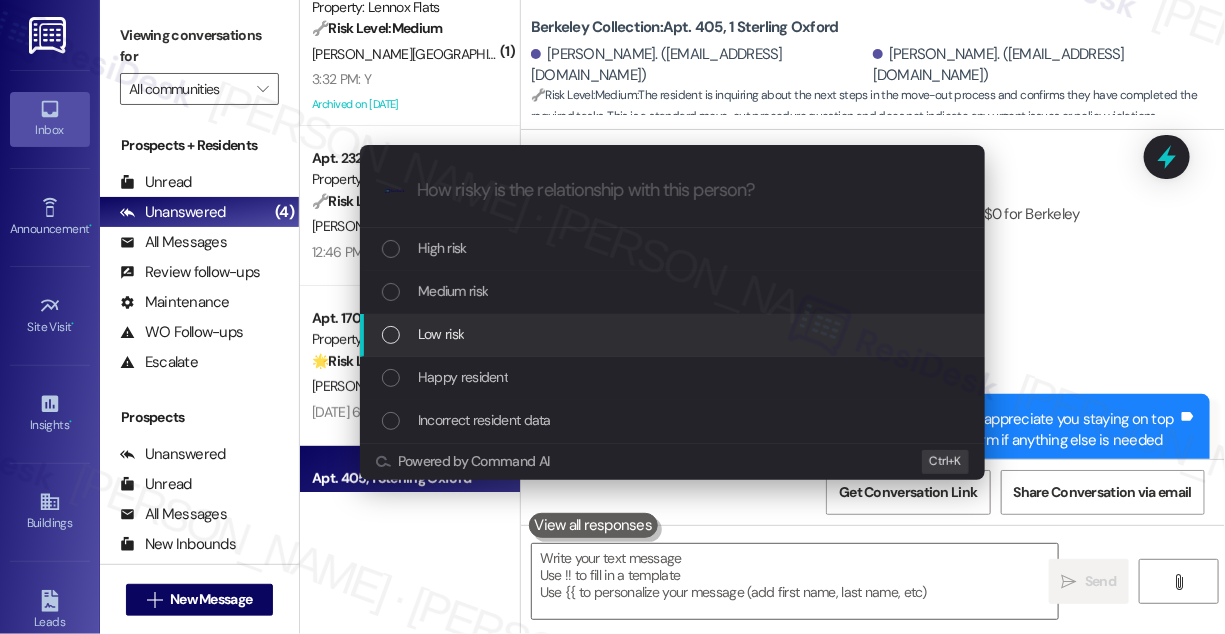 click on "Low risk" at bounding box center [441, 334] 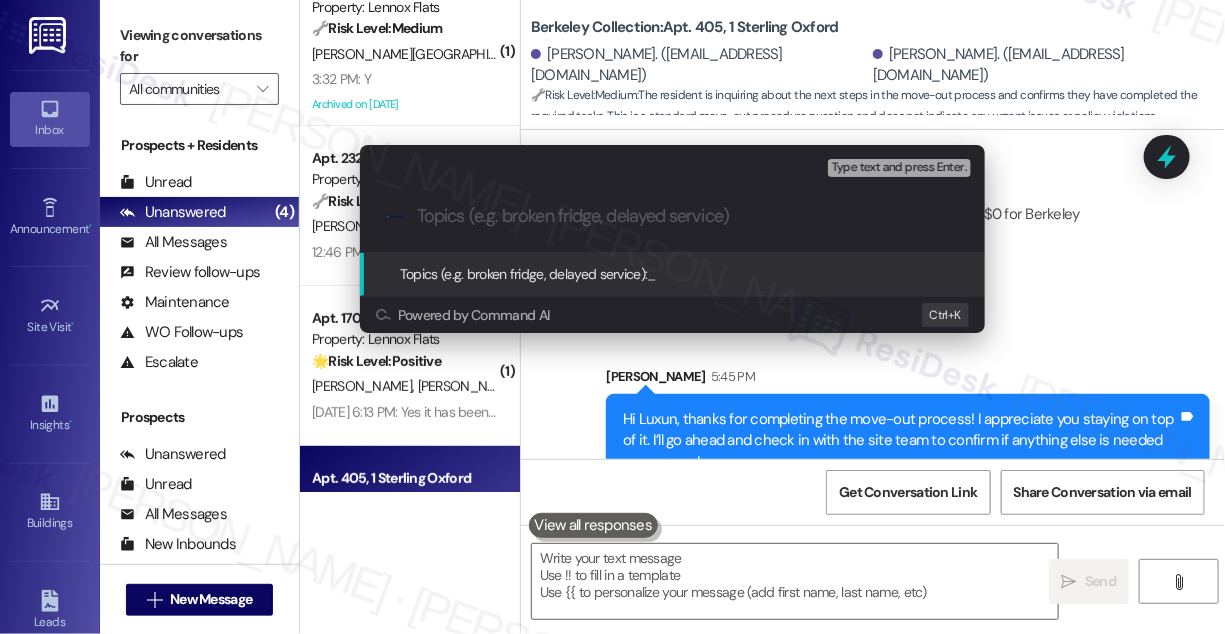 paste on "Move-Out Process Follow-Up" 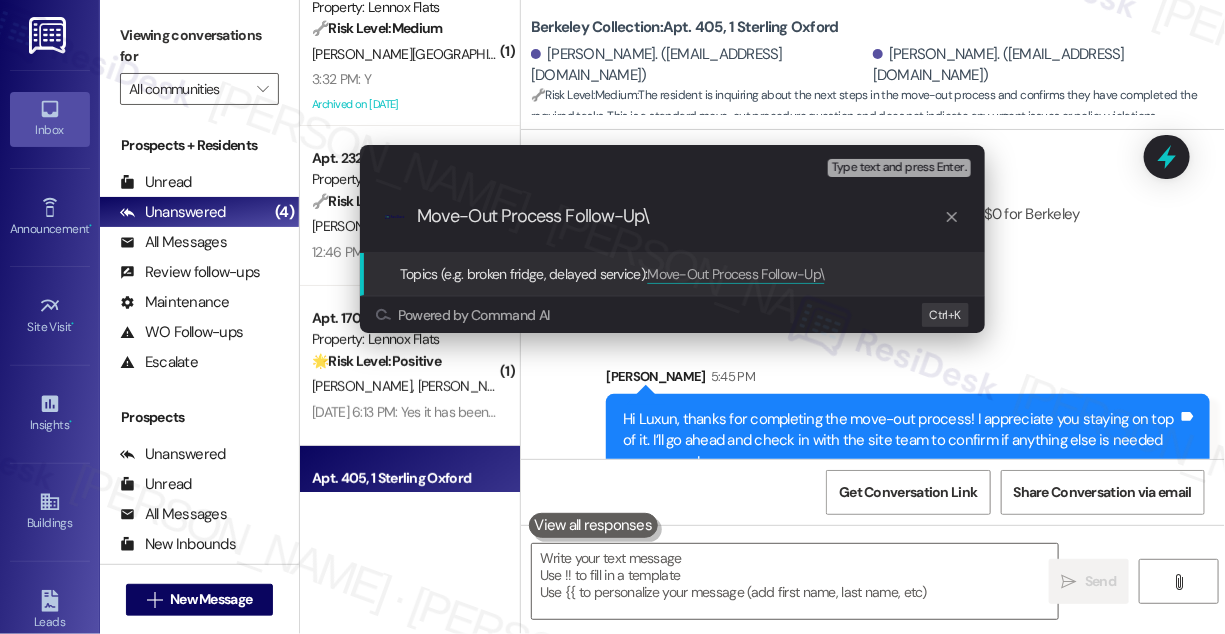 type on "Move-Out Process Follow-Up" 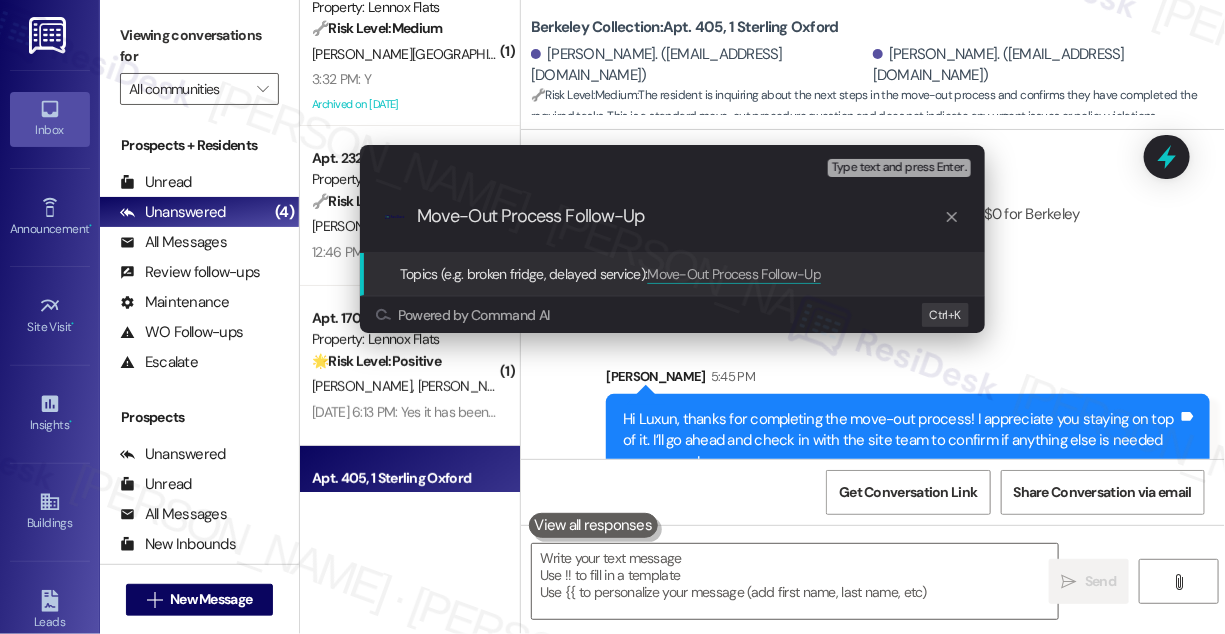 type 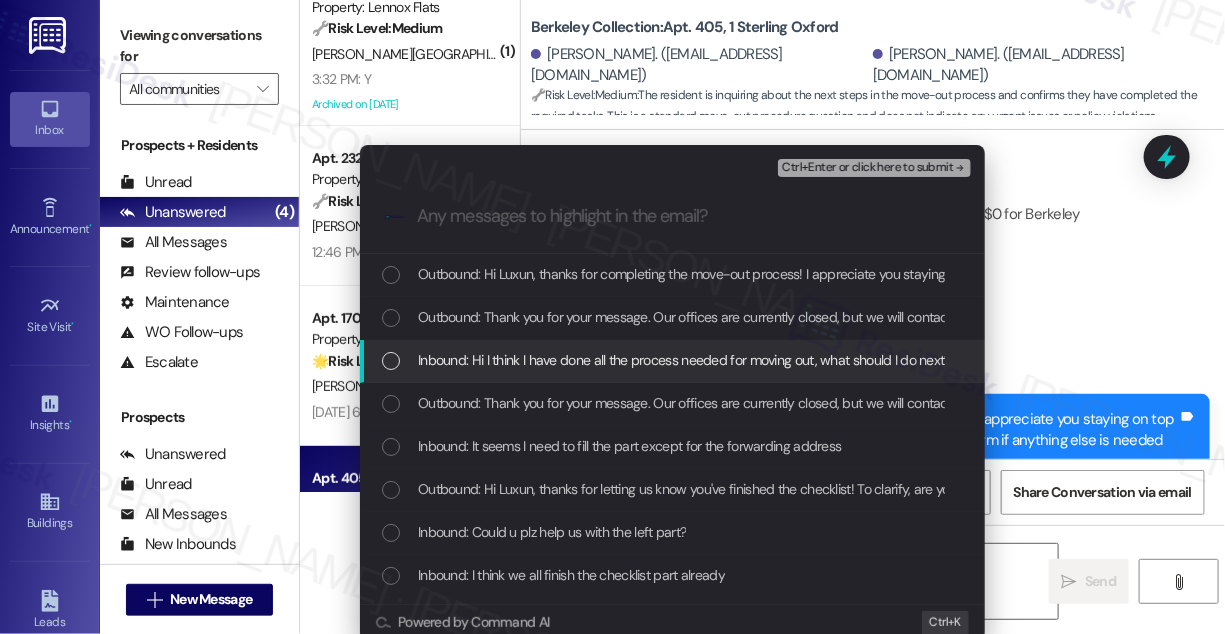 click on "Inbound: Hi I think I have done all the process needed for moving out, what should I do next?" at bounding box center [684, 360] 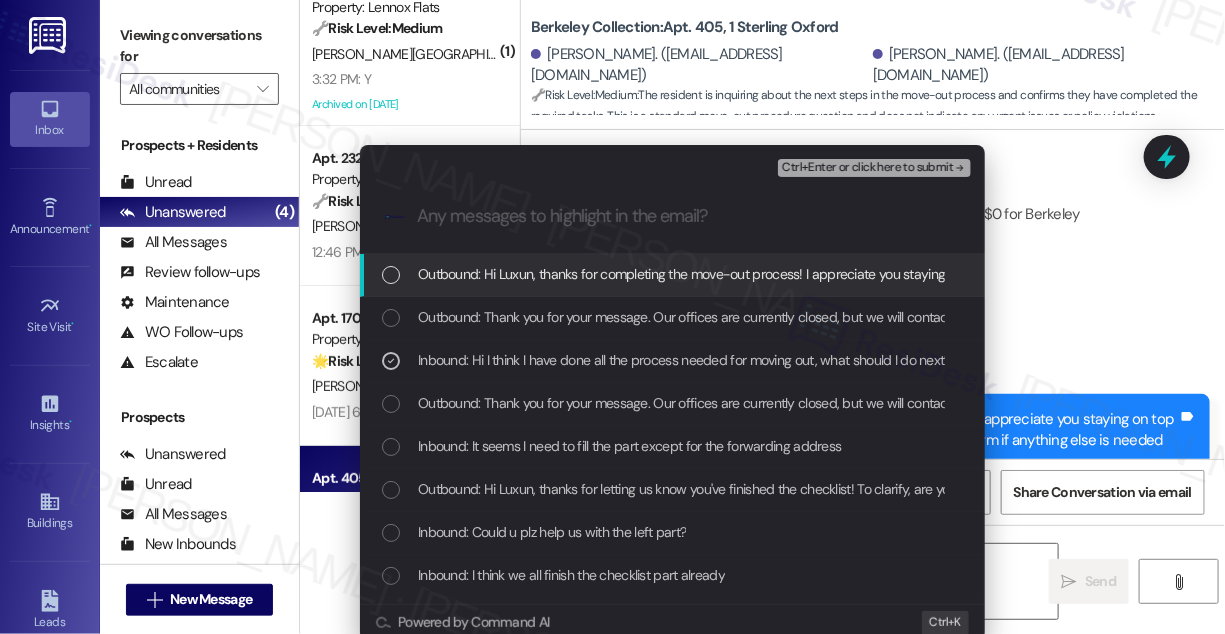 click on "Ctrl+Enter or click here to submit" at bounding box center (867, 168) 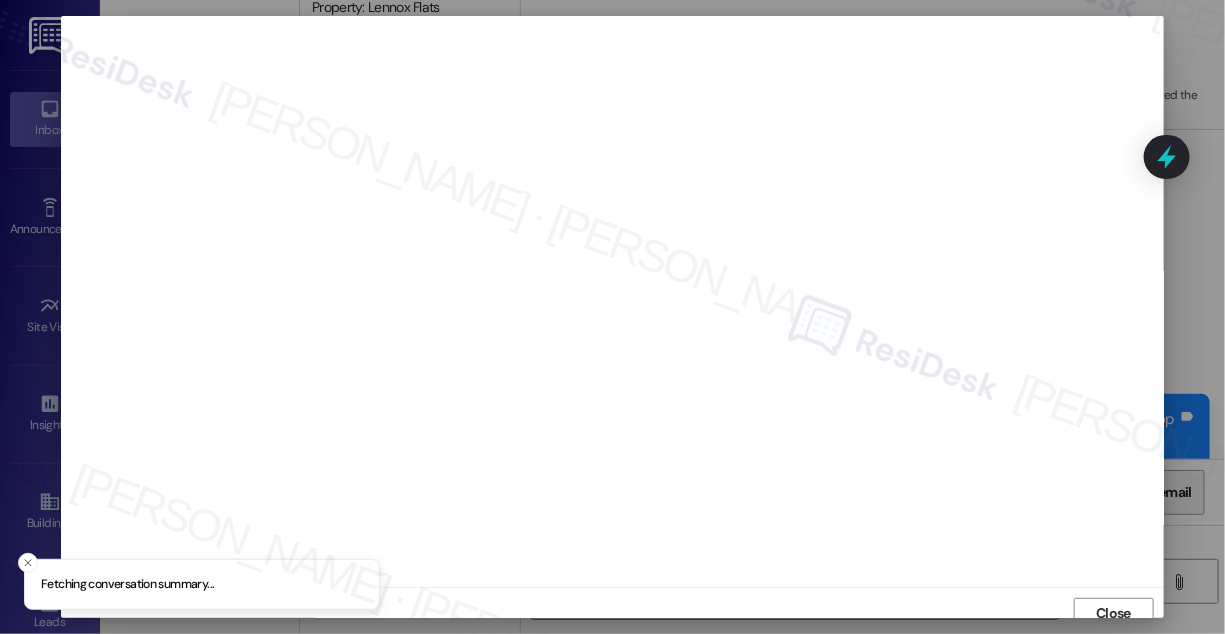 scroll, scrollTop: 11, scrollLeft: 0, axis: vertical 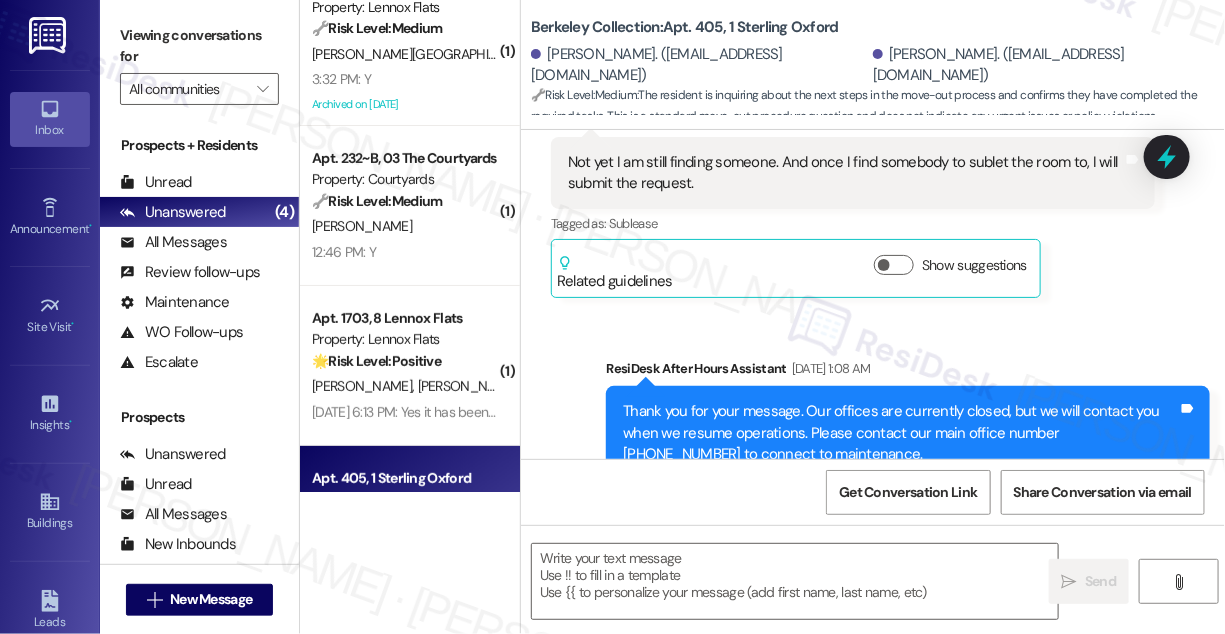 type on "Fetching suggested responses. Please feel free to read through the conversation in the meantime." 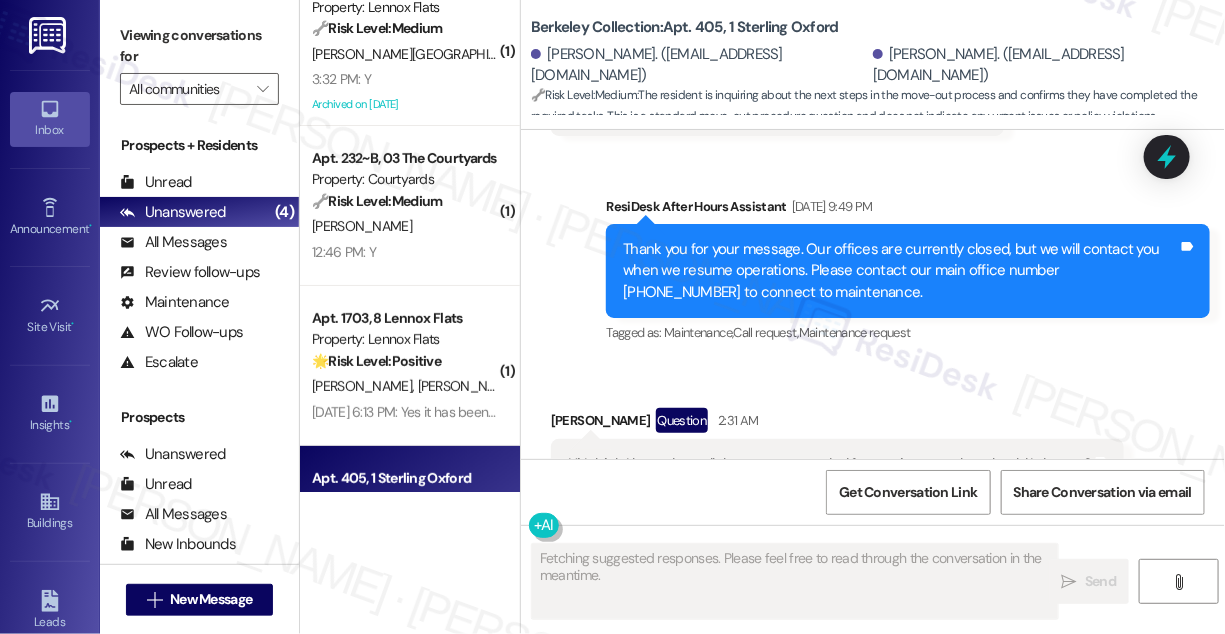 scroll, scrollTop: 6985, scrollLeft: 0, axis: vertical 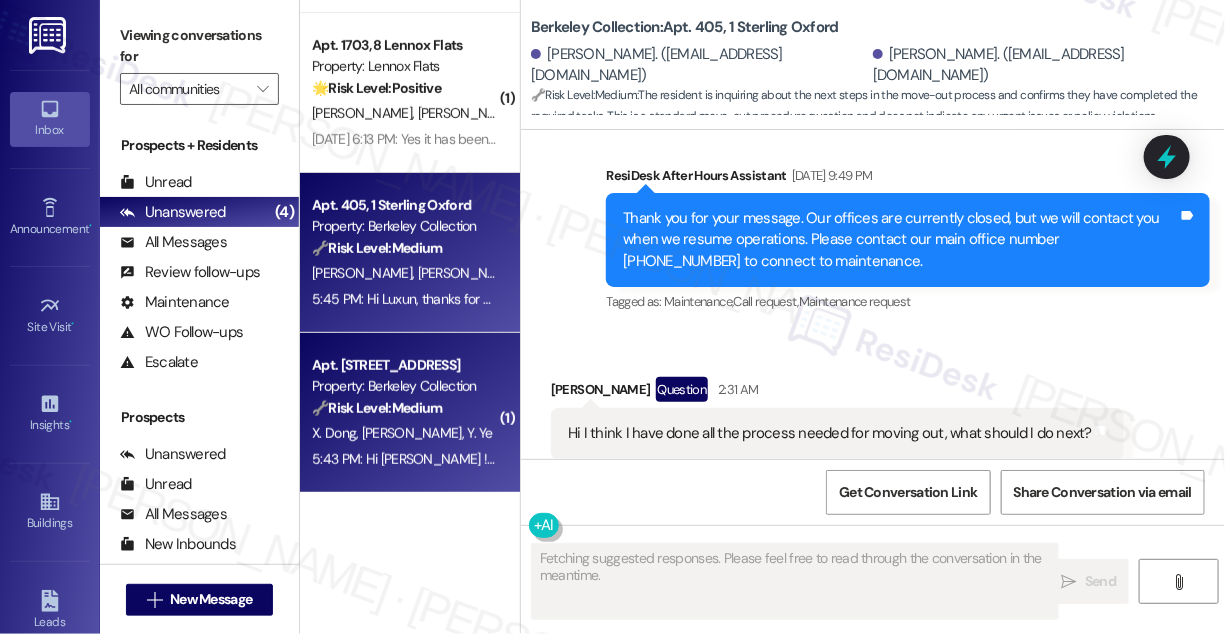 click on "X. [PERSON_NAME] Ye" at bounding box center [404, 433] 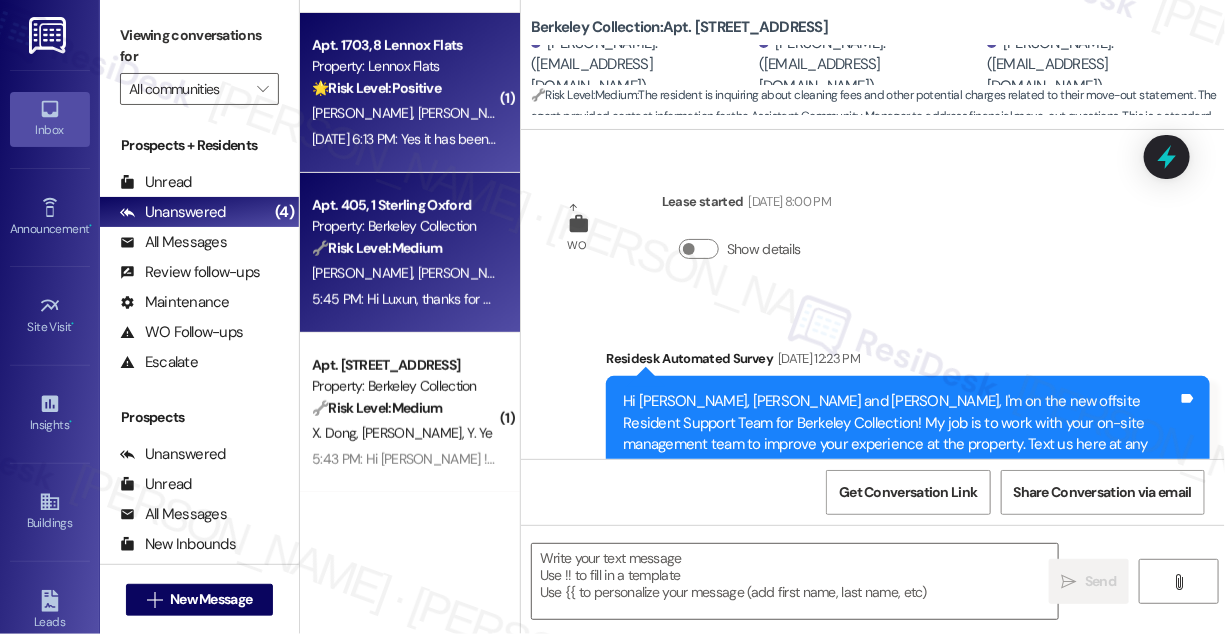 click on "Apt. 1703, 8 Lennox Flats Property: Lennox Flats 🌟  Risk Level:  Positive The resident is providing positive feedback about their move-in experience and overall satisfaction with the property. This is a positive engagement and relationship-building opportunity. [PERSON_NAME] [PERSON_NAME] [DATE] 6:13 PM: Yes it has been amazing so far [DATE] 6:13 PM: Yes it has been amazing so far" at bounding box center [410, 93] 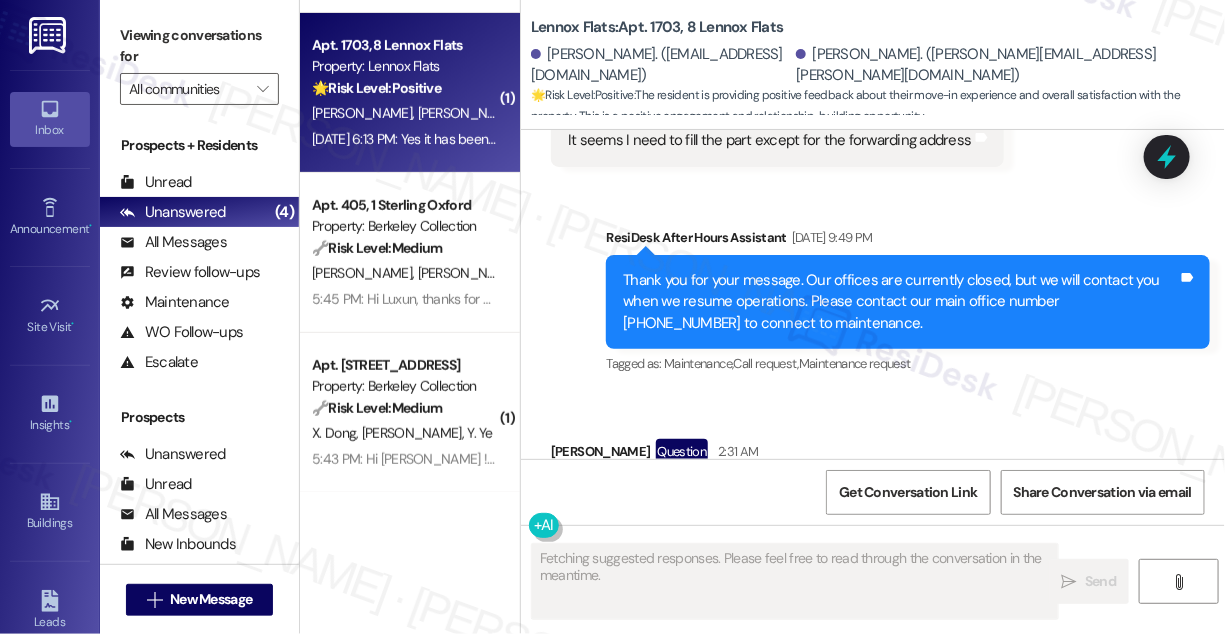scroll, scrollTop: 626, scrollLeft: 0, axis: vertical 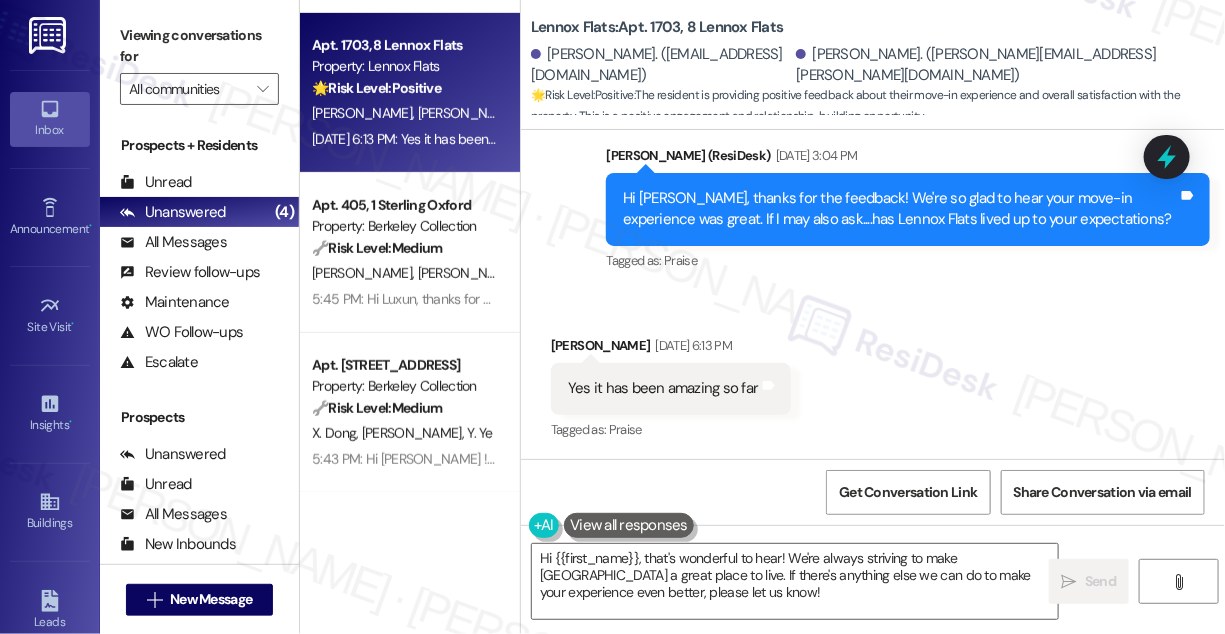 click on "Received via SMS [PERSON_NAME] [DATE] 6:13 PM Yes it has been amazing so far Tags and notes Tagged as:   Praise Click to highlight conversations about Praise" at bounding box center (873, 374) 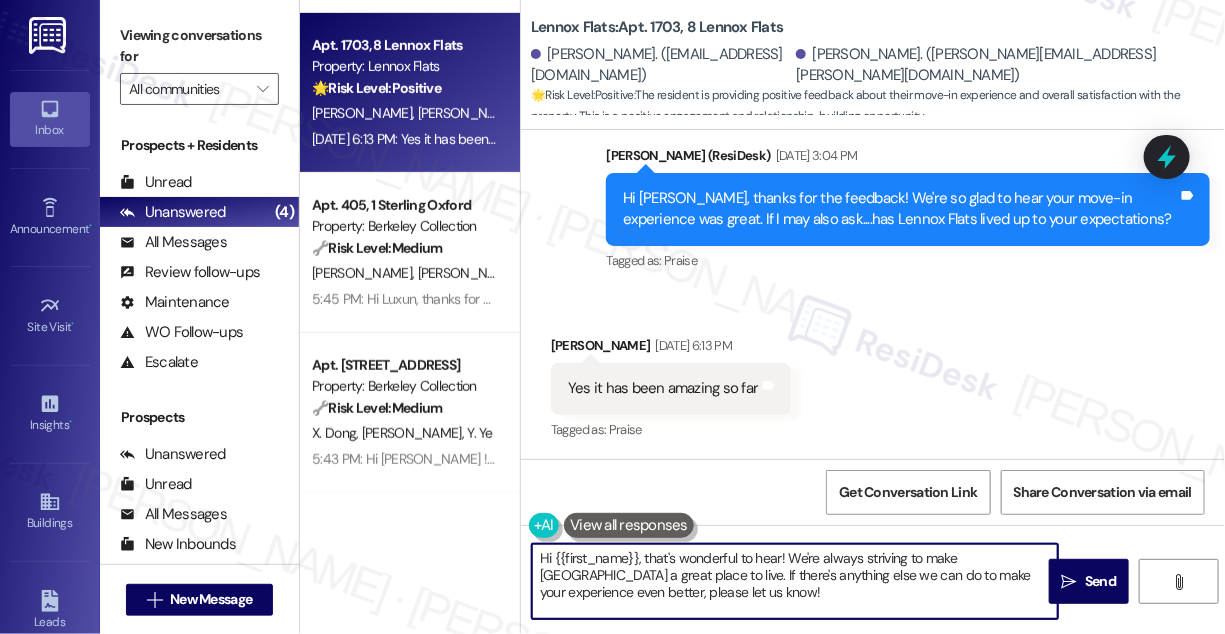 click on "Hi {{first_name}}, that's wonderful to hear! We're always striving to make [GEOGRAPHIC_DATA] a great place to live. If there's anything else we can do to make your experience even better, please let us know!" at bounding box center [795, 581] 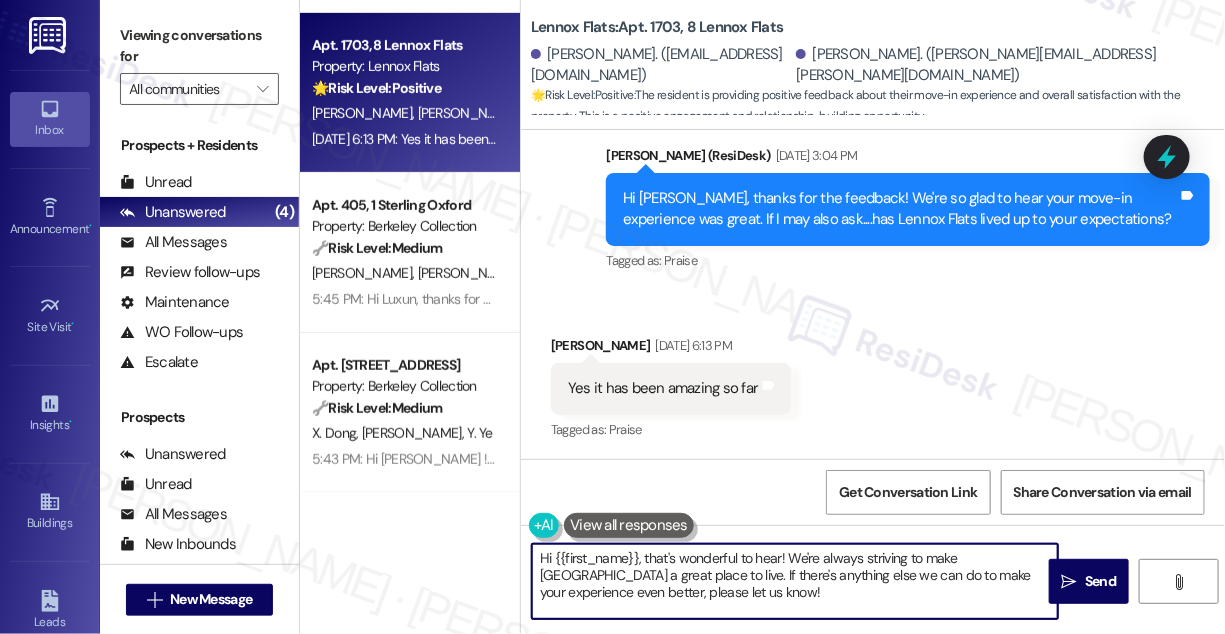 drag, startPoint x: 792, startPoint y: 598, endPoint x: 786, endPoint y: 554, distance: 44.407207 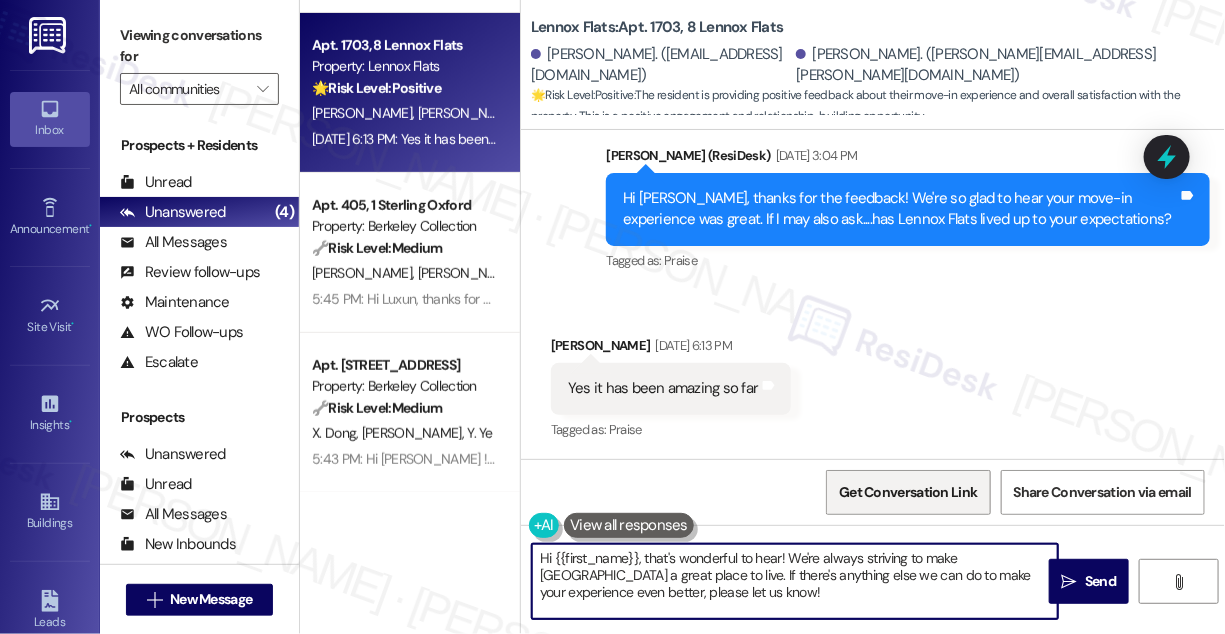 paste on "Awesome! Would you mind sharing your positive experience with {{property}} in a quick Google review? Here's the link: {{google_review_link}}. No worries at all if not! Your support means a lot to us. 😊 Let me know once it's posted so I can share it with the team." 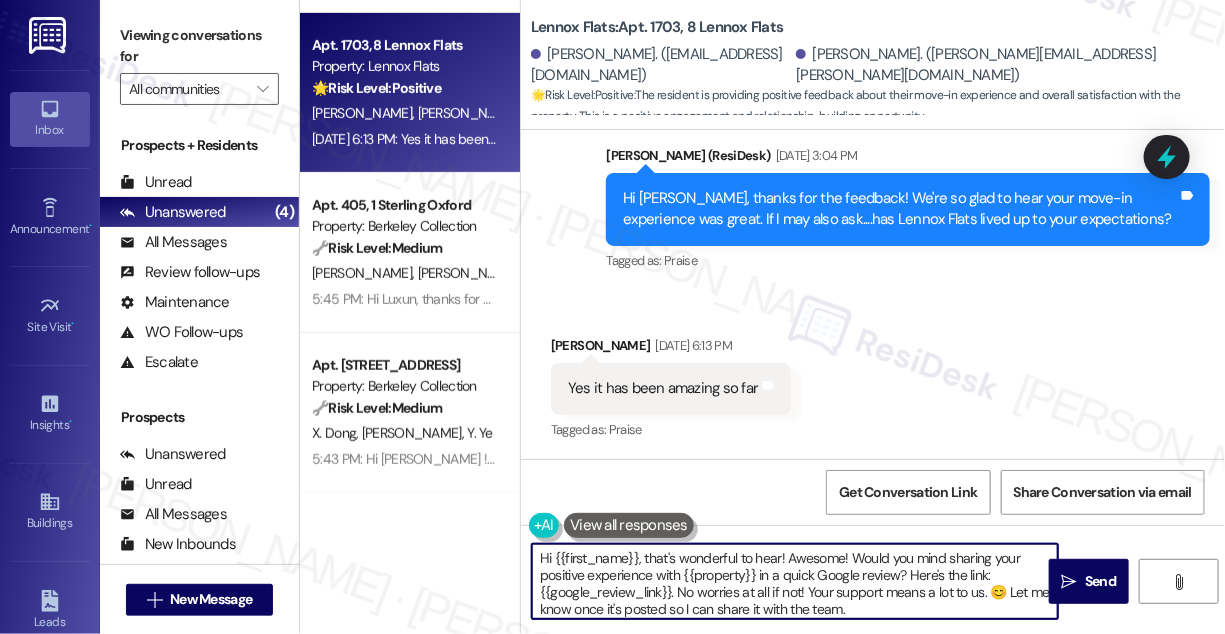 drag, startPoint x: 851, startPoint y: 555, endPoint x: 784, endPoint y: 555, distance: 67 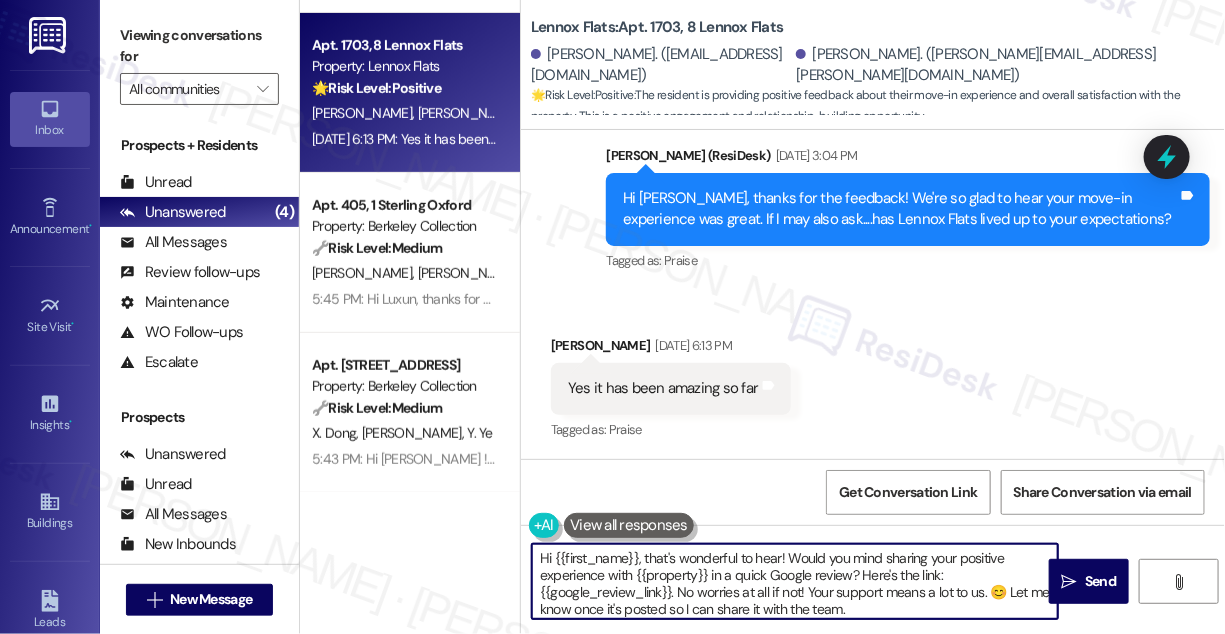 click on "[PERSON_NAME] [DATE] 6:13 PM" at bounding box center [671, 349] 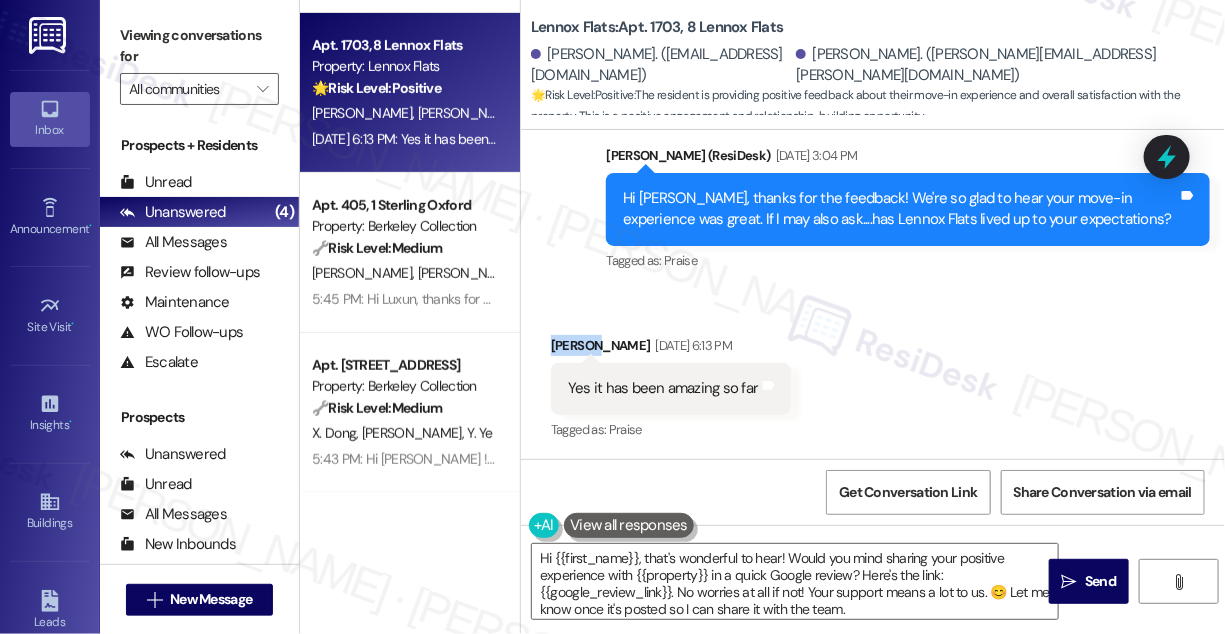 click on "[PERSON_NAME] [DATE] 6:13 PM" at bounding box center (671, 349) 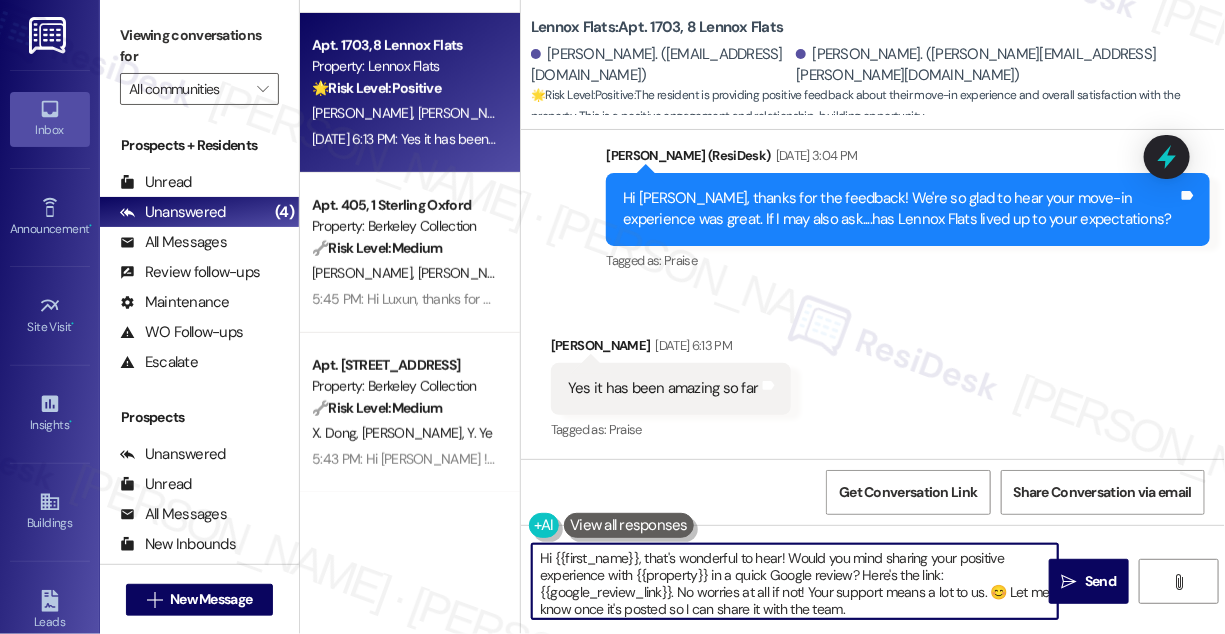 drag, startPoint x: 554, startPoint y: 555, endPoint x: 638, endPoint y: 549, distance: 84.21401 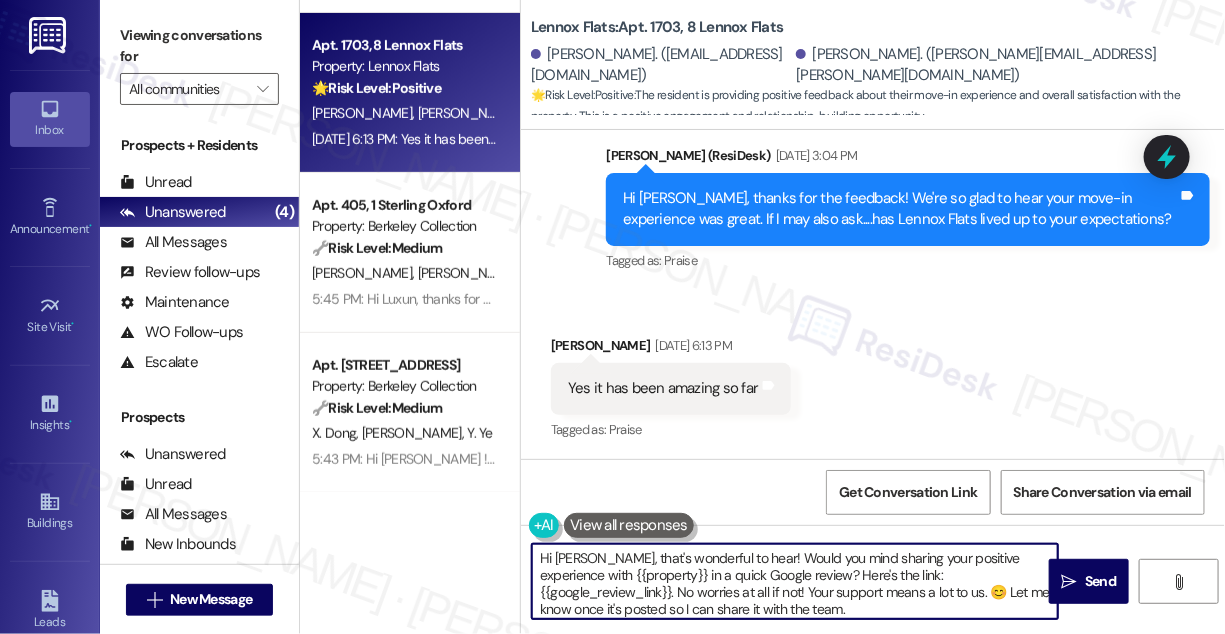 click on "Hi [PERSON_NAME], that's wonderful to hear! Would you mind sharing your positive experience with {{property}} in a quick Google review? Here's the link: {{google_review_link}}. No worries at all if not! Your support means a lot to us. 😊 Let me know once it's posted so I can share it with the team." at bounding box center (795, 581) 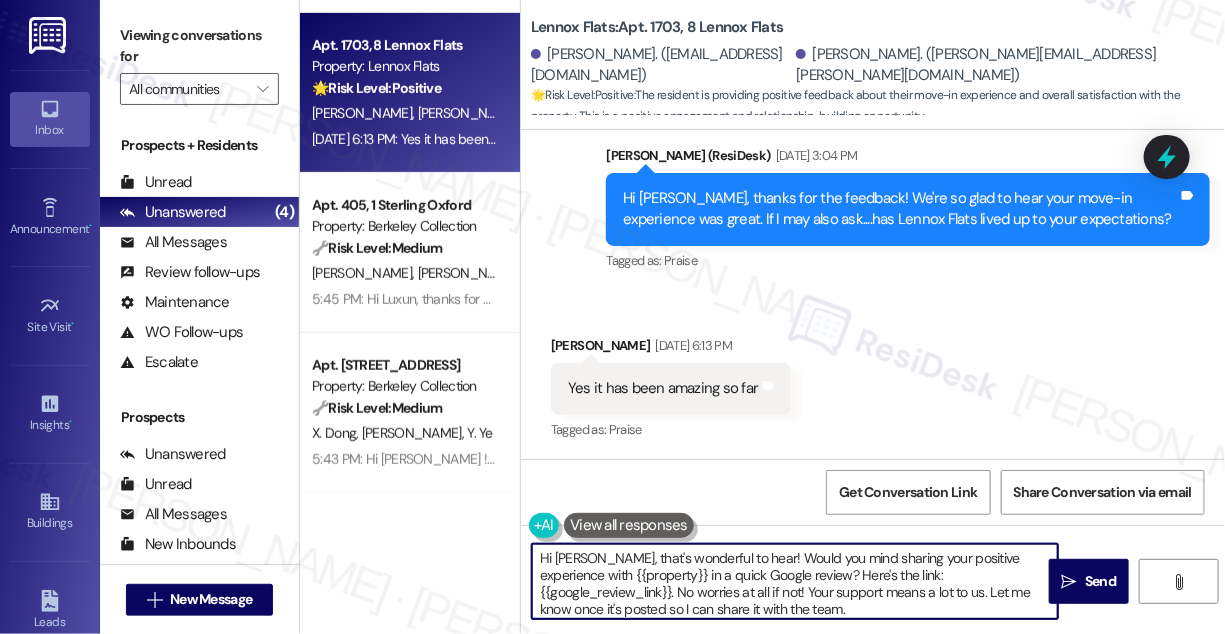 click on "Hi [PERSON_NAME], that's wonderful to hear! Would you mind sharing your positive experience with {{property}} in a quick Google review? Here's the link: {{google_review_link}}. No worries at all if not! Your support means a lot to us. Let me know once it's posted so I can share it with the team." at bounding box center (795, 581) 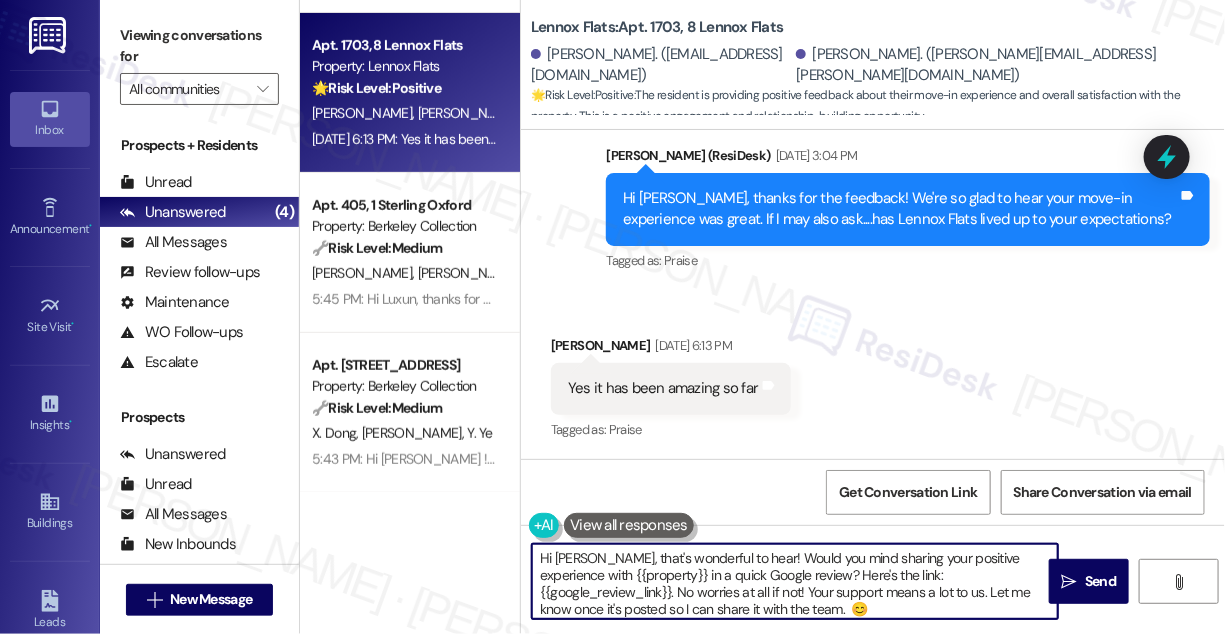click on "Hi [PERSON_NAME], that's wonderful to hear! Would you mind sharing your positive experience with {{property}} in a quick Google review? Here's the link: {{google_review_link}}. No worries at all if not! Your support means a lot to us. Let me know once it's posted so I can share it with the team.  😊" at bounding box center [795, 581] 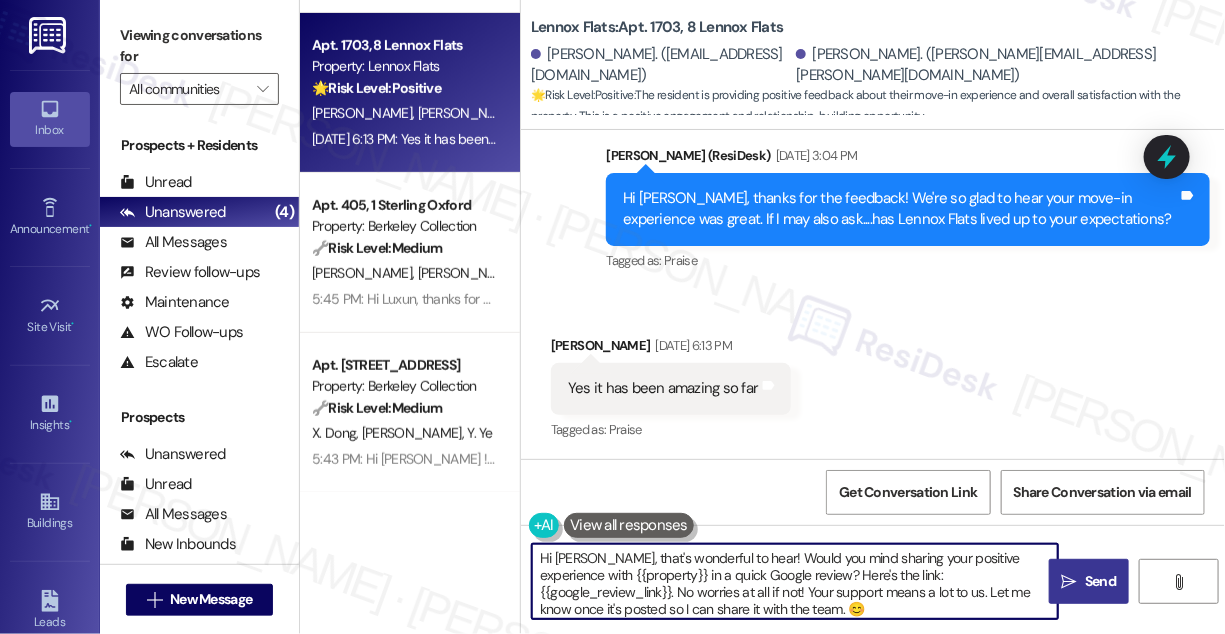 type on "Hi [PERSON_NAME], that's wonderful to hear! Would you mind sharing your positive experience with {{property}} in a quick Google review? Here's the link: {{google_review_link}}. No worries at all if not! Your support means a lot to us. Let me know once it's posted so I can share it with the team. 😊" 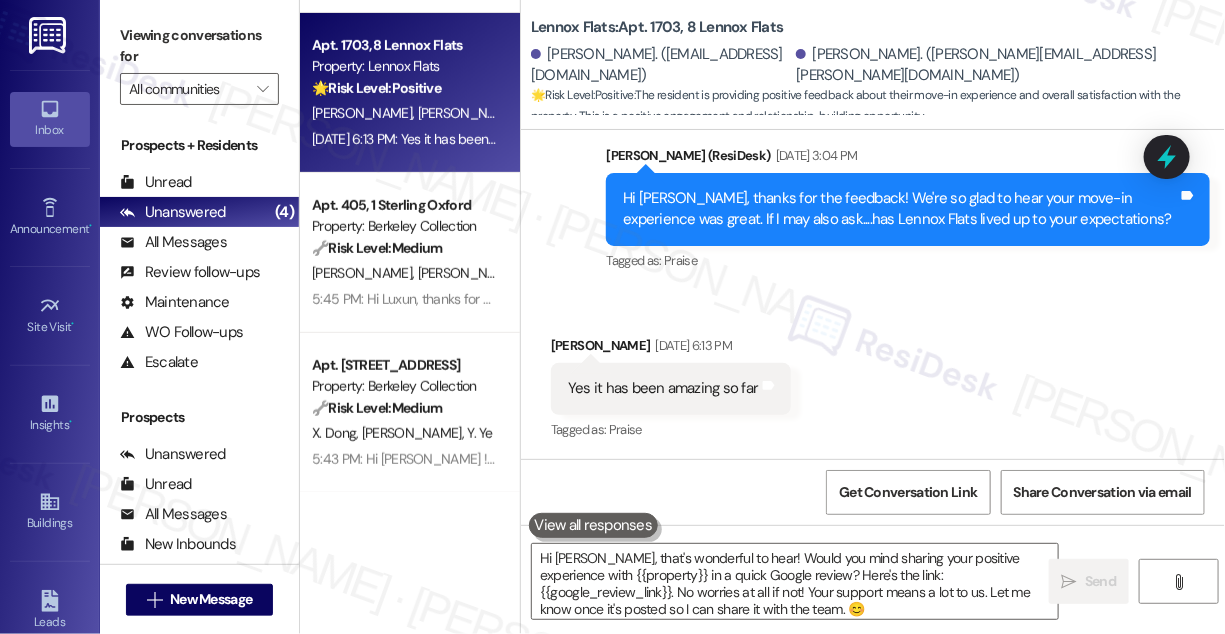 type 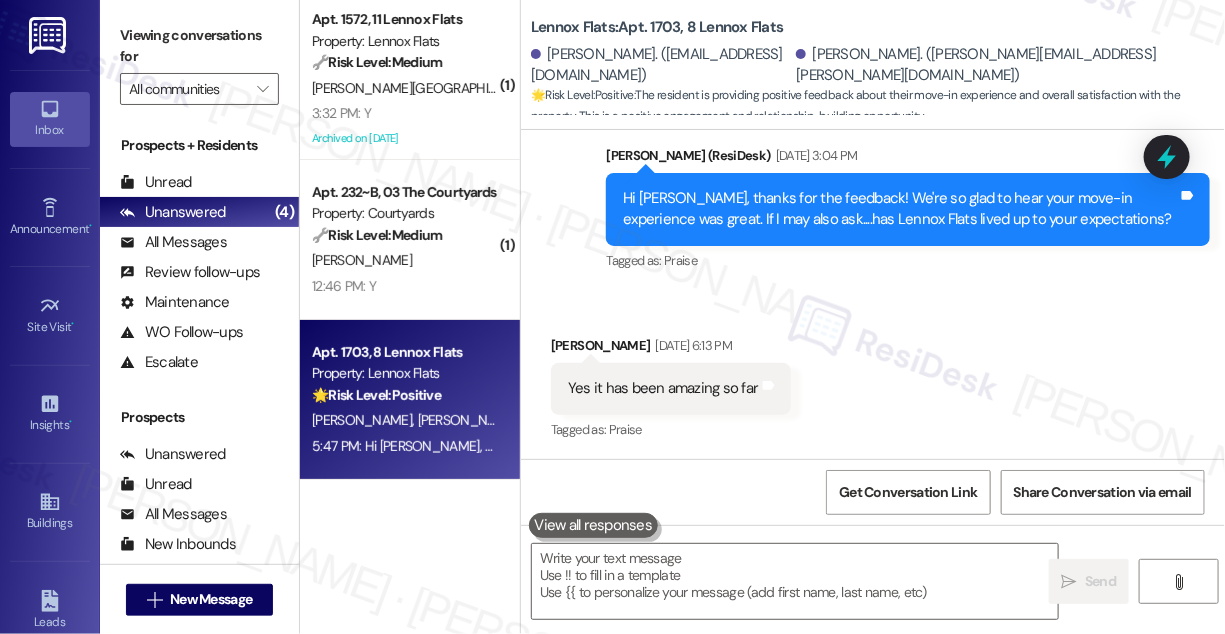 scroll, scrollTop: 0, scrollLeft: 0, axis: both 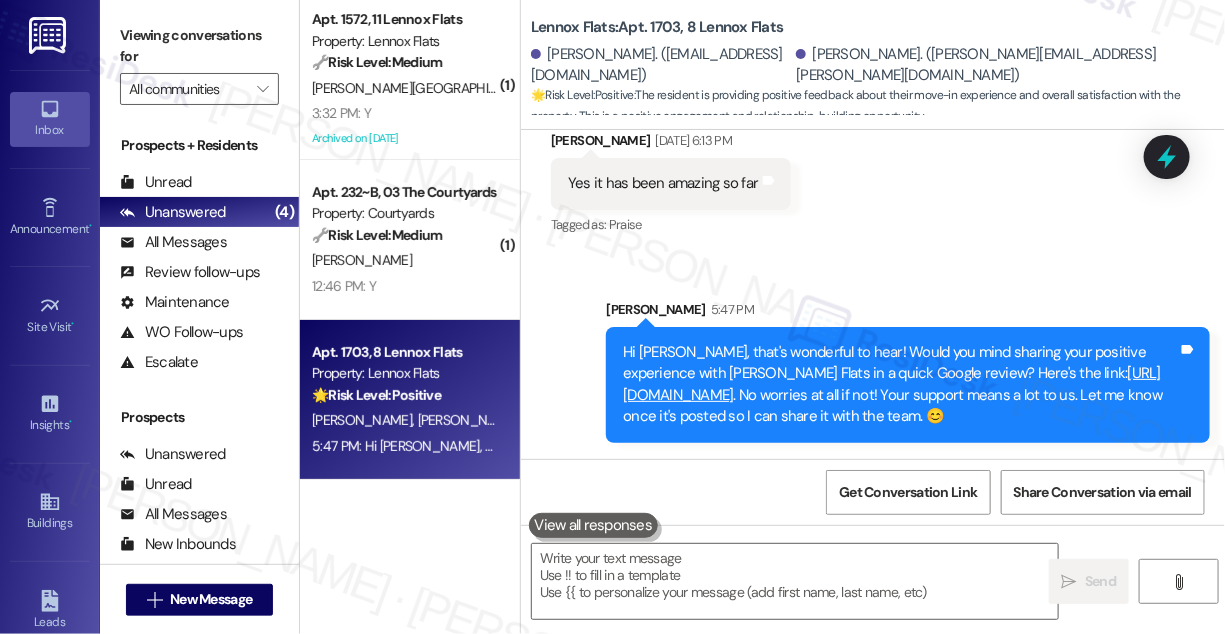 click on "Hi [PERSON_NAME], that's wonderful to hear! Would you mind sharing your positive experience with [PERSON_NAME] Flats in a quick Google review? Here's the link:  [URL][DOMAIN_NAME] . No worries at all if not! Your support means a lot to us. Let me know once it's posted so I can share it with the team. 😊" at bounding box center (900, 385) 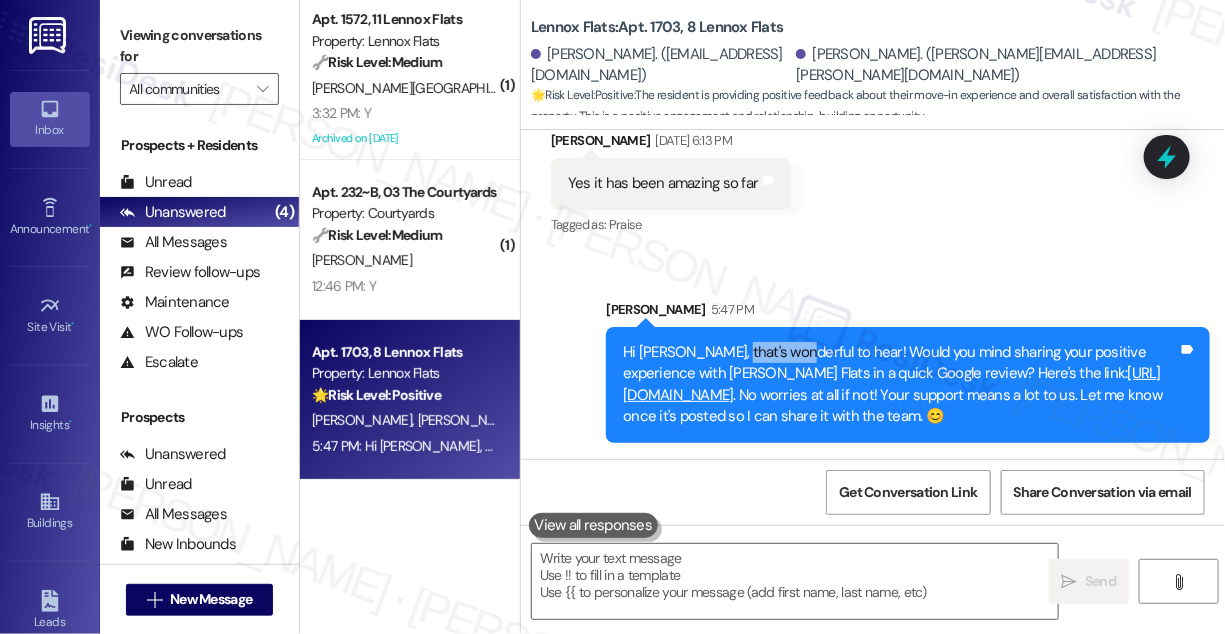 click on "Hi [PERSON_NAME], that's wonderful to hear! Would you mind sharing your positive experience with [PERSON_NAME] Flats in a quick Google review? Here's the link:  [URL][DOMAIN_NAME] . No worries at all if not! Your support means a lot to us. Let me know once it's posted so I can share it with the team. 😊" at bounding box center [900, 385] 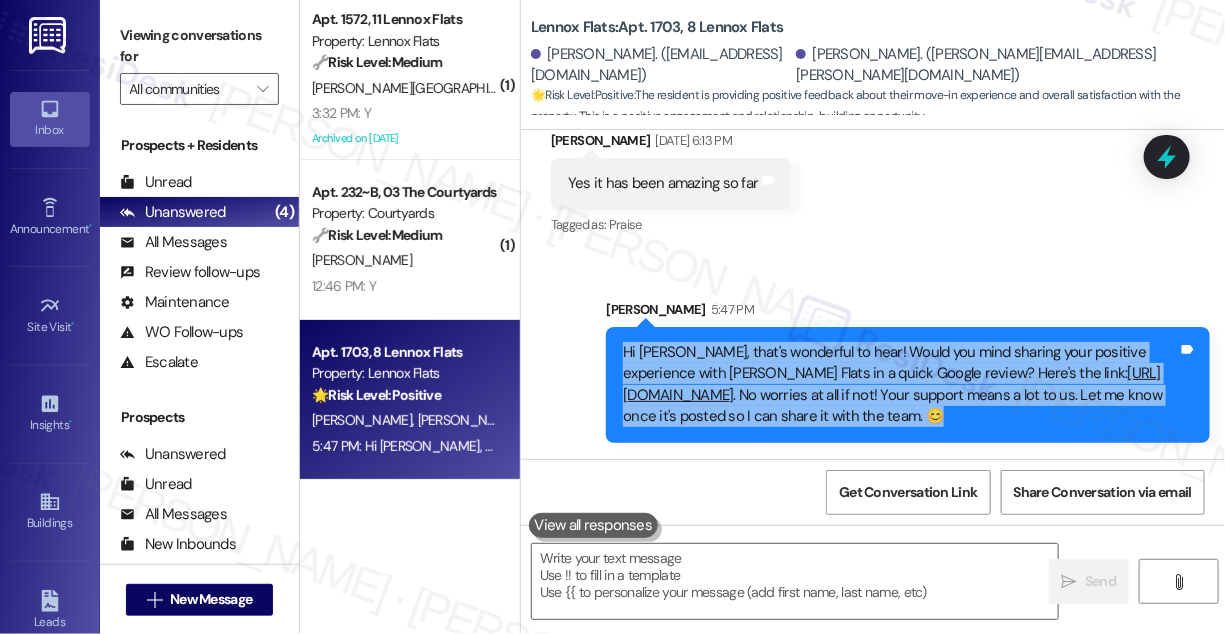 click on "Hi [PERSON_NAME], that's wonderful to hear! Would you mind sharing your positive experience with [PERSON_NAME] Flats in a quick Google review? Here's the link:  [URL][DOMAIN_NAME] . No worries at all if not! Your support means a lot to us. Let me know once it's posted so I can share it with the team. 😊" at bounding box center (900, 385) 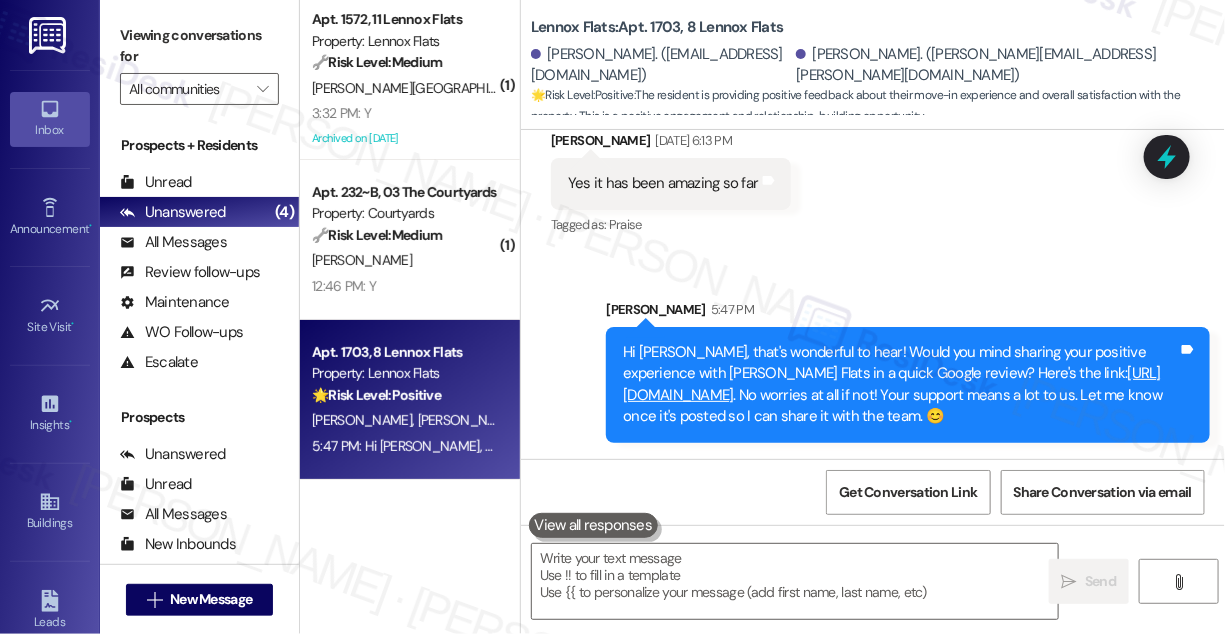 click on "Sent via SMS [PERSON_NAME] 5:47 PM Hi [PERSON_NAME], that's wonderful to hear! Would you mind sharing your positive experience with [PERSON_NAME] Flats in a quick Google review? Here's the link:  [URL][DOMAIN_NAME] . No worries at all if not! Your support means a lot to us. Let me know once it's posted so I can share it with the team. 😊 Tags and notes" at bounding box center (873, 356) 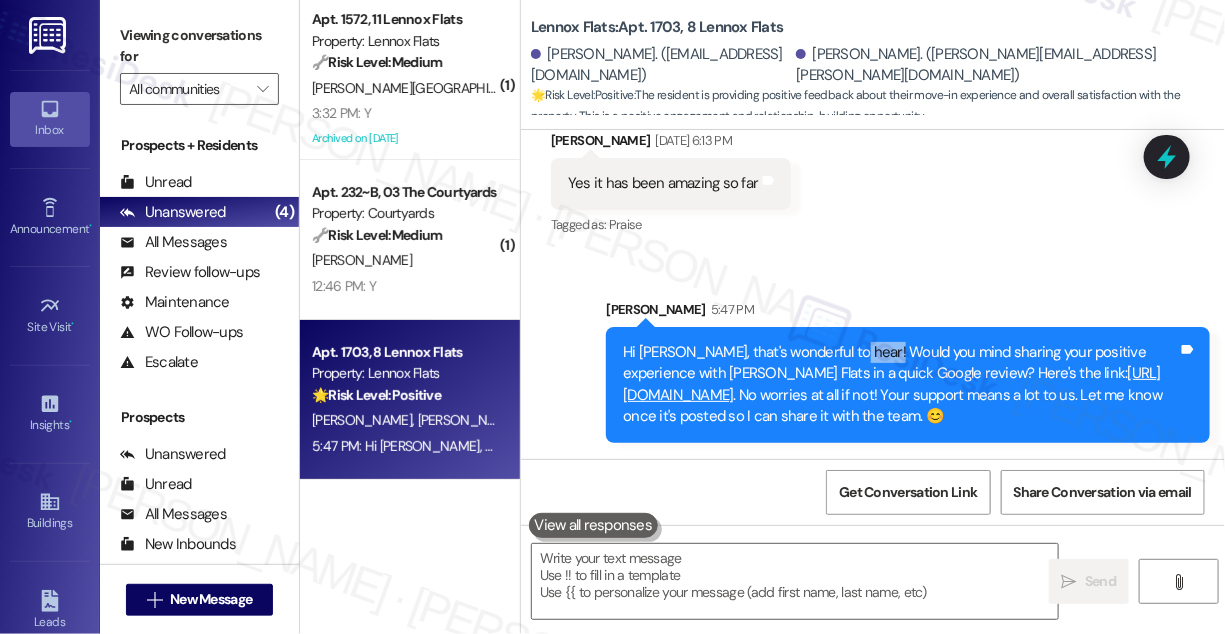 click on "Hi [PERSON_NAME], that's wonderful to hear! Would you mind sharing your positive experience with [PERSON_NAME] Flats in a quick Google review? Here's the link:  [URL][DOMAIN_NAME] . No worries at all if not! Your support means a lot to us. Let me know once it's posted so I can share it with the team. 😊" at bounding box center (900, 385) 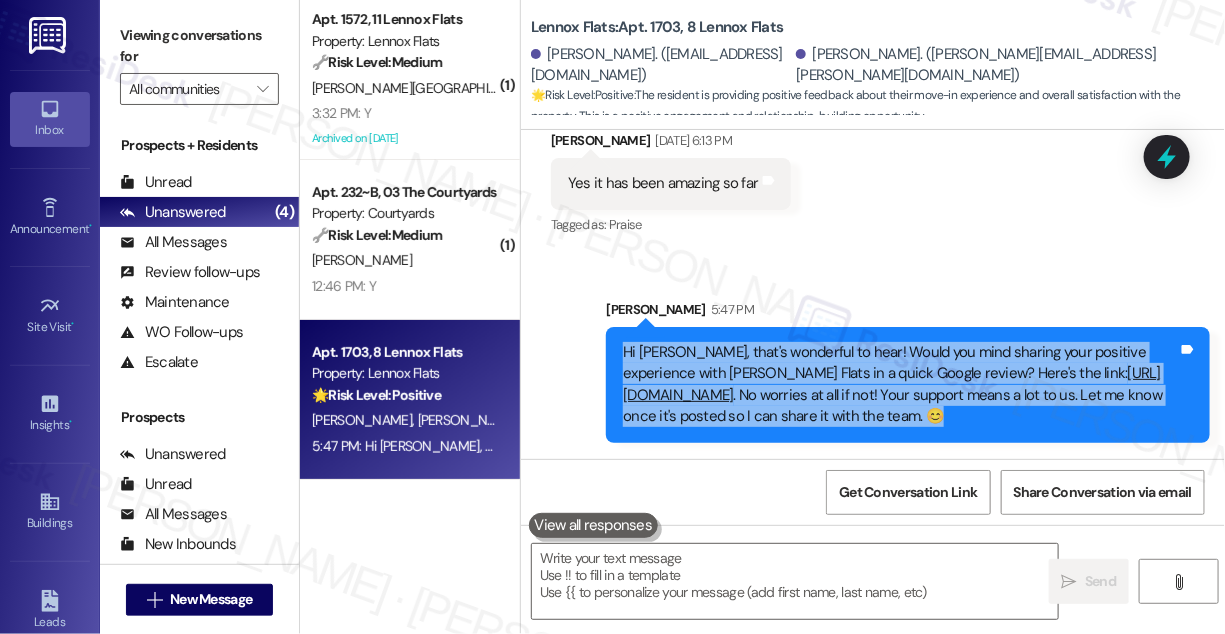 click on "Hi [PERSON_NAME], that's wonderful to hear! Would you mind sharing your positive experience with [PERSON_NAME] Flats in a quick Google review? Here's the link:  [URL][DOMAIN_NAME] . No worries at all if not! Your support means a lot to us. Let me know once it's posted so I can share it with the team. 😊" at bounding box center [900, 385] 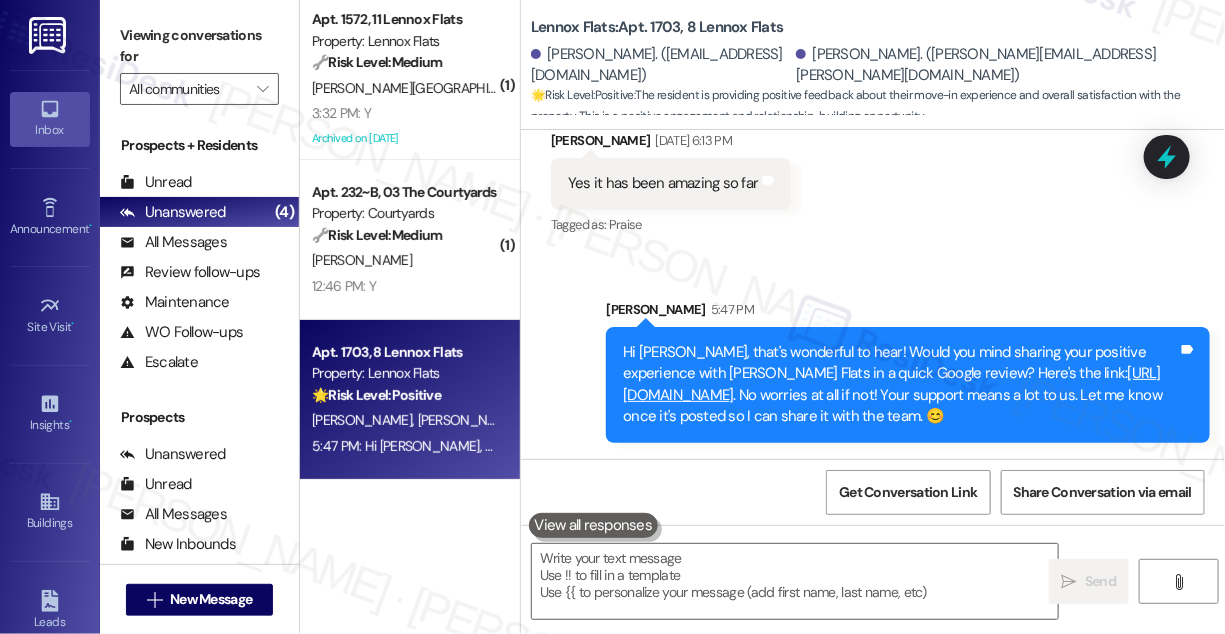 click on "Sent via SMS [PERSON_NAME] 5:47 PM Hi [PERSON_NAME], that's wonderful to hear! Would you mind sharing your positive experience with [PERSON_NAME] Flats in a quick Google review? Here's the link:  [URL][DOMAIN_NAME] . No worries at all if not! Your support means a lot to us. Let me know once it's posted so I can share it with the team. 😊 Tags and notes" at bounding box center [908, 371] 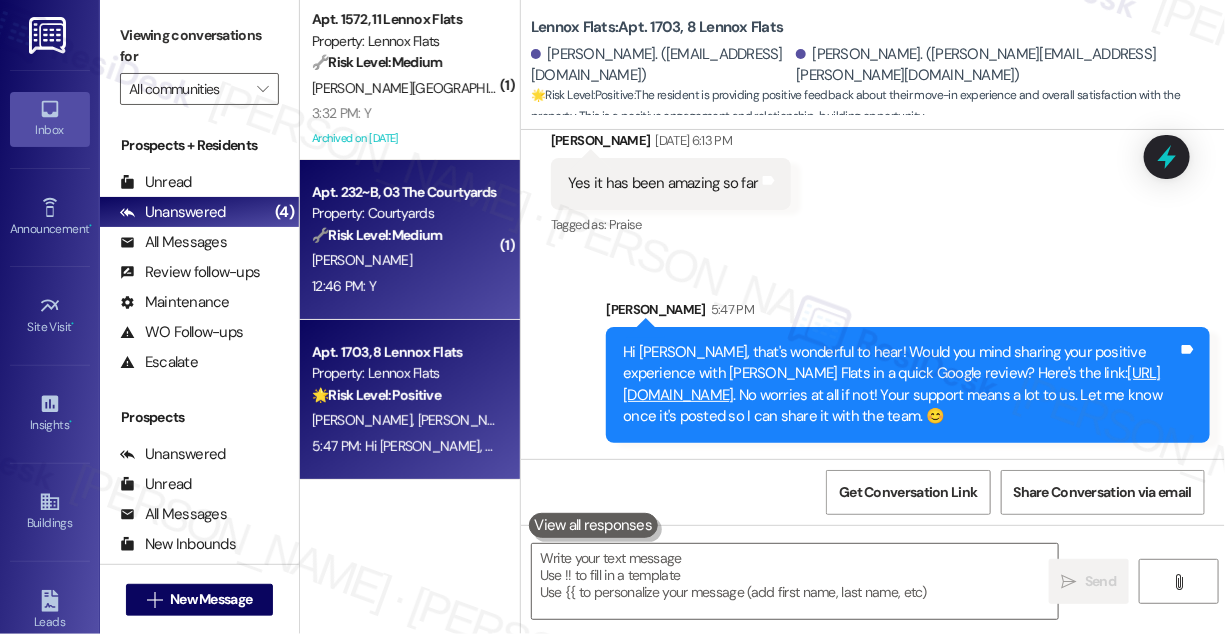 click on "12:46 PM: Y 12:46 PM: Y" at bounding box center [404, 286] 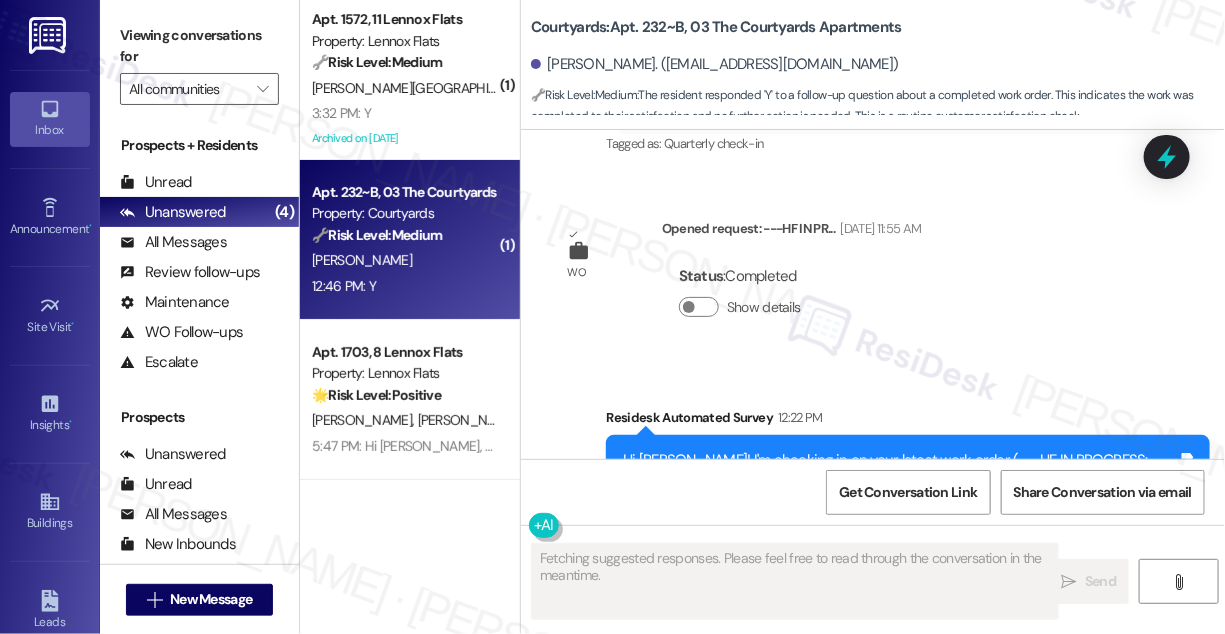 scroll, scrollTop: 2510, scrollLeft: 0, axis: vertical 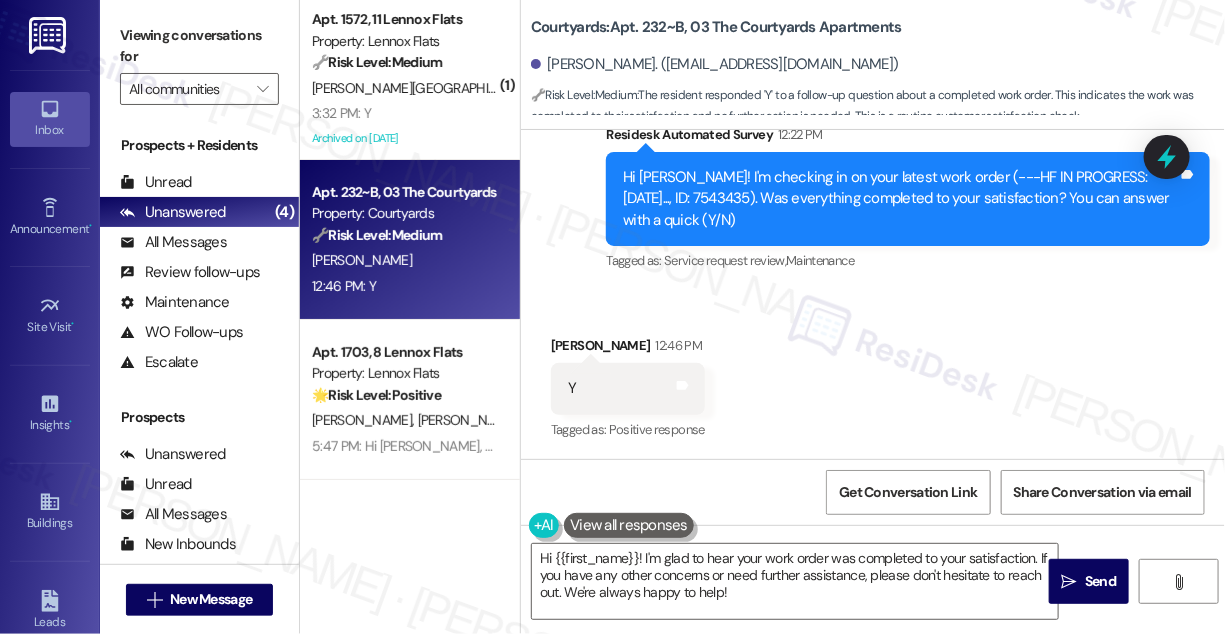 click on "Received via SMS [PERSON_NAME] 12:46 PM Y Tags and notes Tagged as:   Positive response Click to highlight conversations about Positive response" at bounding box center [873, 374] 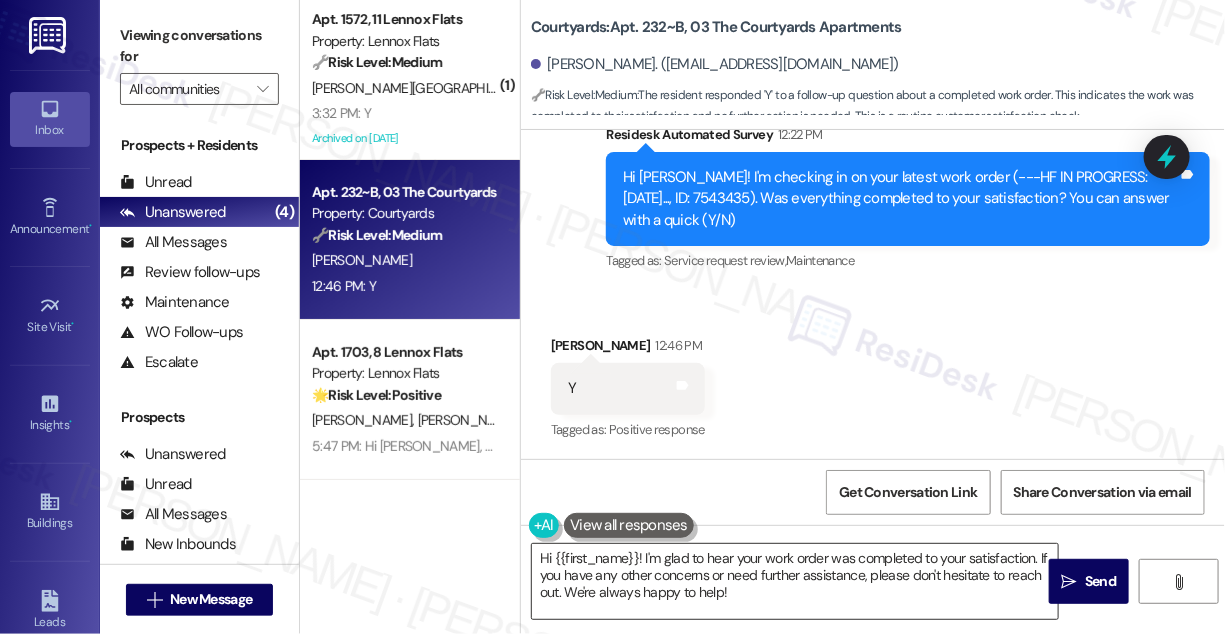 click on "Hi {{first_name}}! I'm glad to hear your work order was completed to your satisfaction. If you have any other concerns or need further assistance, please don't hesitate to reach out. We're always happy to help!" at bounding box center (795, 581) 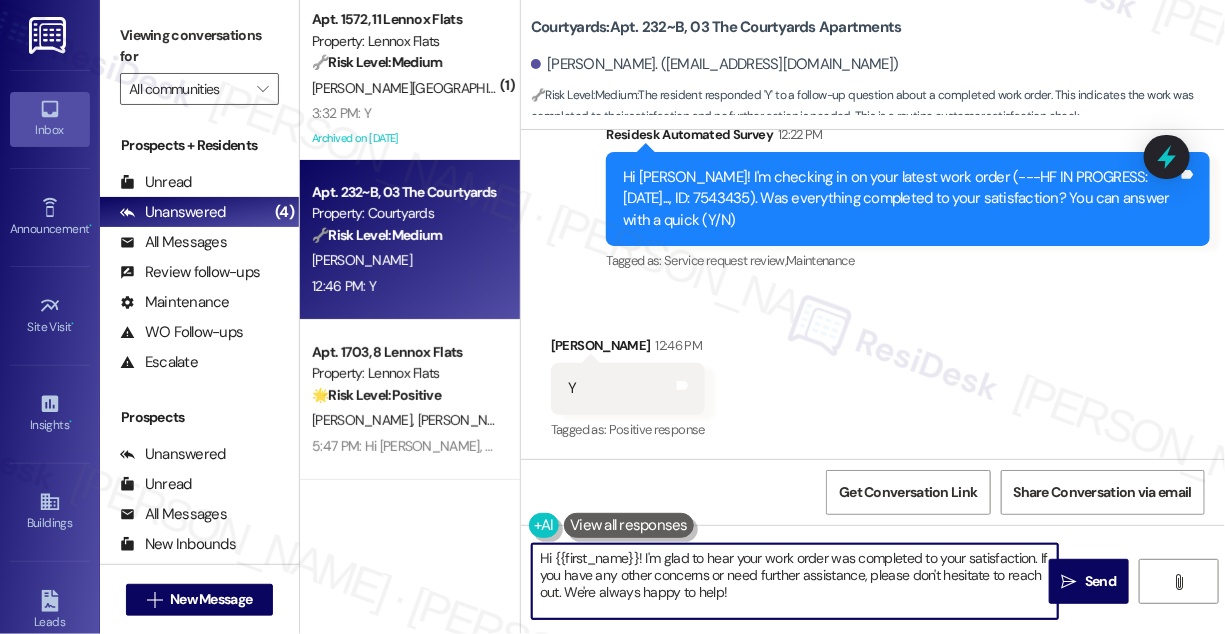 drag, startPoint x: 797, startPoint y: 603, endPoint x: 1040, endPoint y: 546, distance: 249.59567 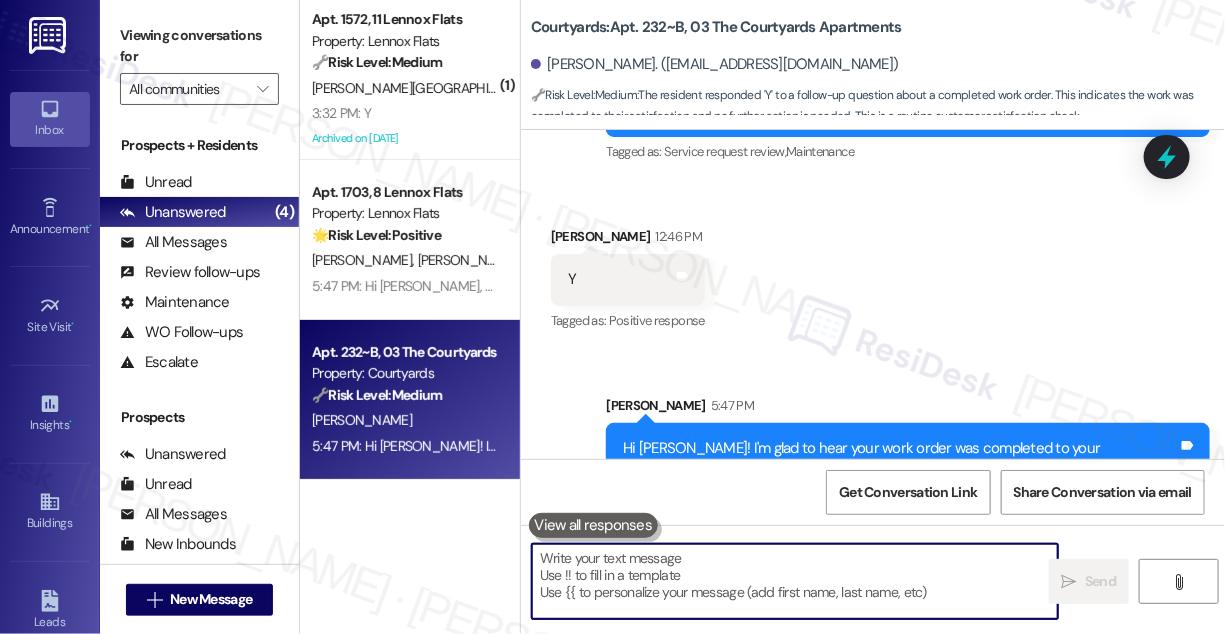 scroll, scrollTop: 2672, scrollLeft: 0, axis: vertical 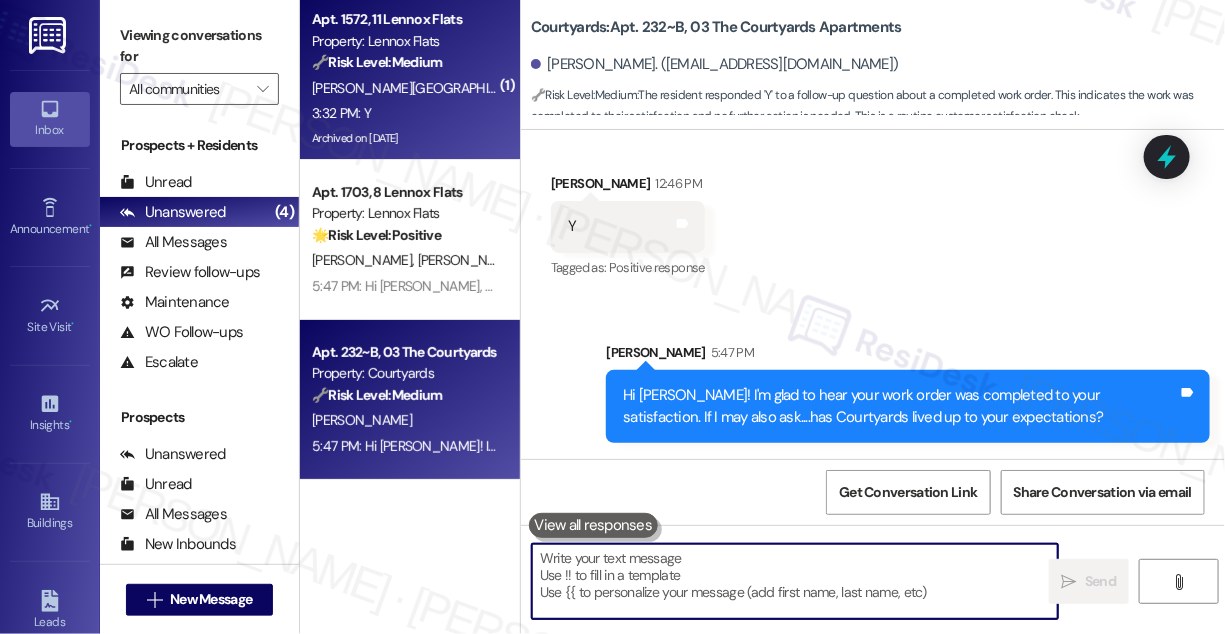 type 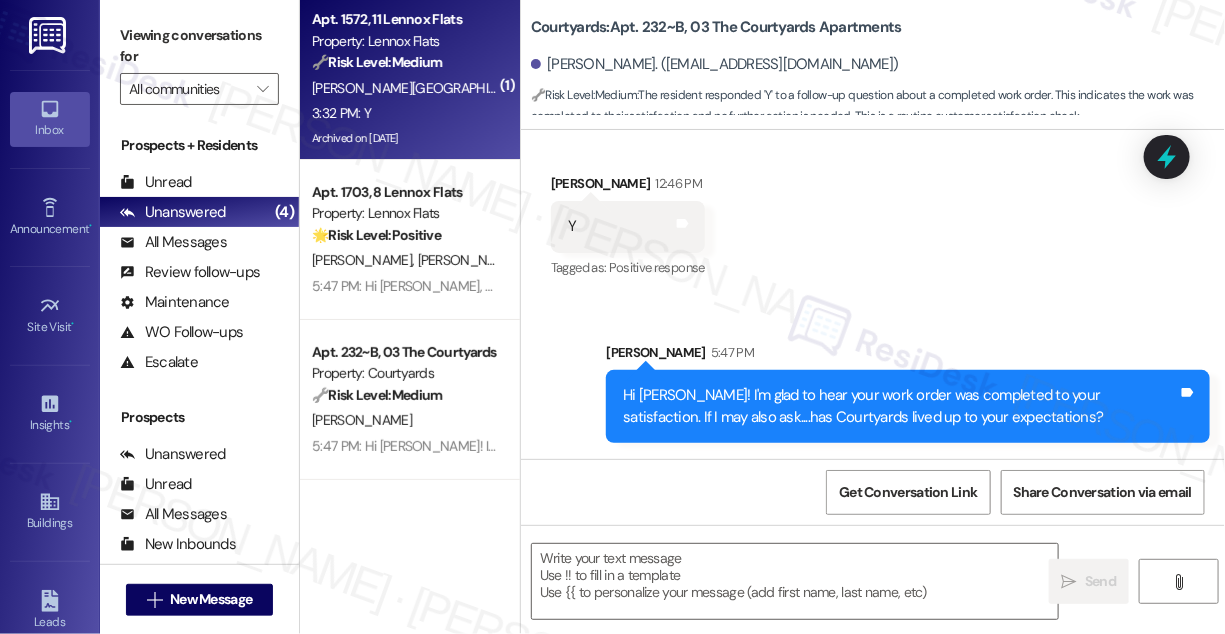 type on "Fetching suggested responses. Please feel free to read through the conversation in the meantime." 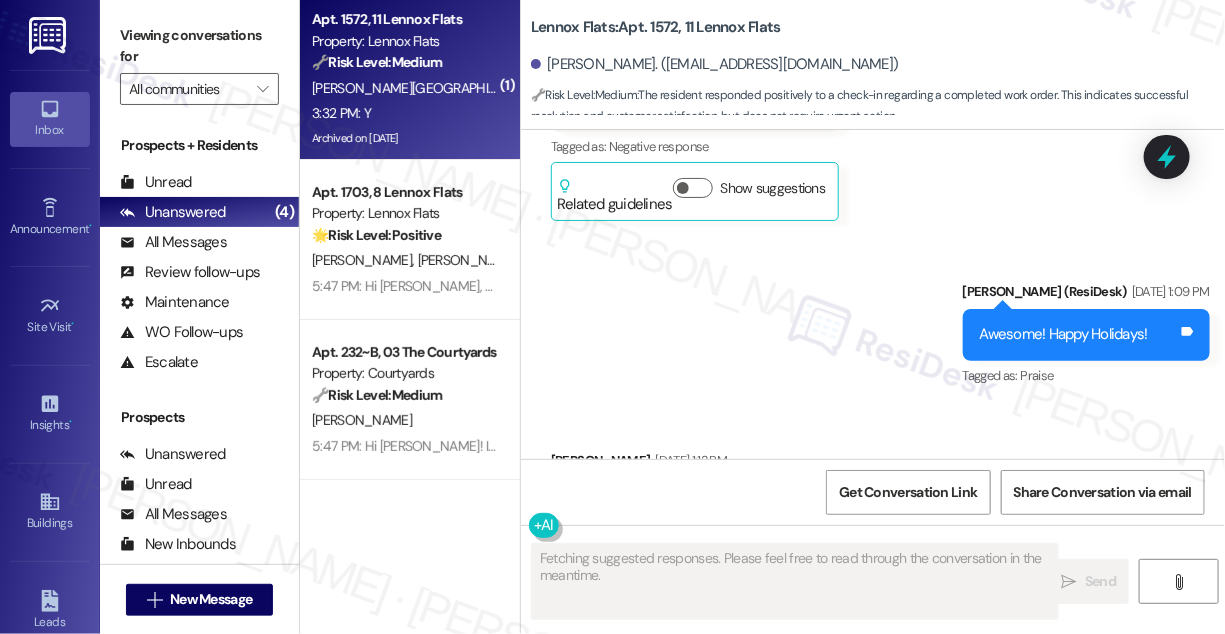 scroll, scrollTop: 6549, scrollLeft: 0, axis: vertical 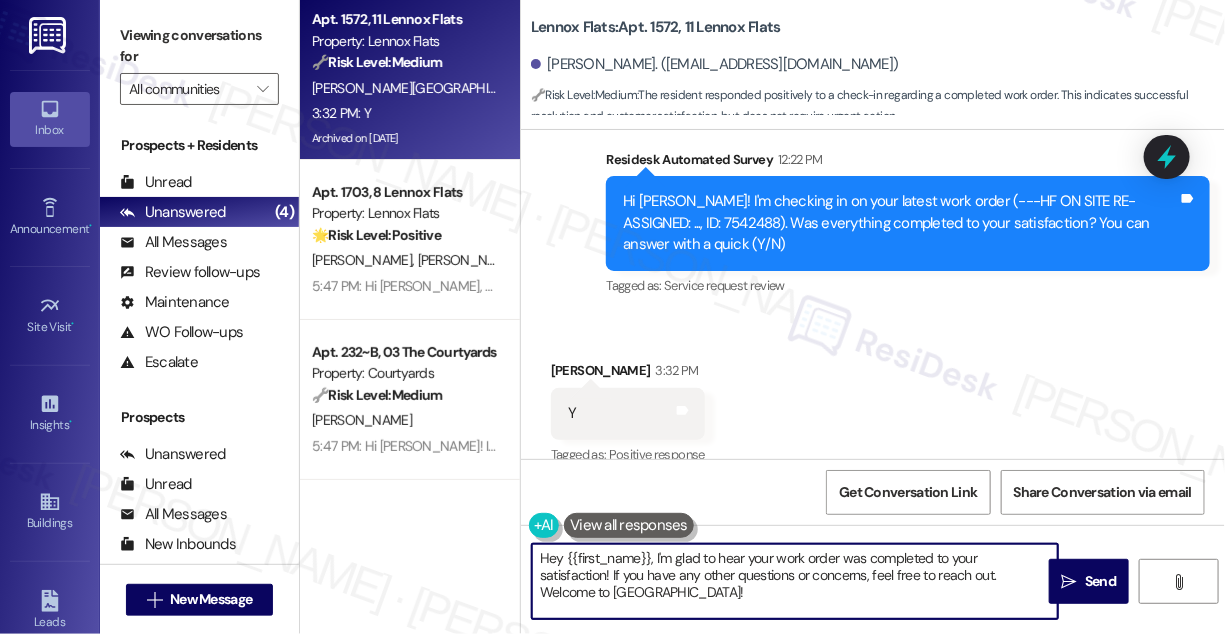 click on "Hey {{first_name}}, I'm glad to hear your work order was completed to your satisfaction! If you have any other questions or concerns, feel free to reach out. Welcome to [GEOGRAPHIC_DATA]!" at bounding box center (795, 581) 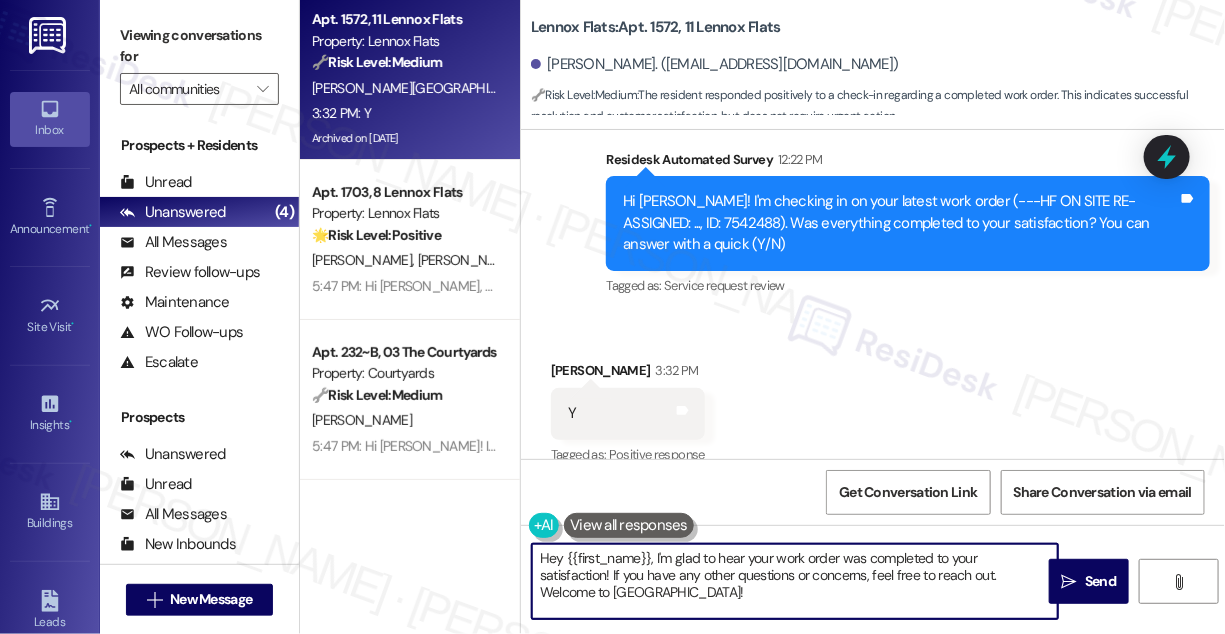 drag, startPoint x: 706, startPoint y: 590, endPoint x: 540, endPoint y: 581, distance: 166.24379 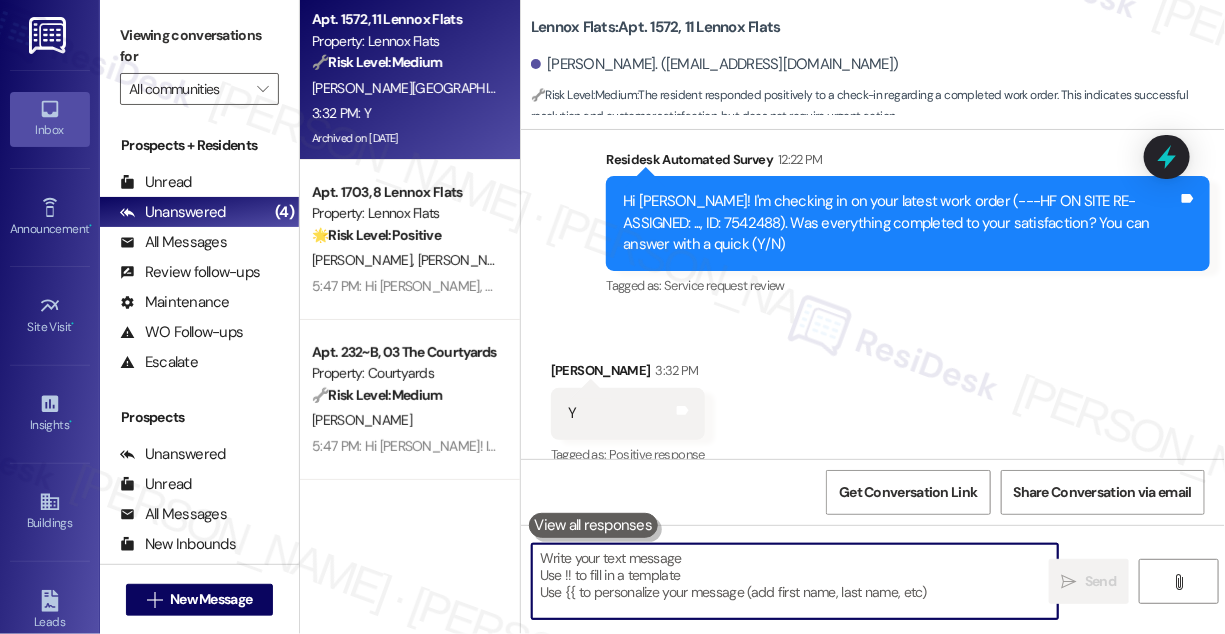 scroll, scrollTop: 6549, scrollLeft: 0, axis: vertical 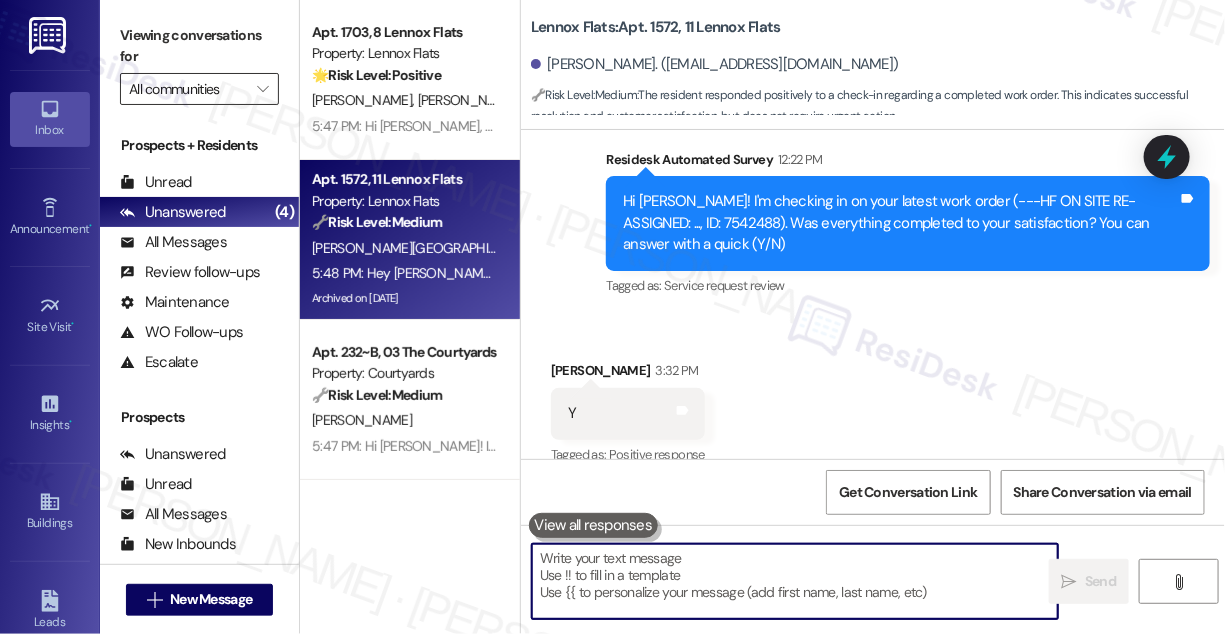 type 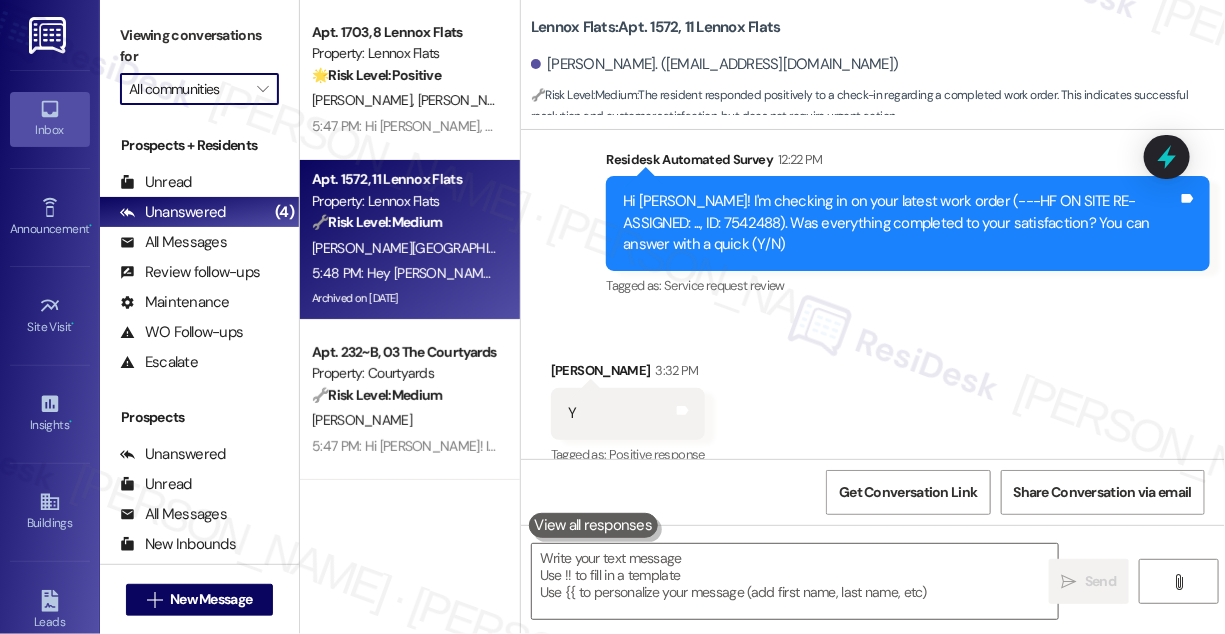 click on "All communities" at bounding box center (188, 89) 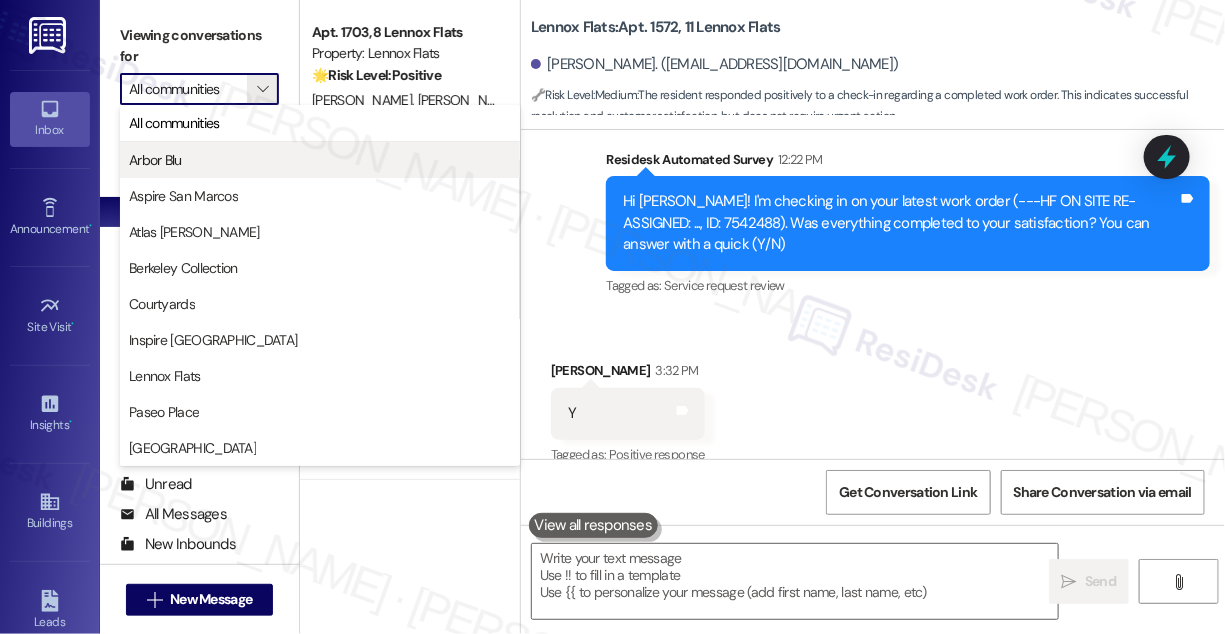 click on "Arbor Blu" at bounding box center [320, 160] 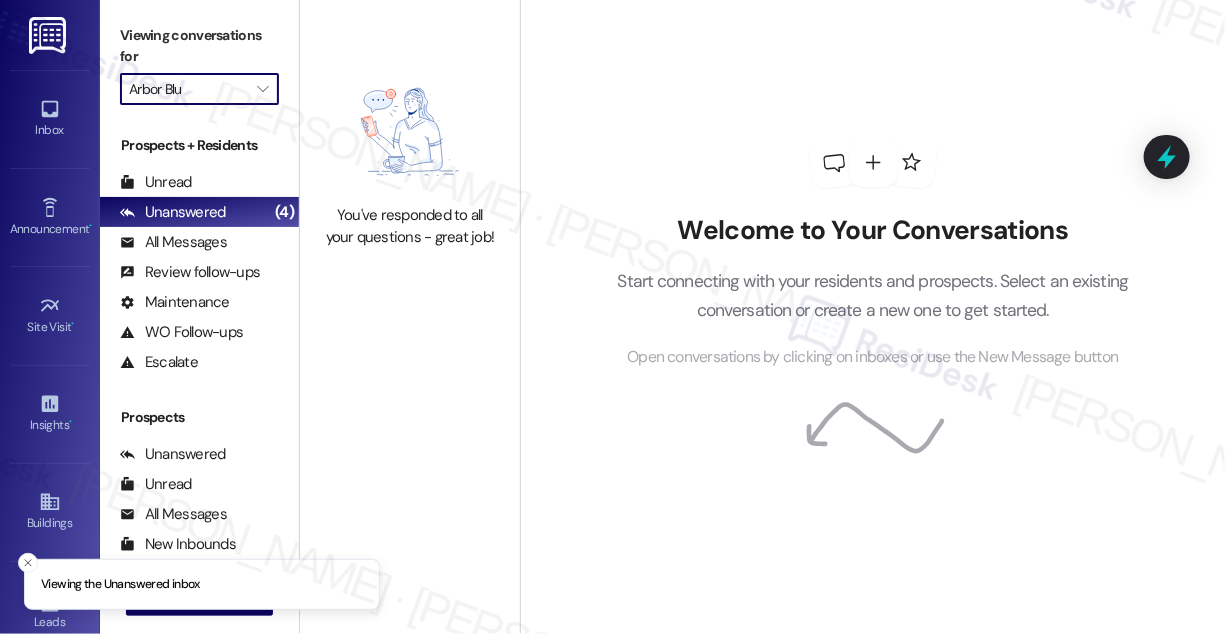 click on "Arbor Blu" at bounding box center [188, 89] 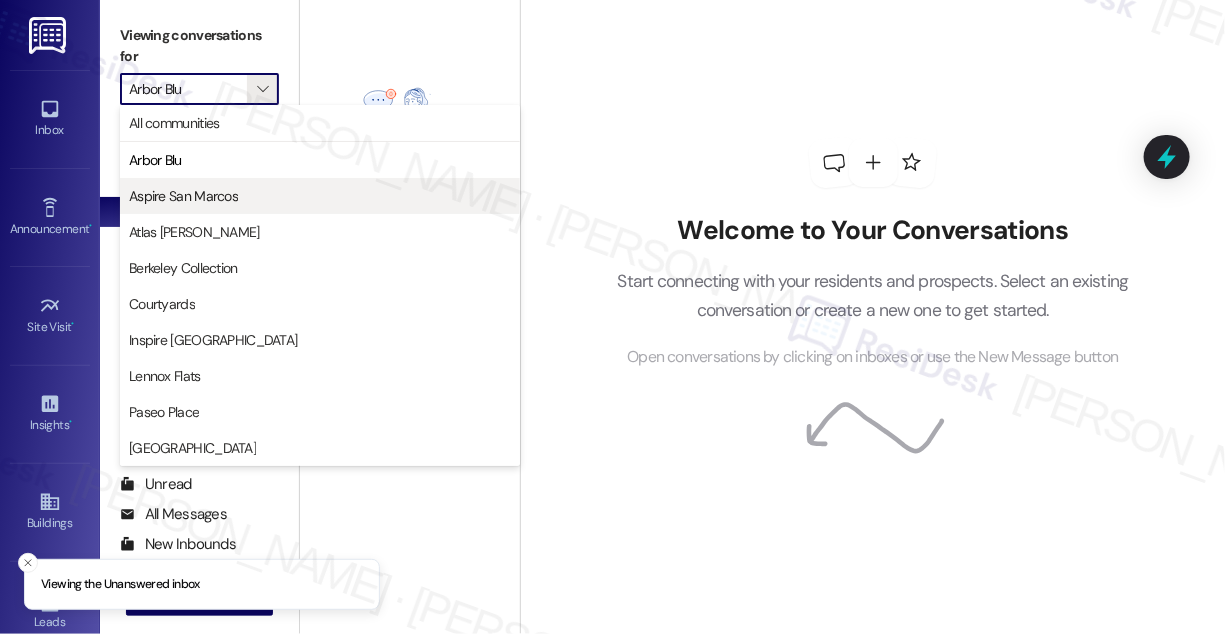 click on "Aspire San Marcos" at bounding box center [183, 196] 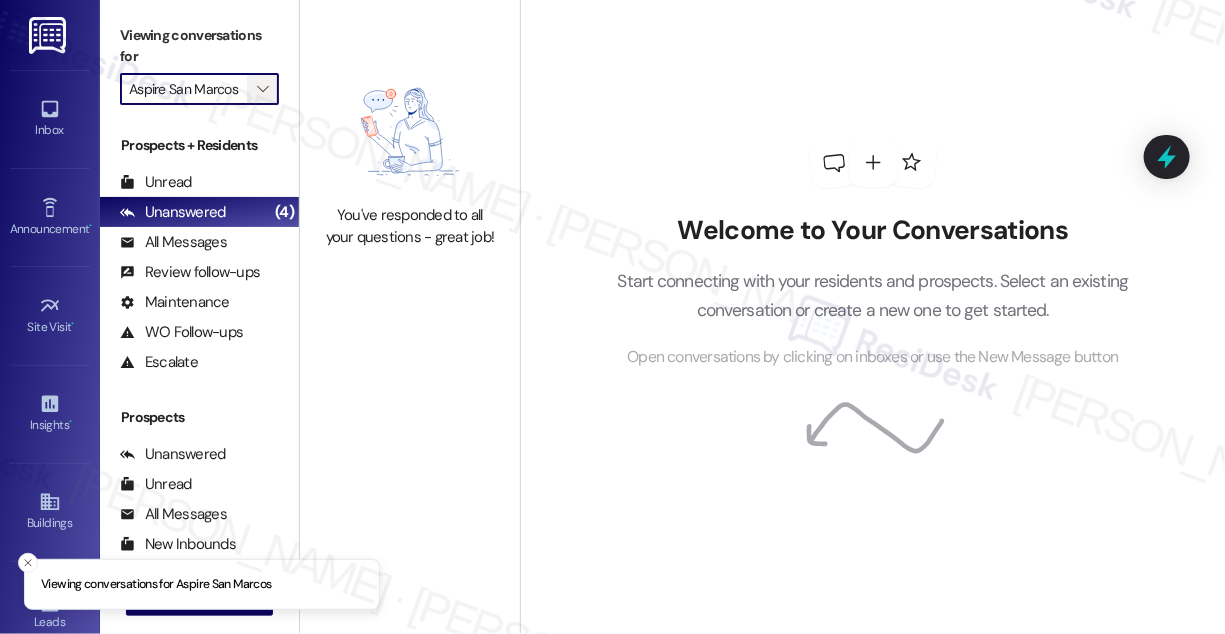 click on "" at bounding box center (262, 89) 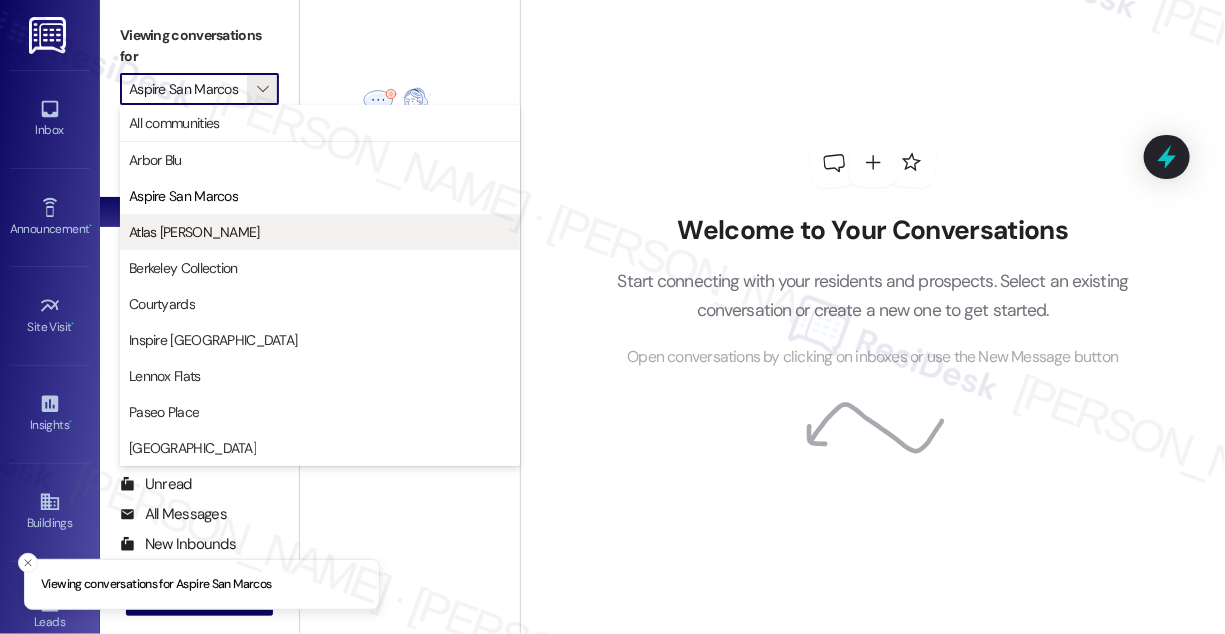 click on "Atlas [PERSON_NAME]" at bounding box center (320, 232) 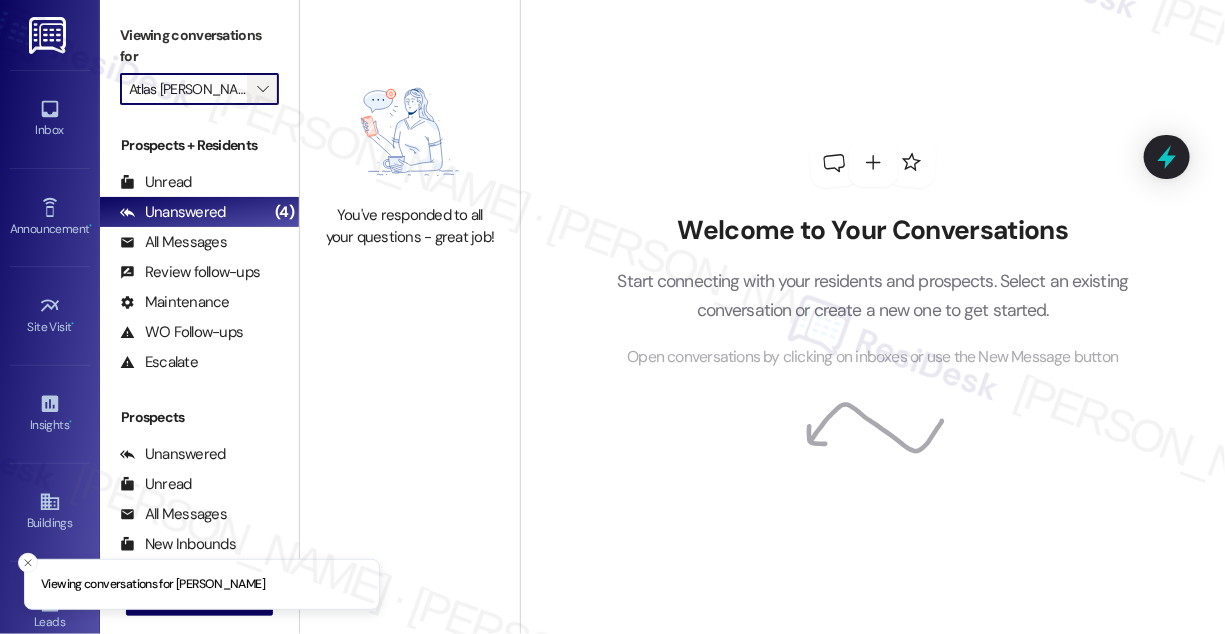 click on "" at bounding box center (262, 89) 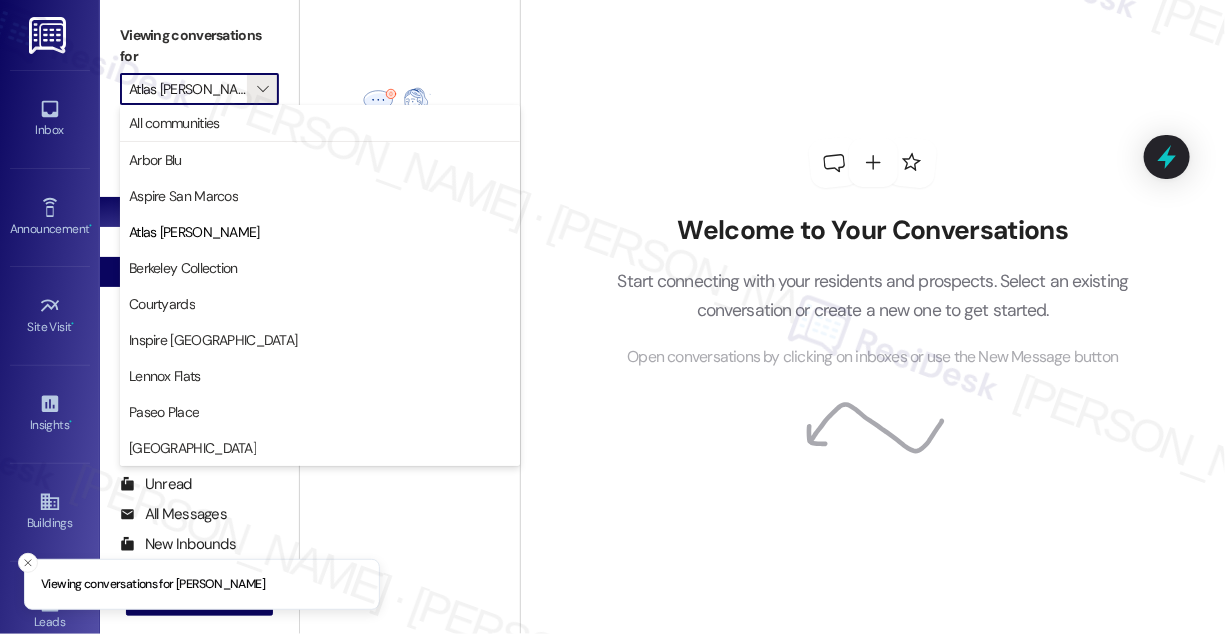 click on "Berkeley Collection" at bounding box center [183, 268] 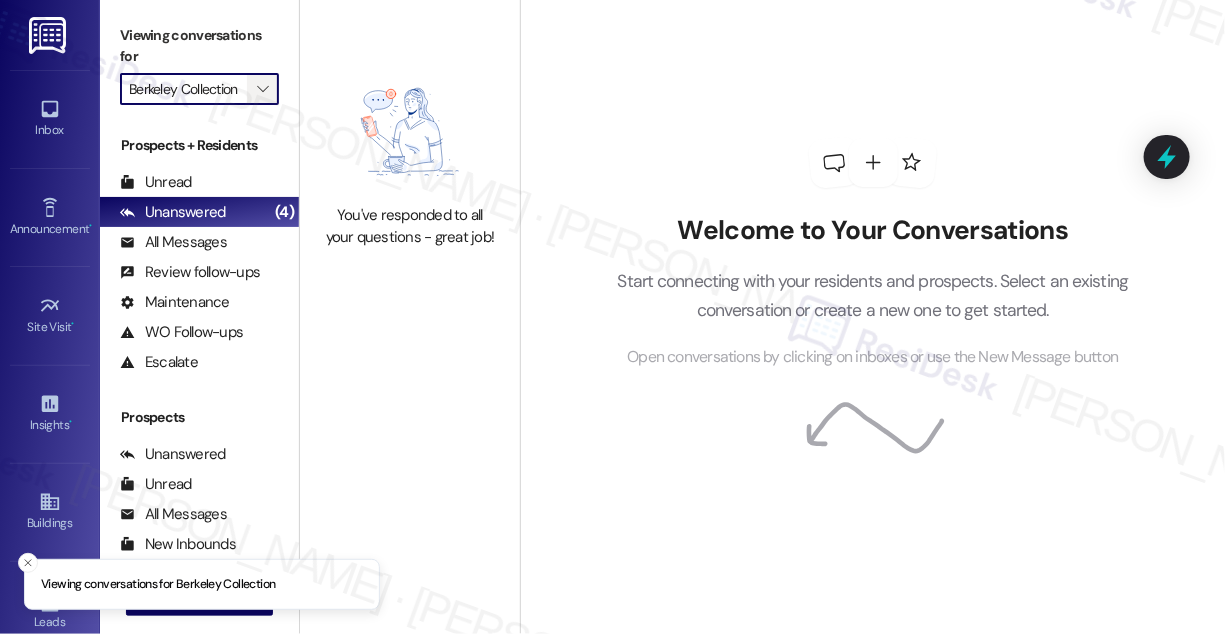 click on "" at bounding box center [262, 89] 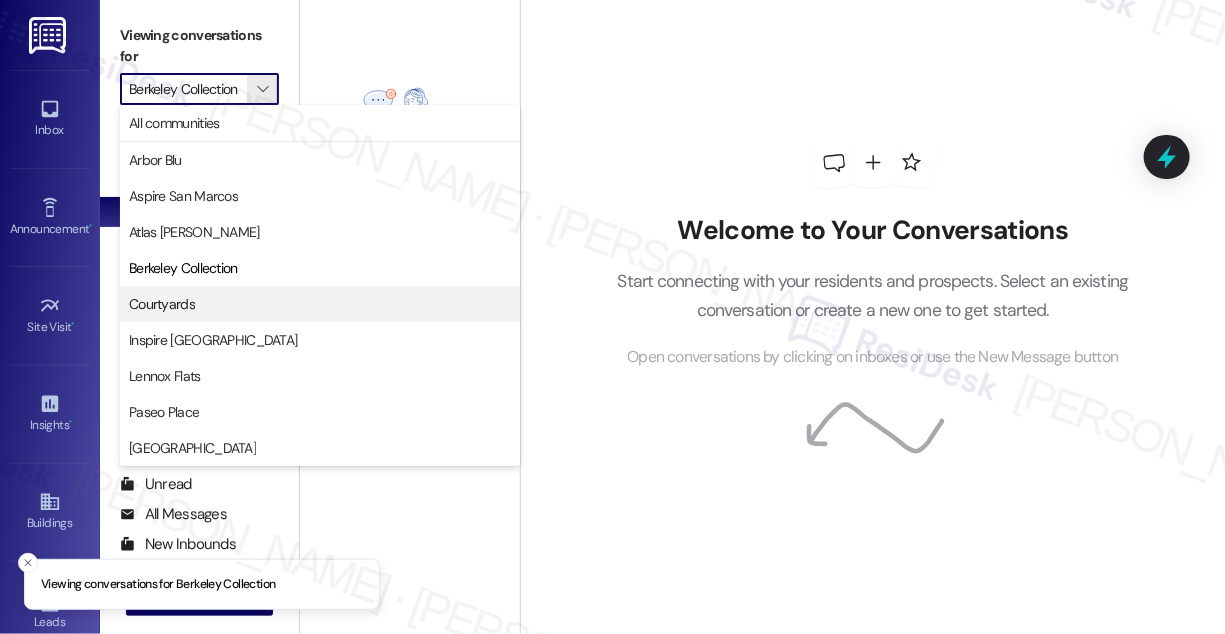 click on "Courtyards" at bounding box center [320, 304] 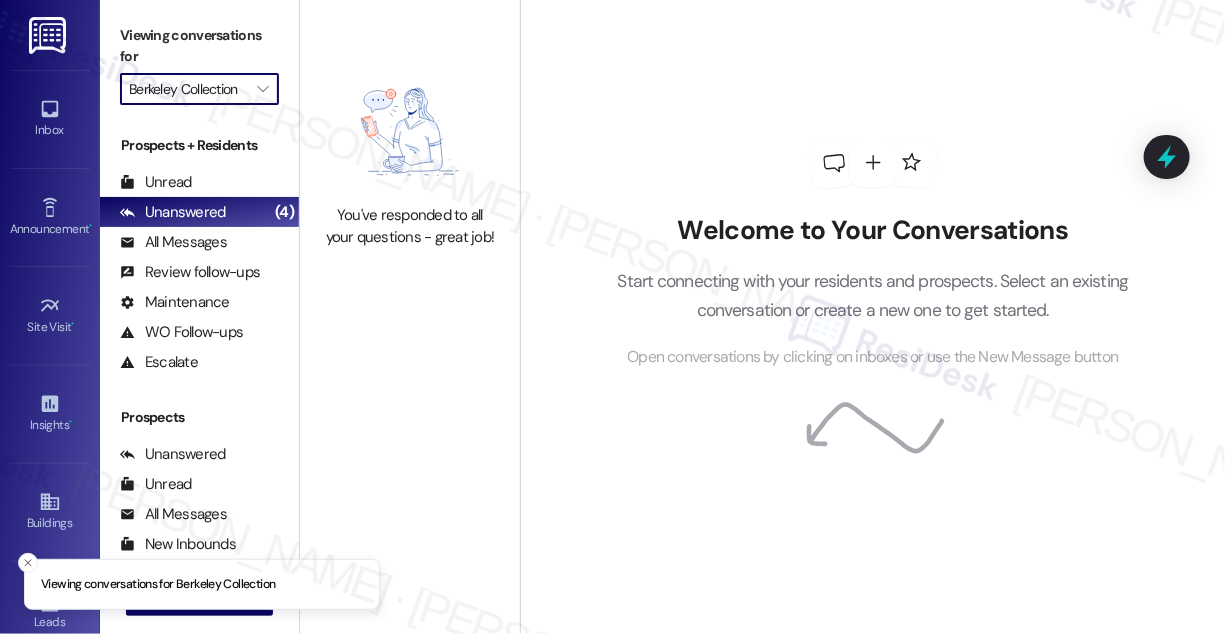 type on "Courtyards" 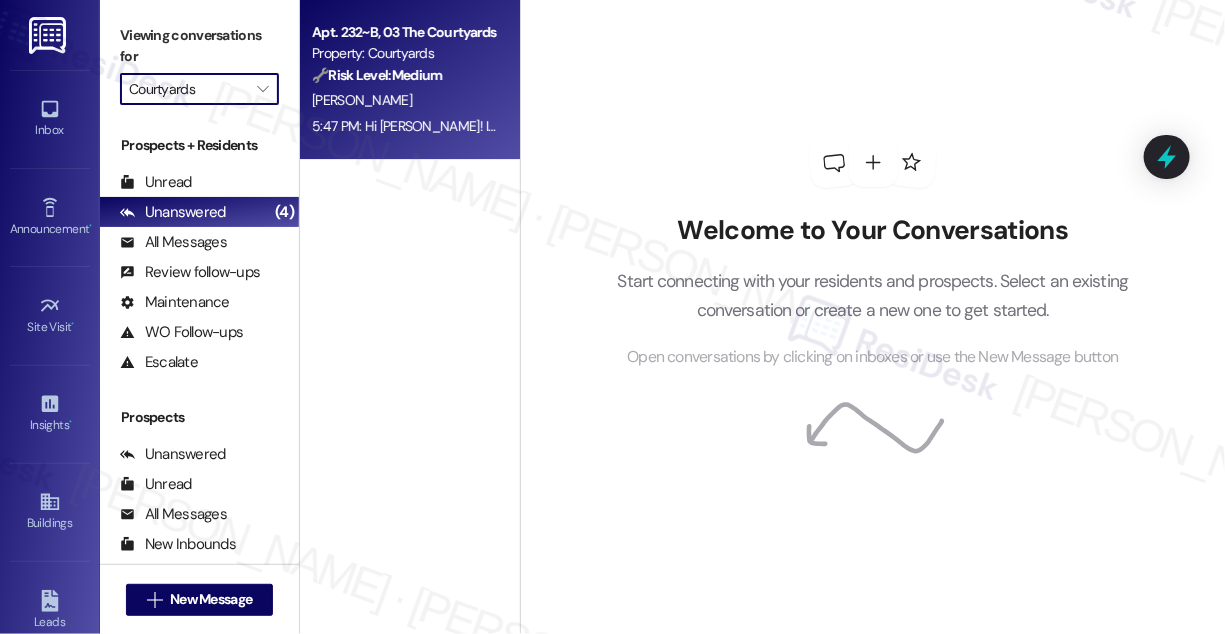 click on "5:47 PM: Hi [PERSON_NAME]! I'm glad to hear your work order was completed to your satisfaction. If I may also ask....has Courtyards lived up to your expectations? 5:47 PM: Hi Kexin! I'm glad to hear your work order was completed to your satisfaction. If I may also ask....has Courtyards lived up to your expectations?" at bounding box center [404, 126] 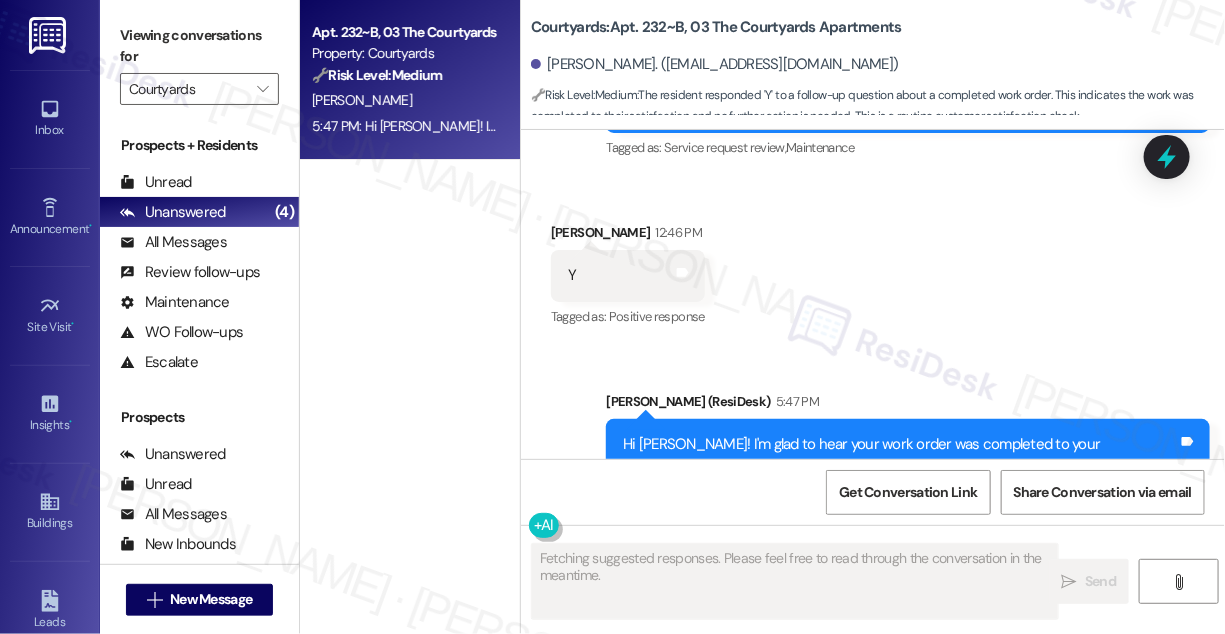 scroll, scrollTop: 2701, scrollLeft: 0, axis: vertical 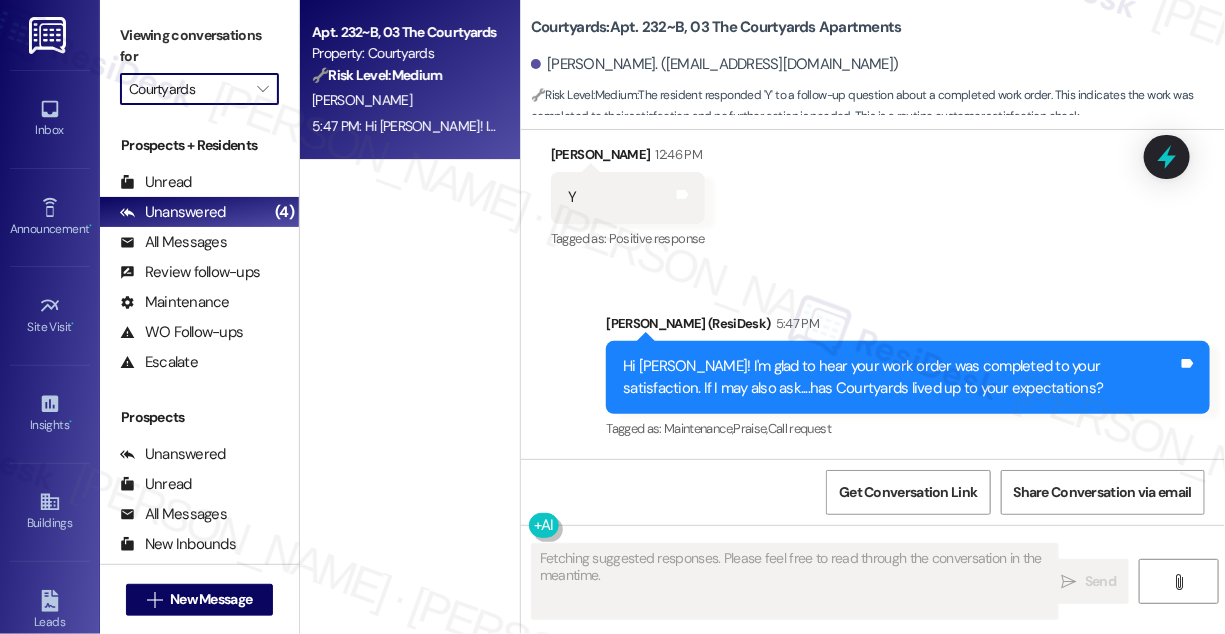 click on "Courtyards" at bounding box center [188, 89] 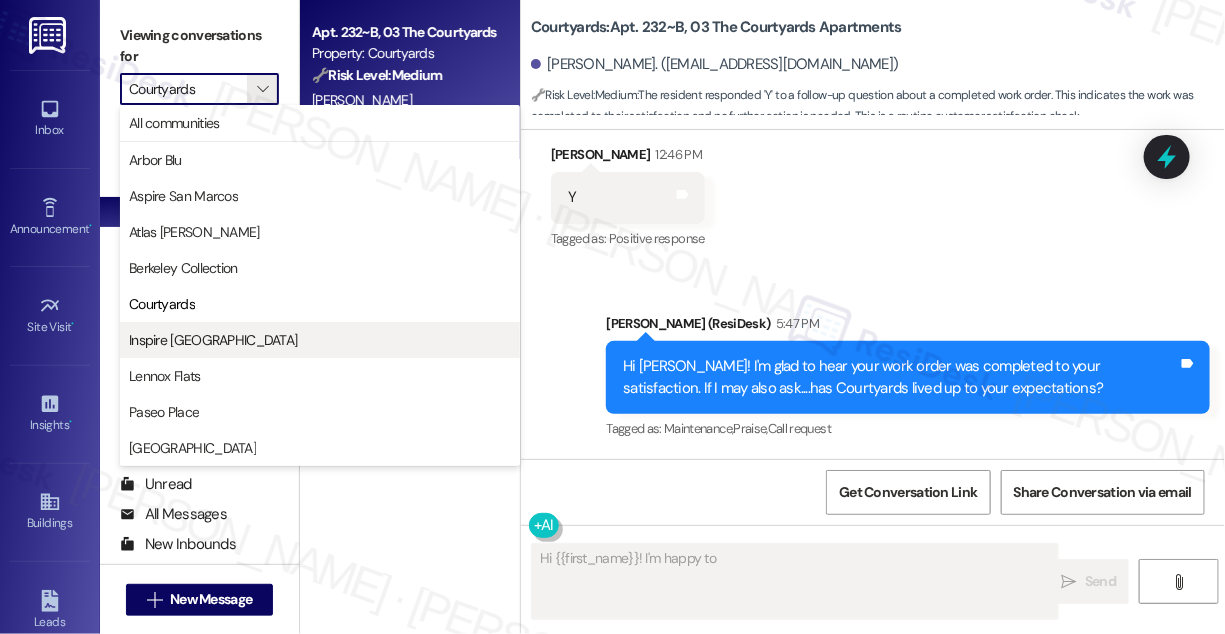 click on "Inspire [GEOGRAPHIC_DATA]" at bounding box center [320, 340] 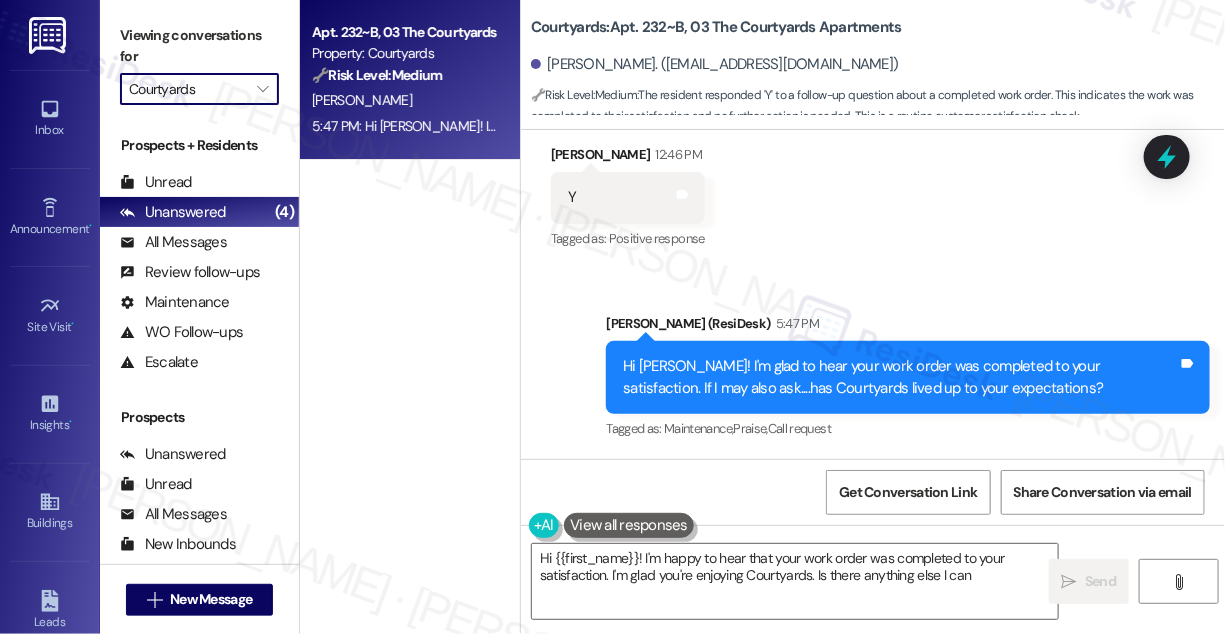 type on "Hi {{first_name}}! I'm happy to hear that your work order was completed to your satisfaction. I'm glad you're enjoying Courtyards. Is there anything else I can help" 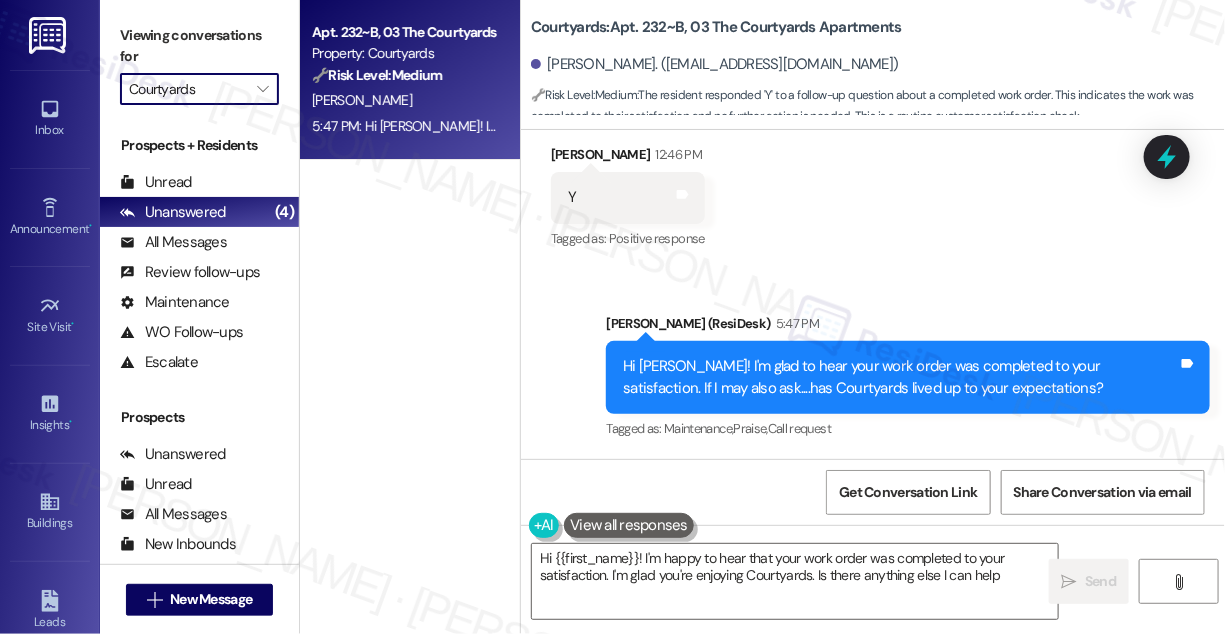 type on "Inspire [GEOGRAPHIC_DATA]" 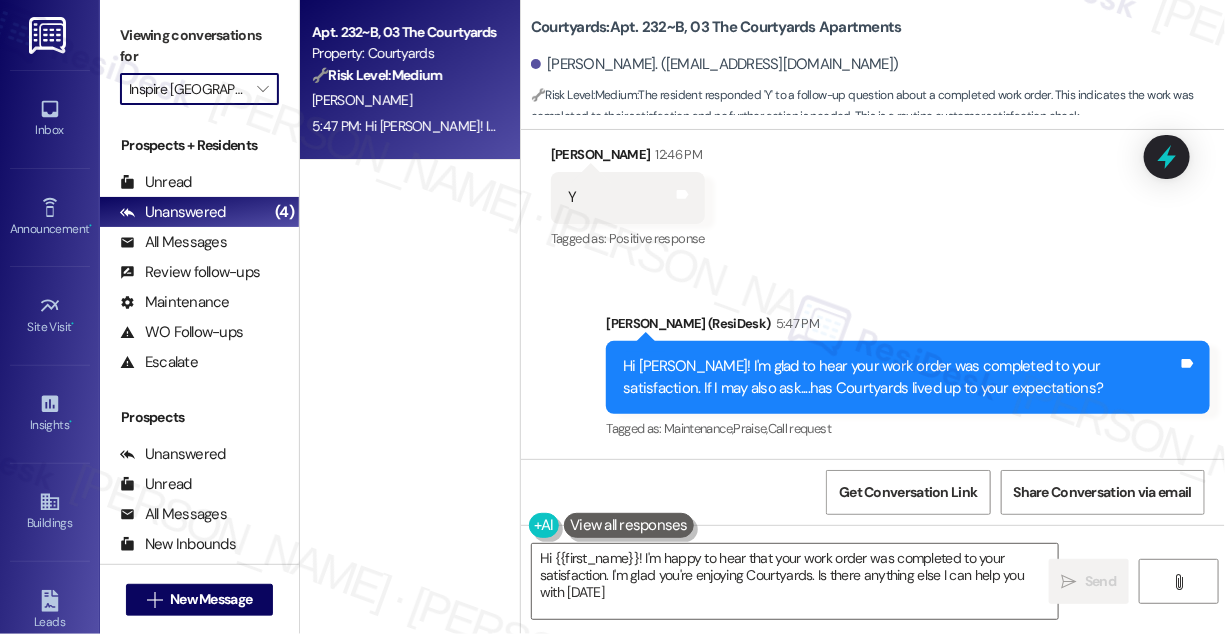 type on "Hi {{first_name}}! I'm happy to hear that your work order was completed to your satisfaction. I'm glad you're enjoying Courtyards. Is there anything else I can help you with [DATE]?" 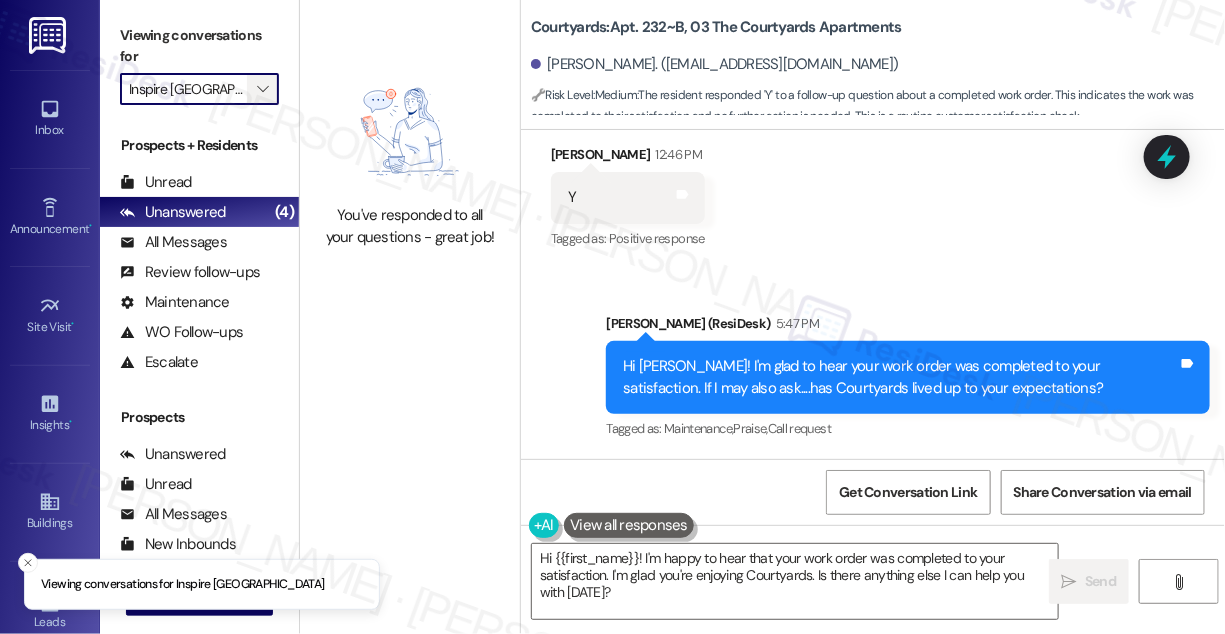 click on "" at bounding box center [262, 89] 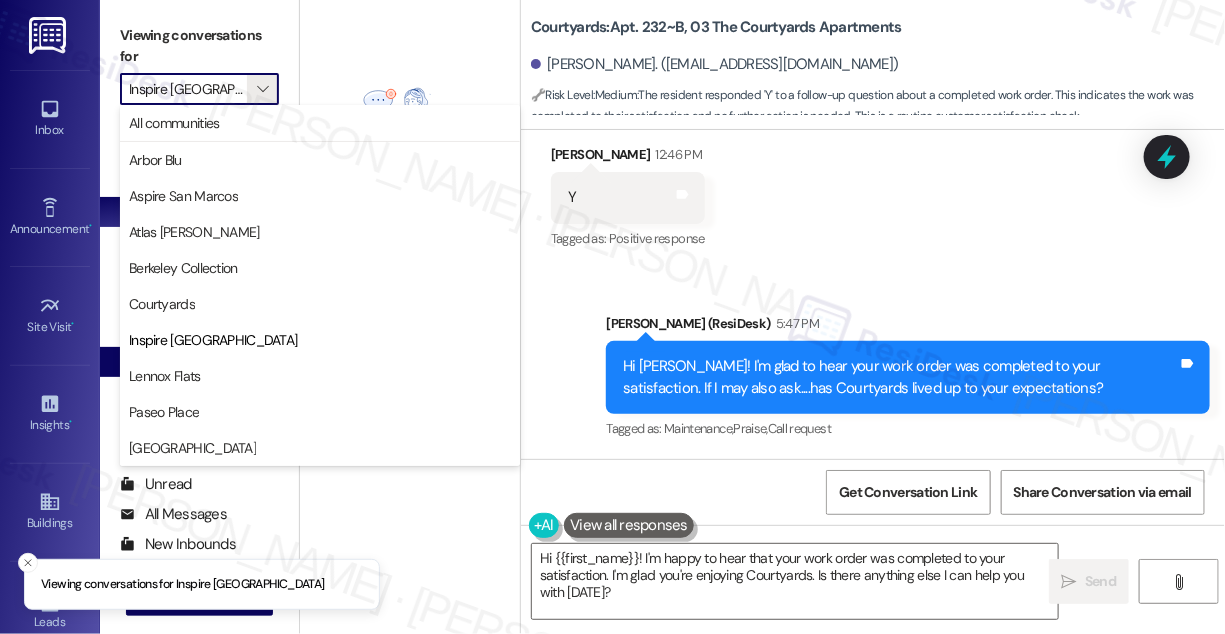 click on "Lennox Flats" at bounding box center [320, 376] 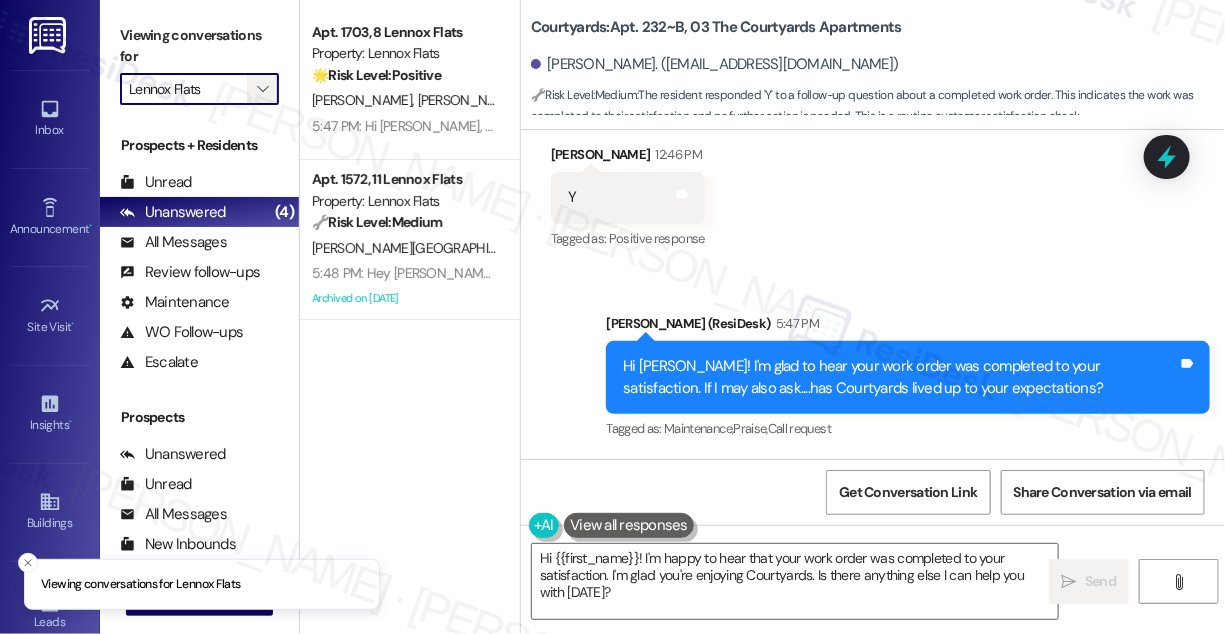 click on "" at bounding box center [262, 89] 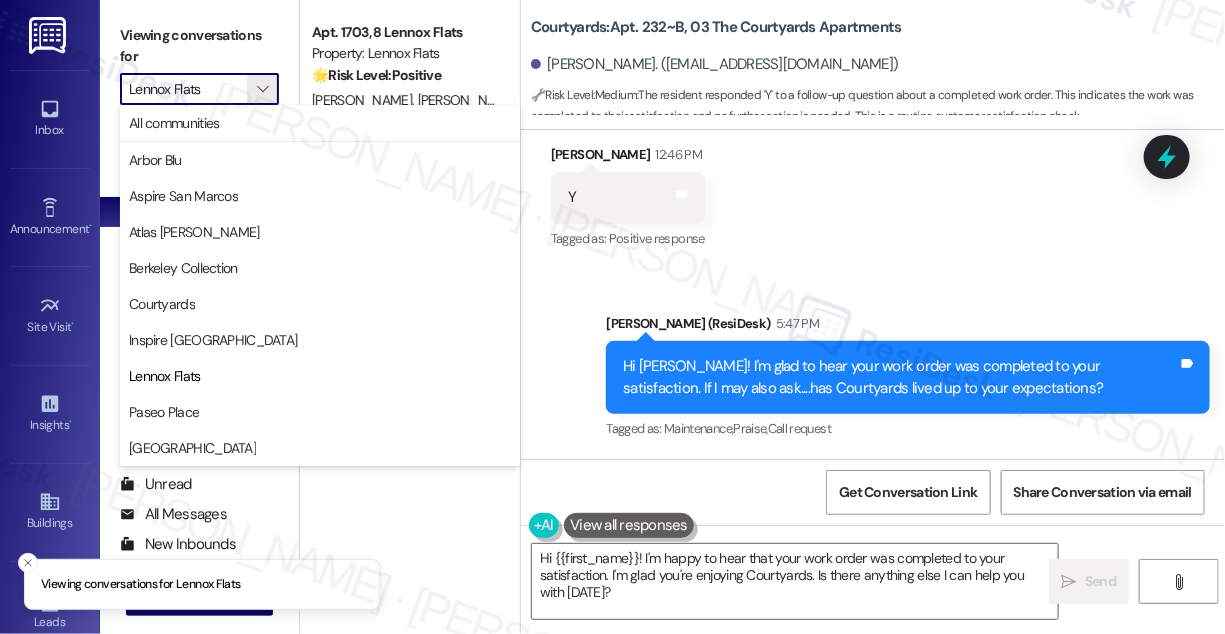 click on "12:46 PM" at bounding box center (677, 154) 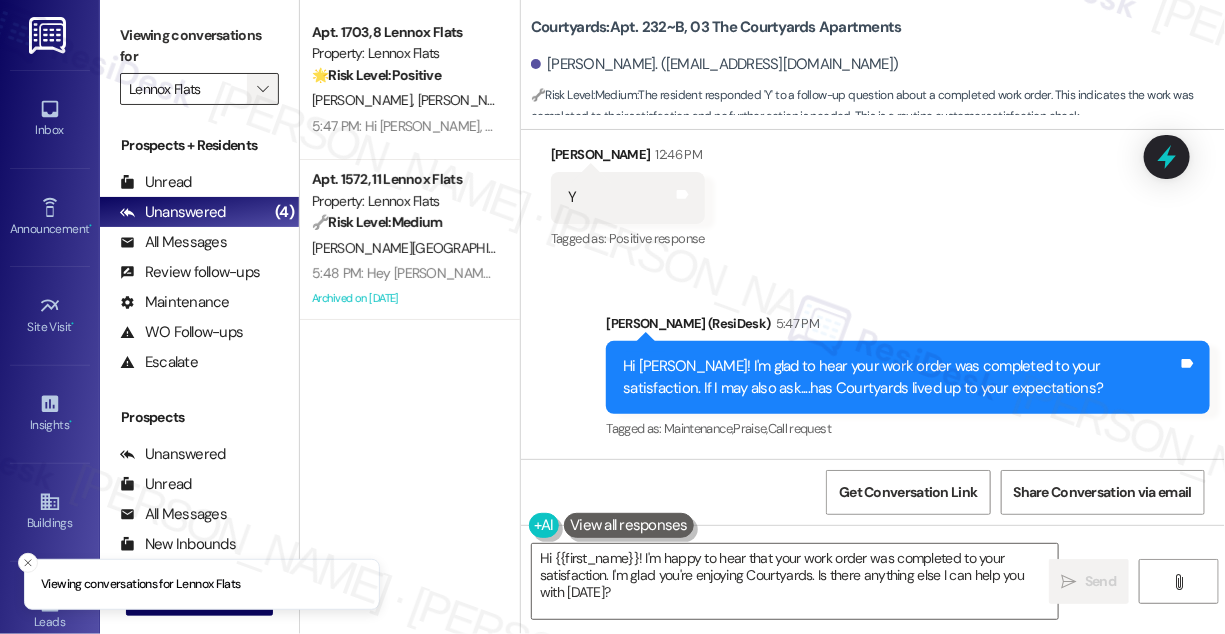 click on "" at bounding box center (262, 89) 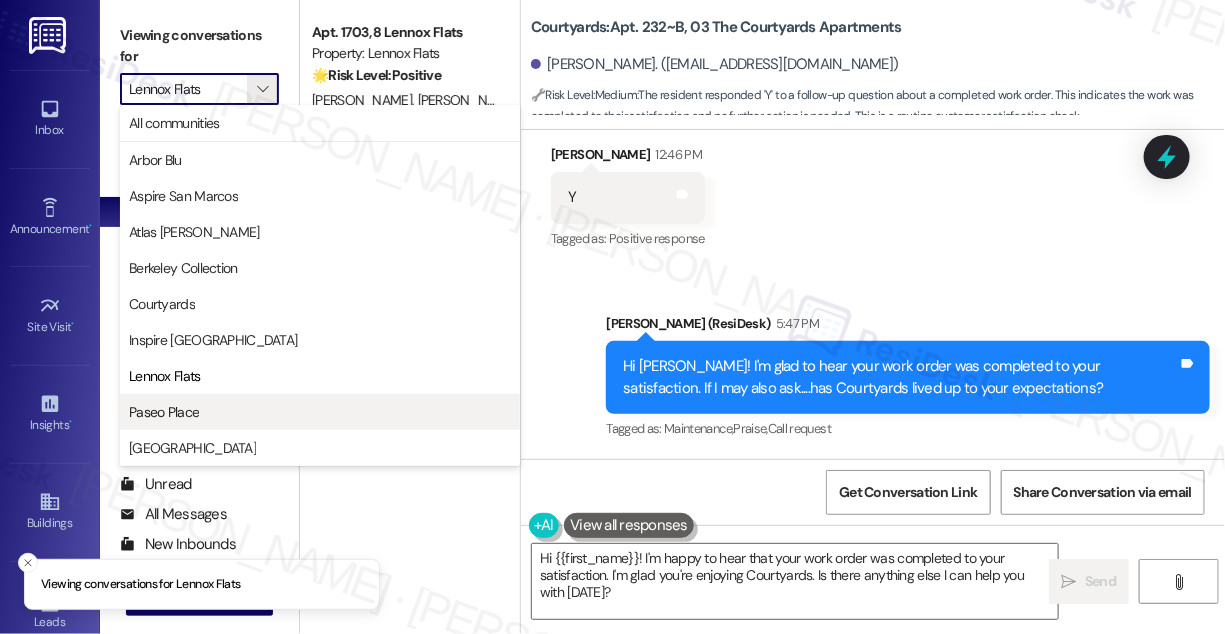 click on "Paseo Place" at bounding box center [320, 412] 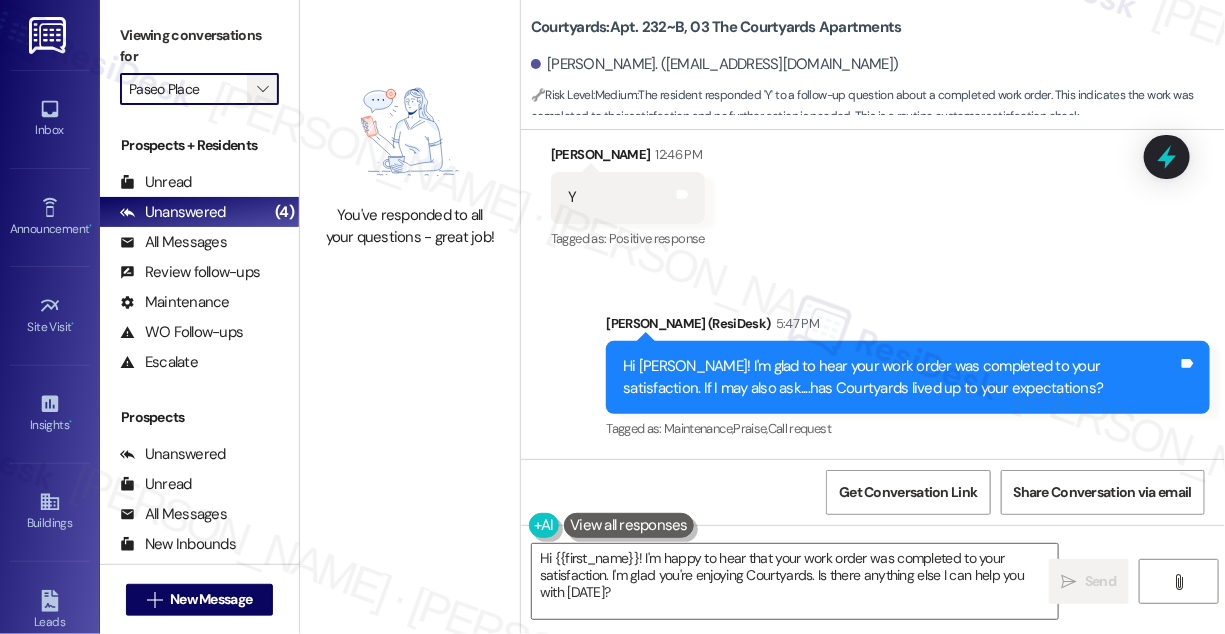 click on "" at bounding box center (263, 89) 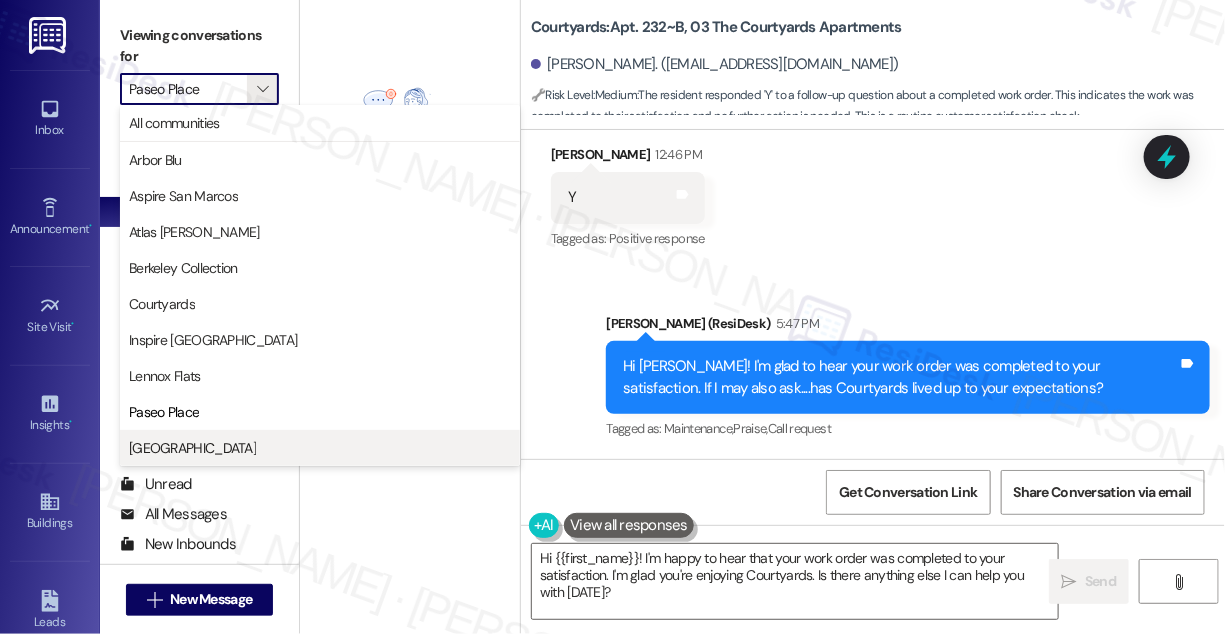 click on "[GEOGRAPHIC_DATA]" at bounding box center (320, 448) 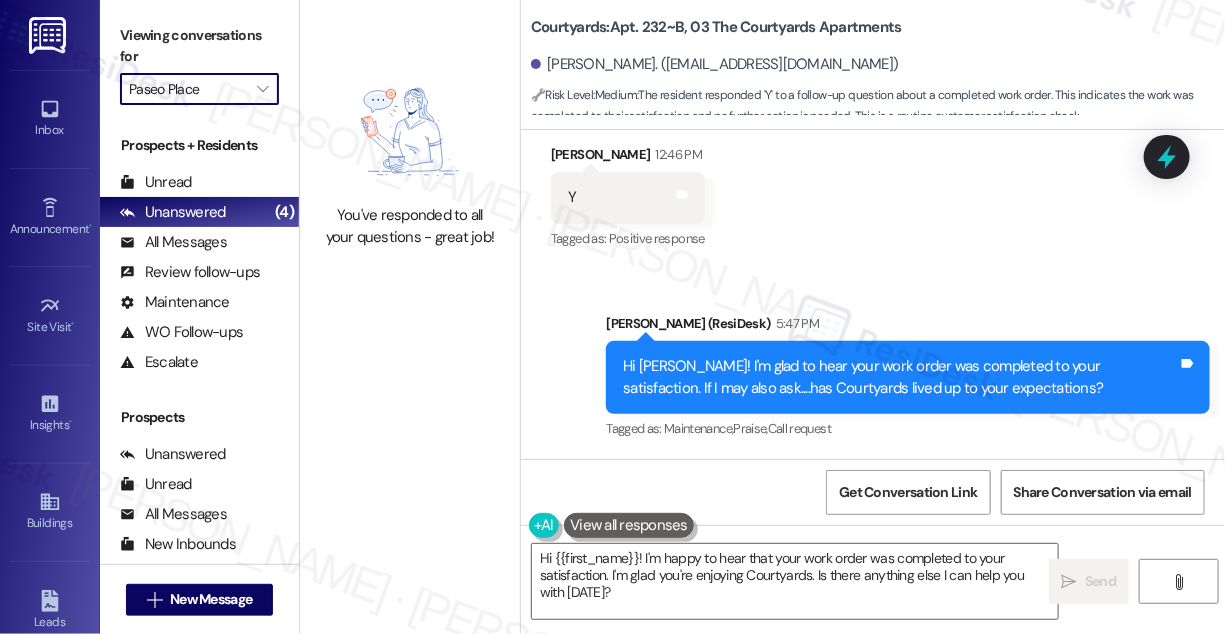 type on "[GEOGRAPHIC_DATA]" 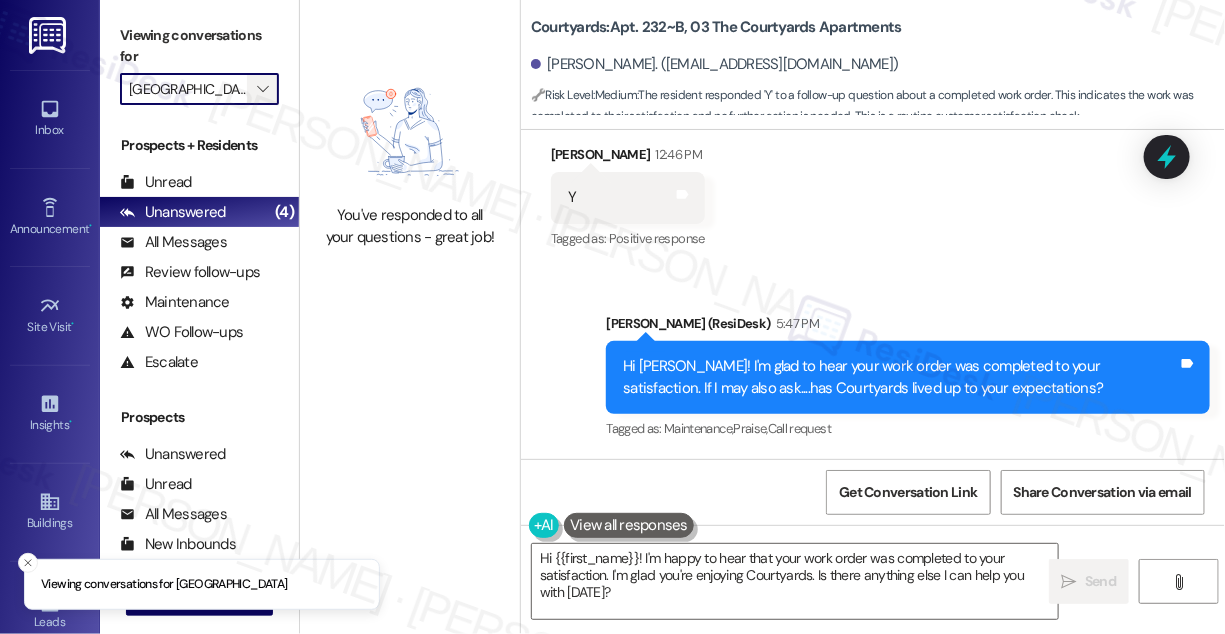 click on "" at bounding box center [262, 89] 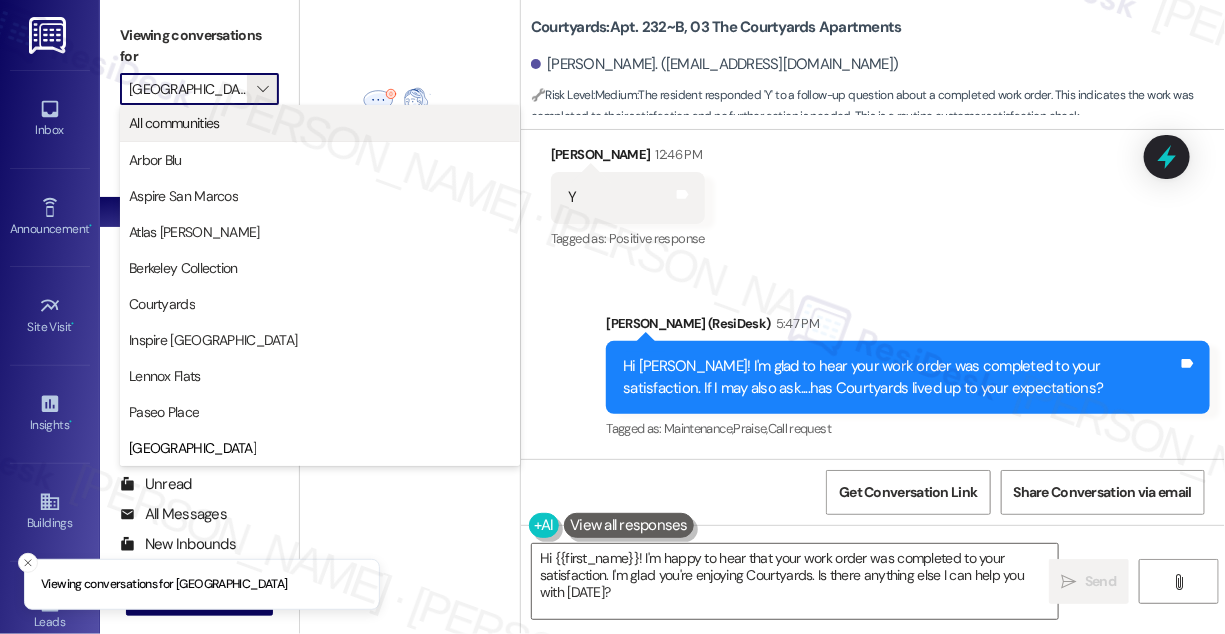 click on "All communities" at bounding box center [320, 123] 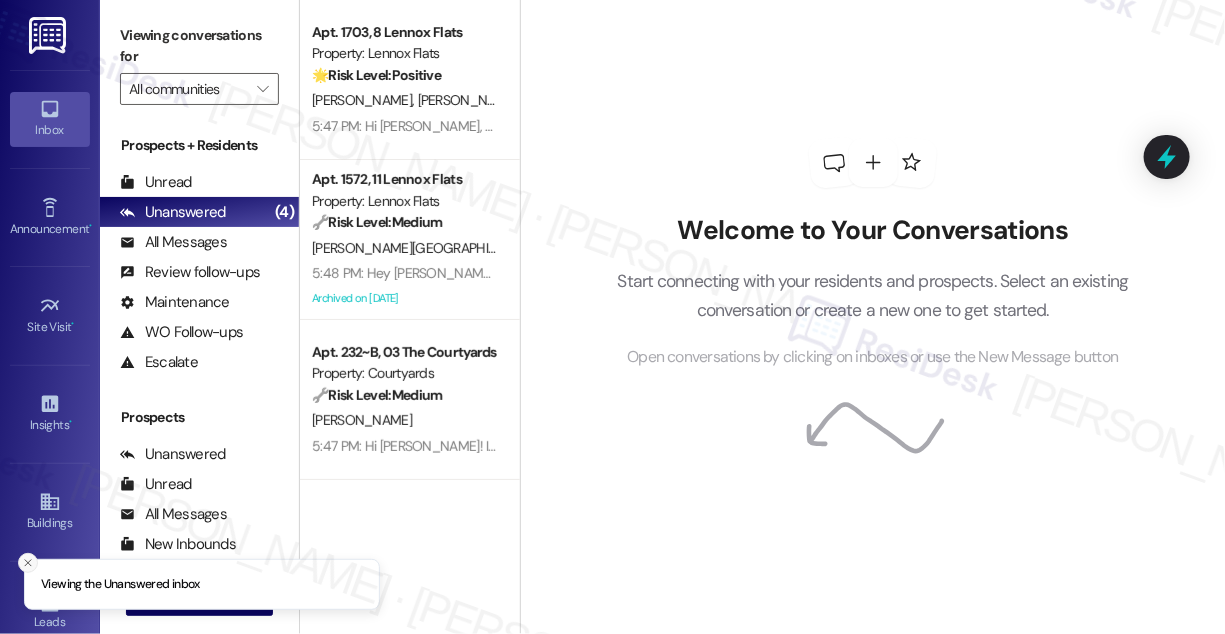 click 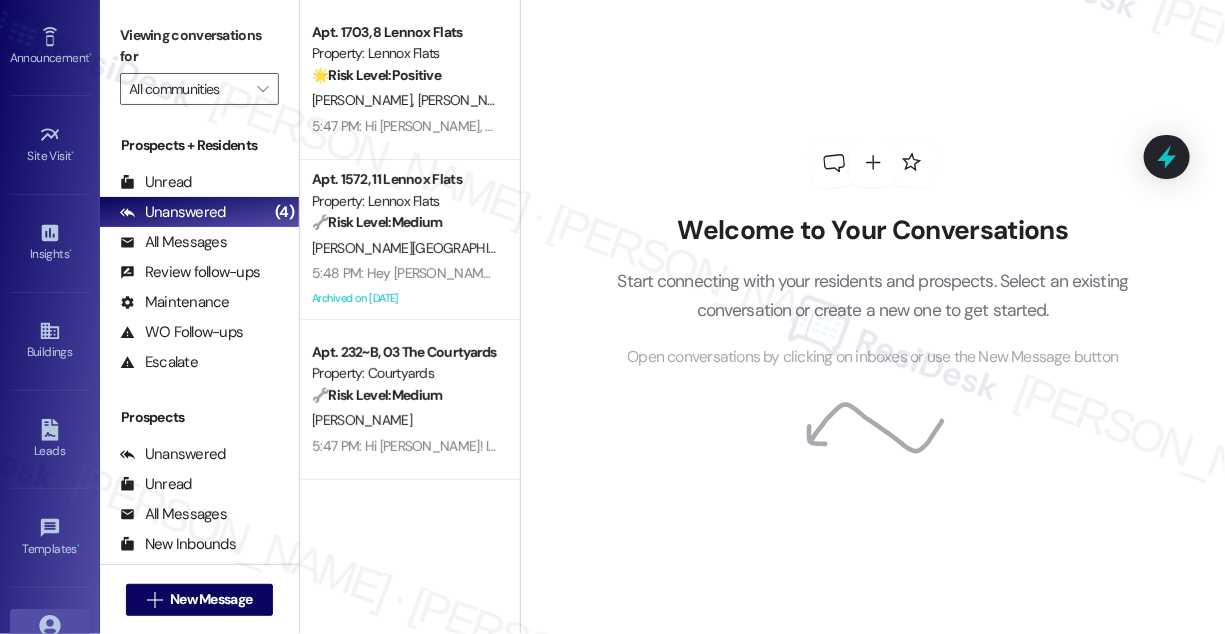 scroll, scrollTop: 312, scrollLeft: 0, axis: vertical 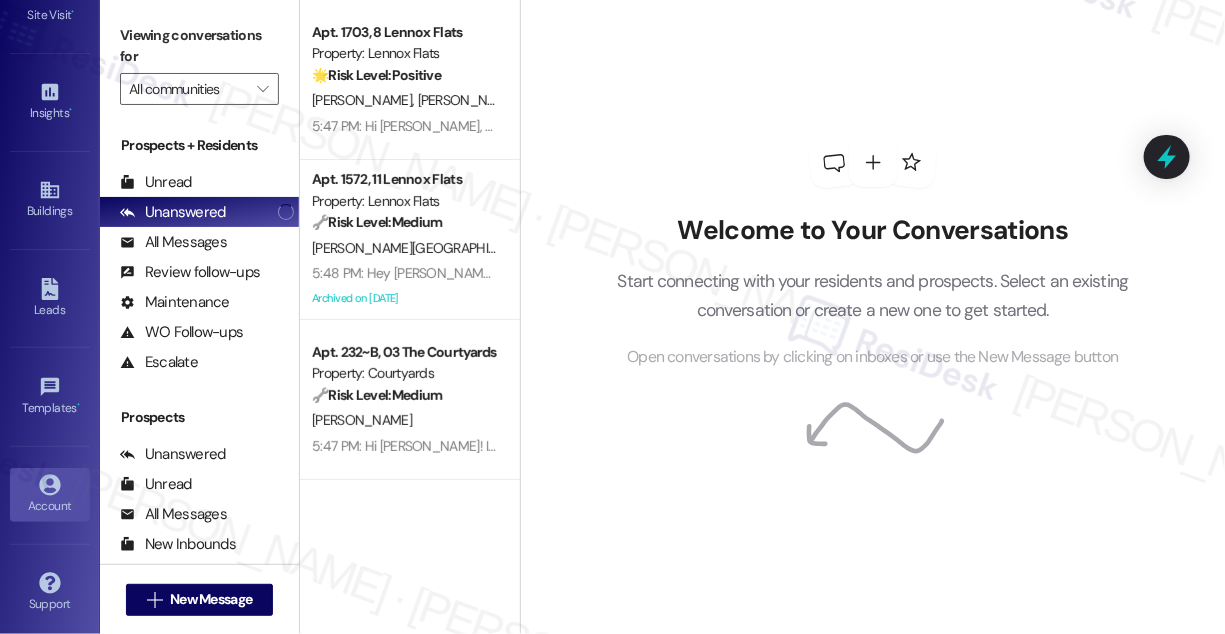 click 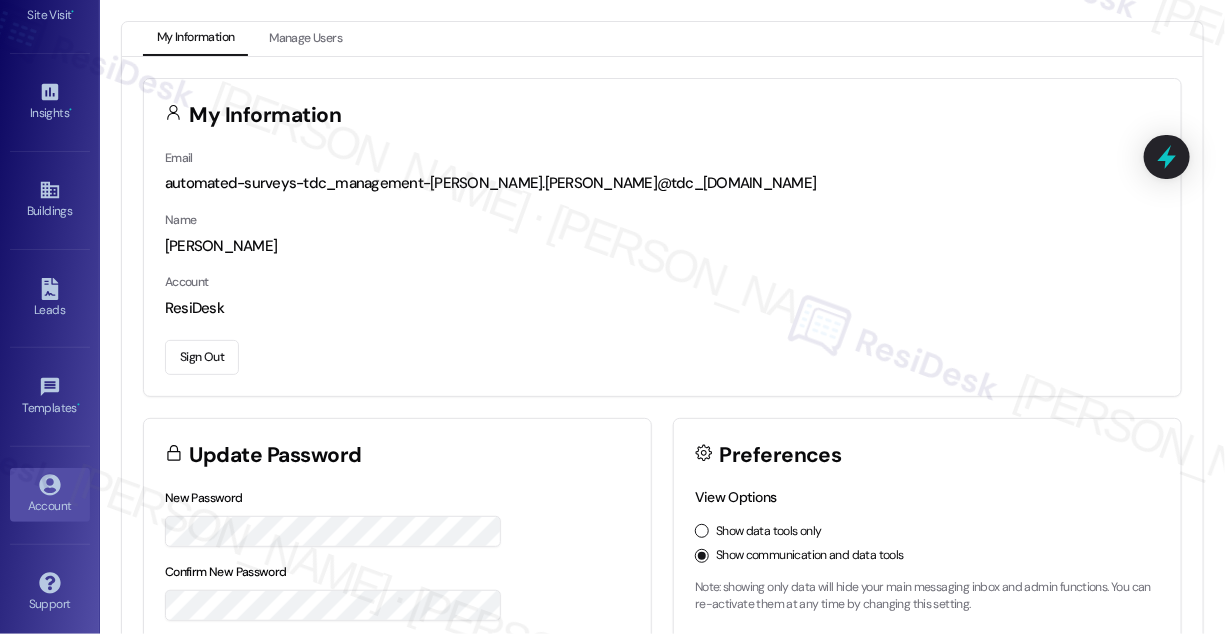click on "Sign Out" at bounding box center (202, 357) 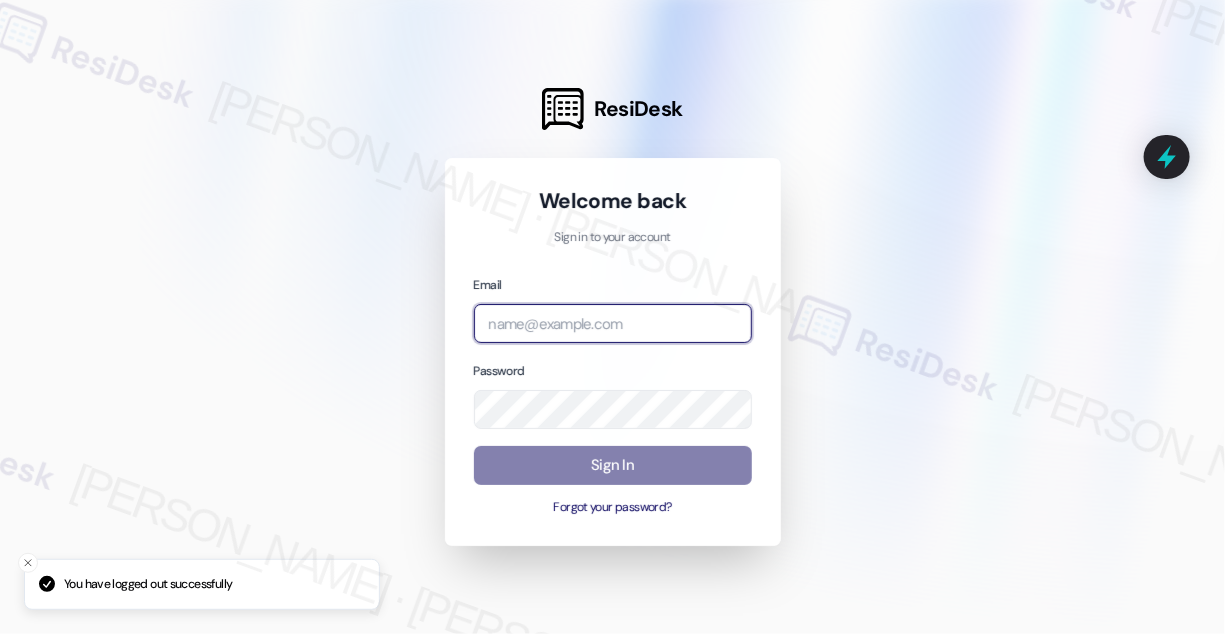 click at bounding box center [613, 323] 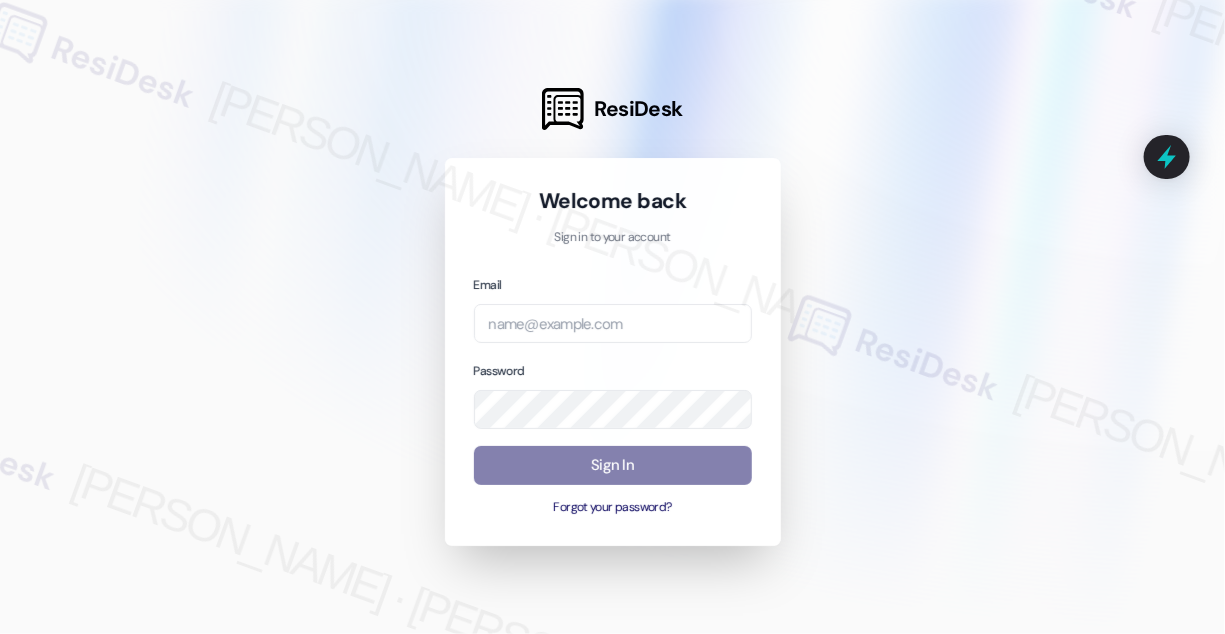 click at bounding box center (612, 317) 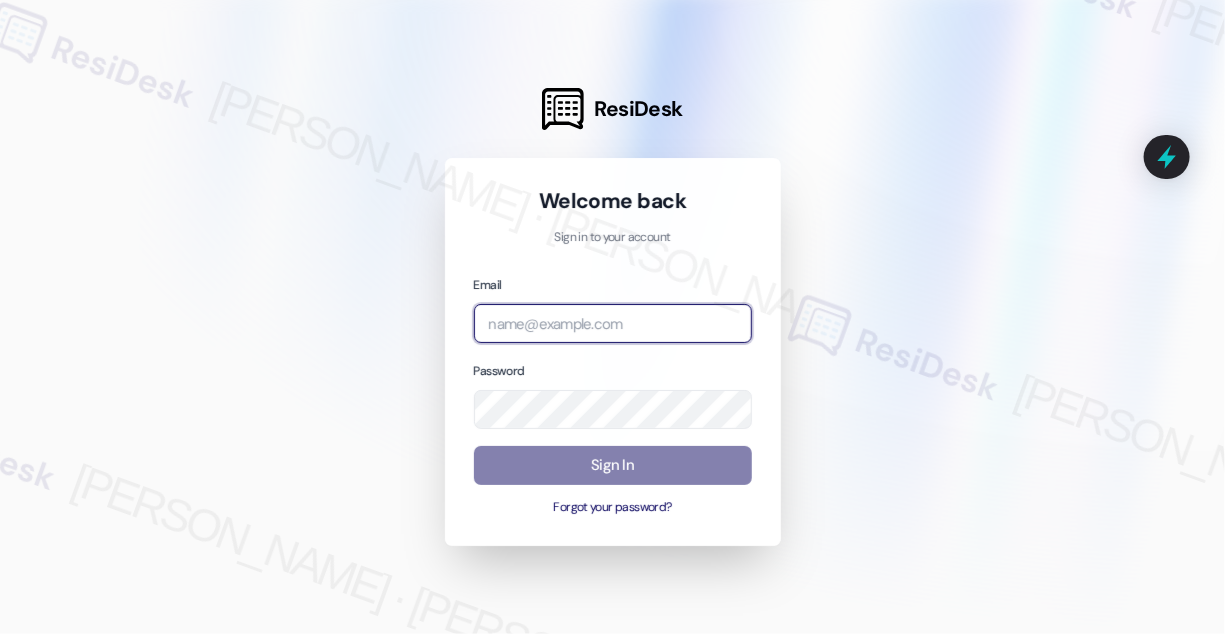 click at bounding box center (613, 323) 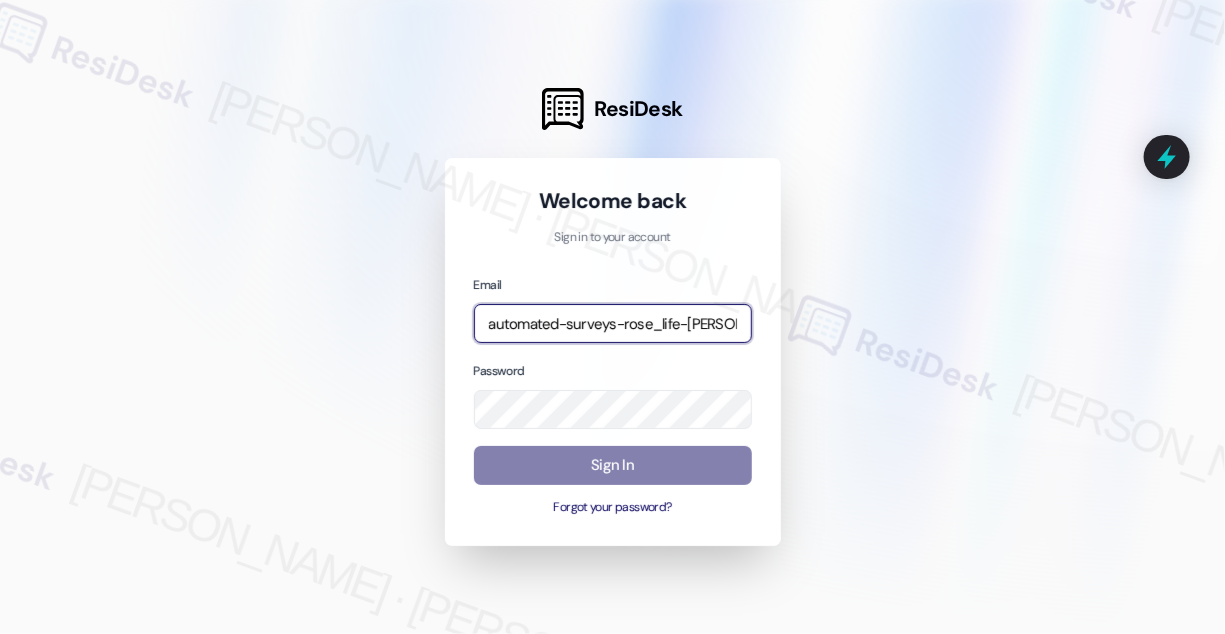 type on "automated-surveys-rose_life-[PERSON_NAME].[PERSON_NAME]@rose_[DOMAIN_NAME]" 